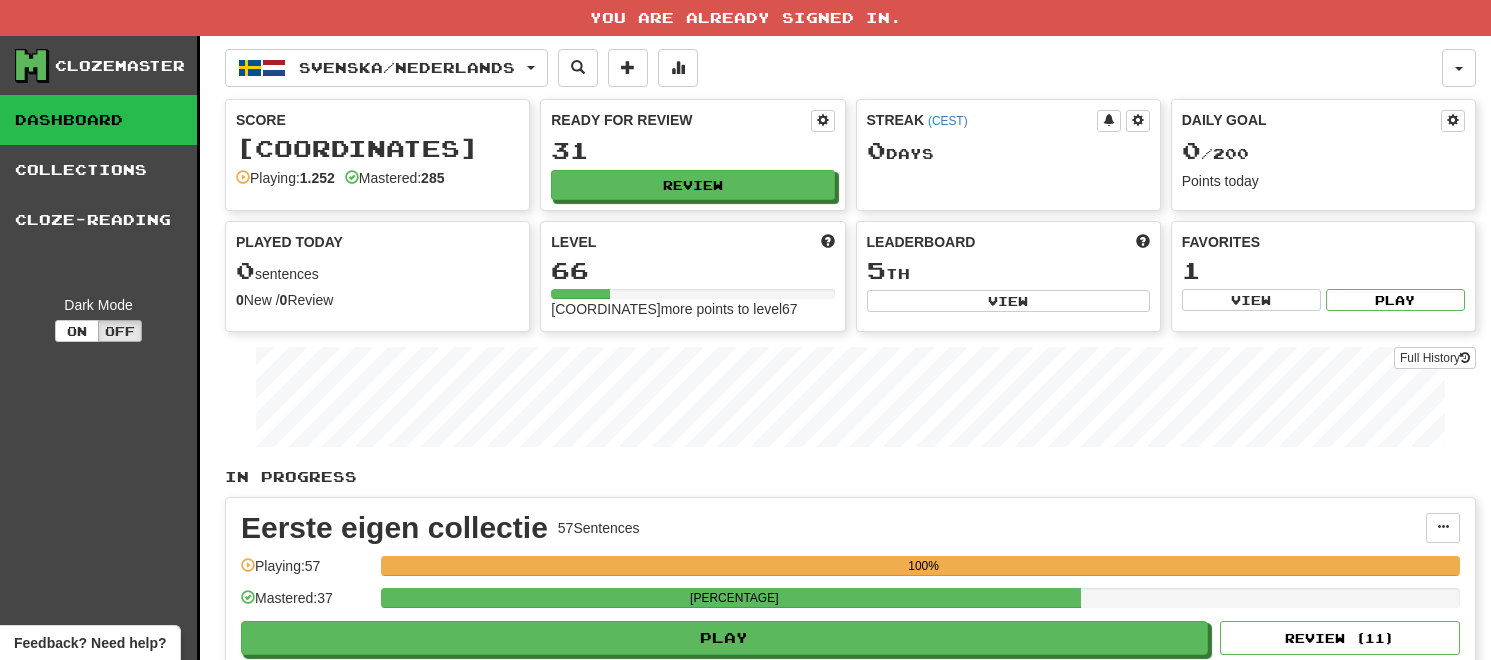 scroll, scrollTop: 0, scrollLeft: 0, axis: both 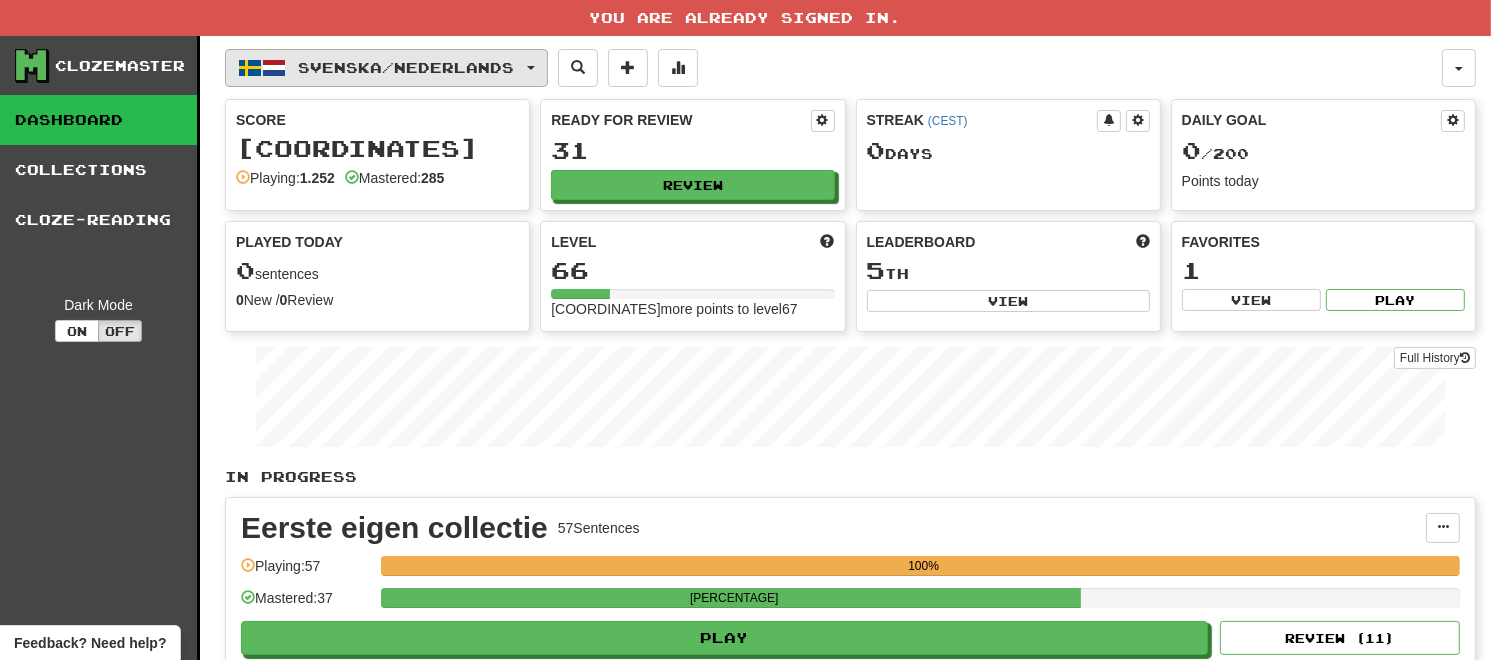 click at bounding box center (531, 68) 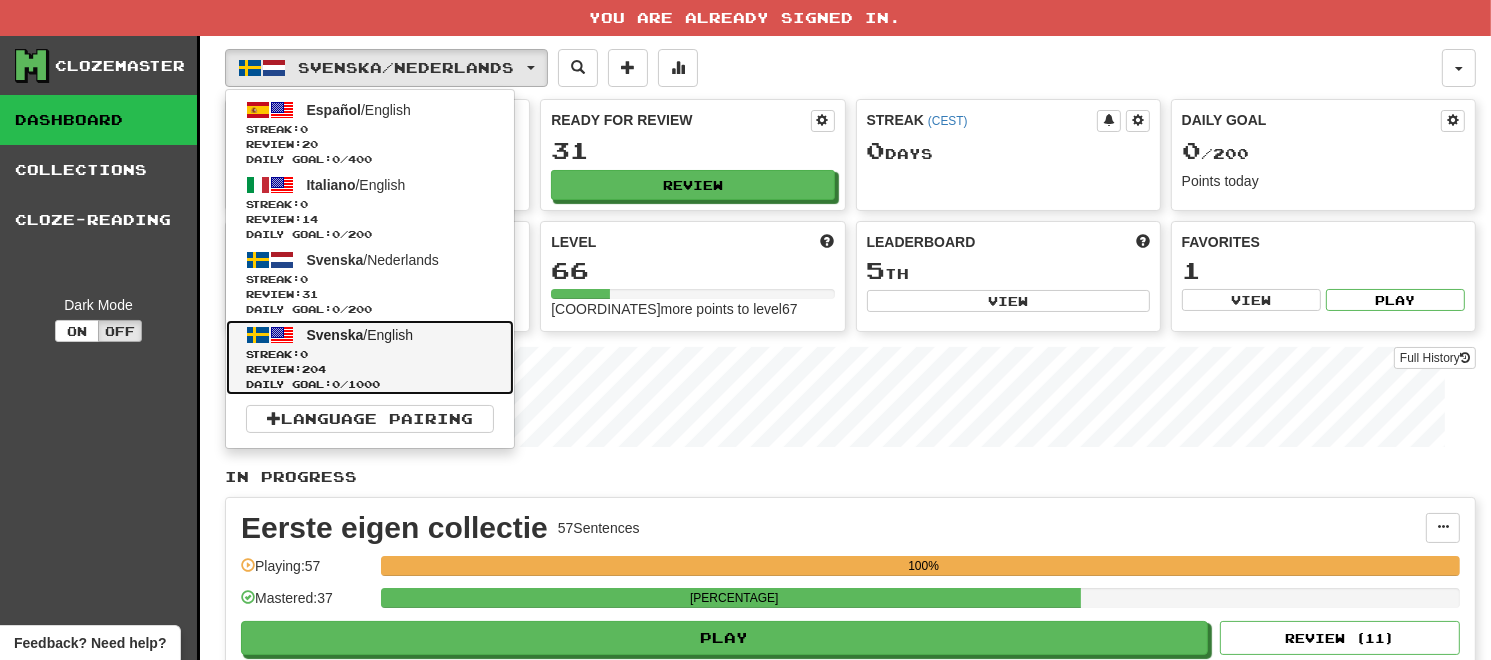 click on "Streak:  0" at bounding box center (370, 354) 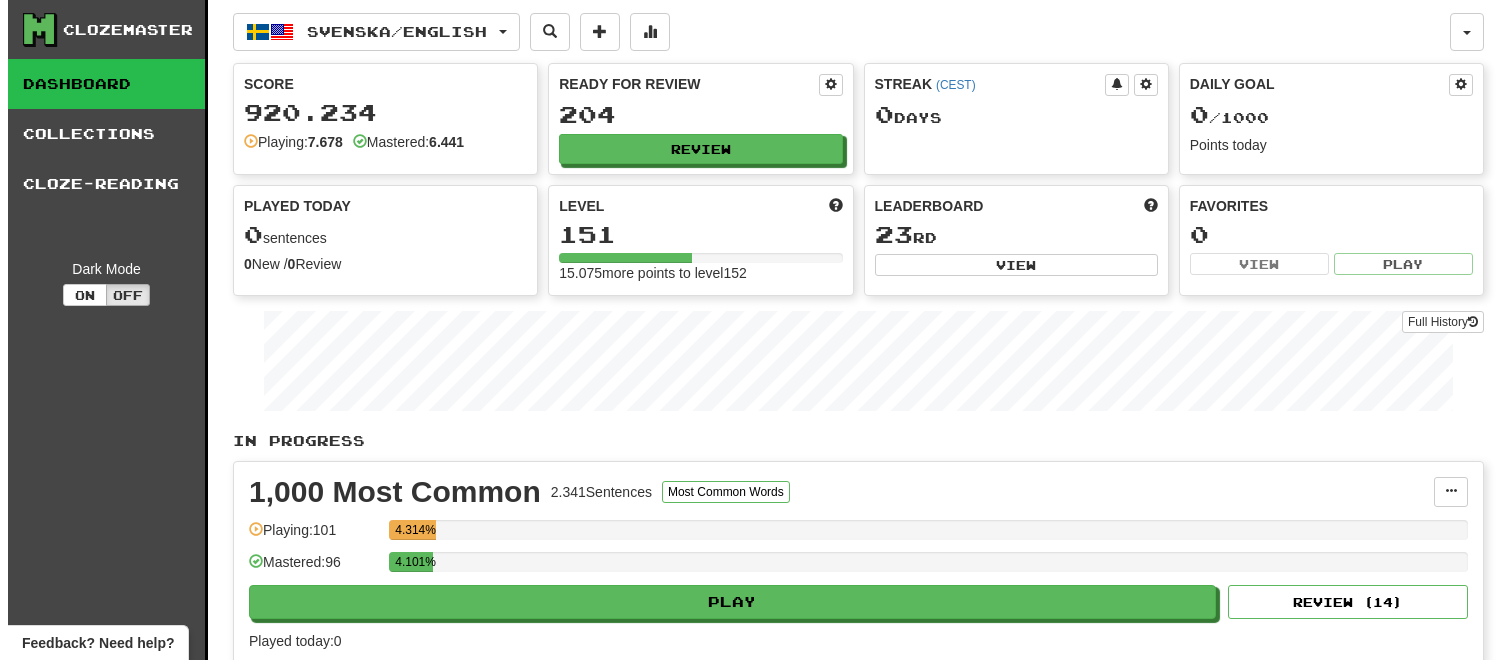 scroll, scrollTop: 0, scrollLeft: 0, axis: both 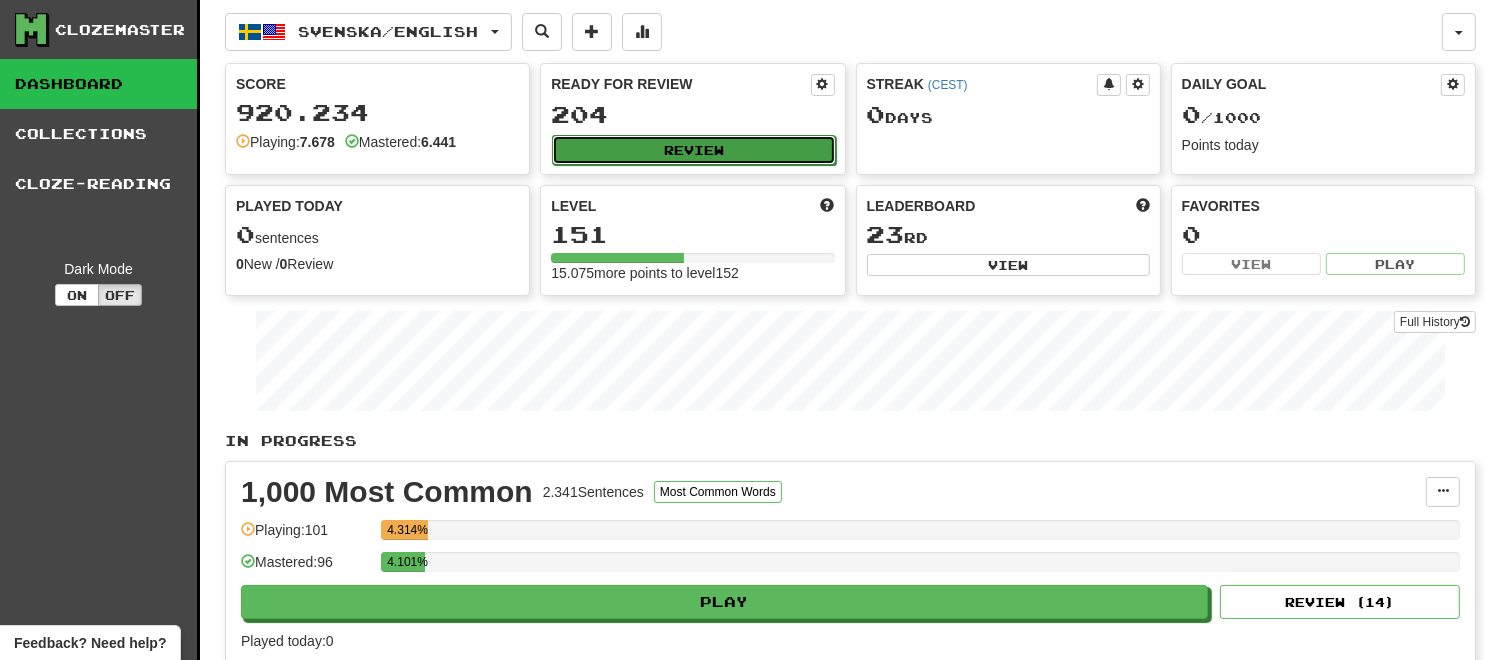 click on "Review" at bounding box center (693, 150) 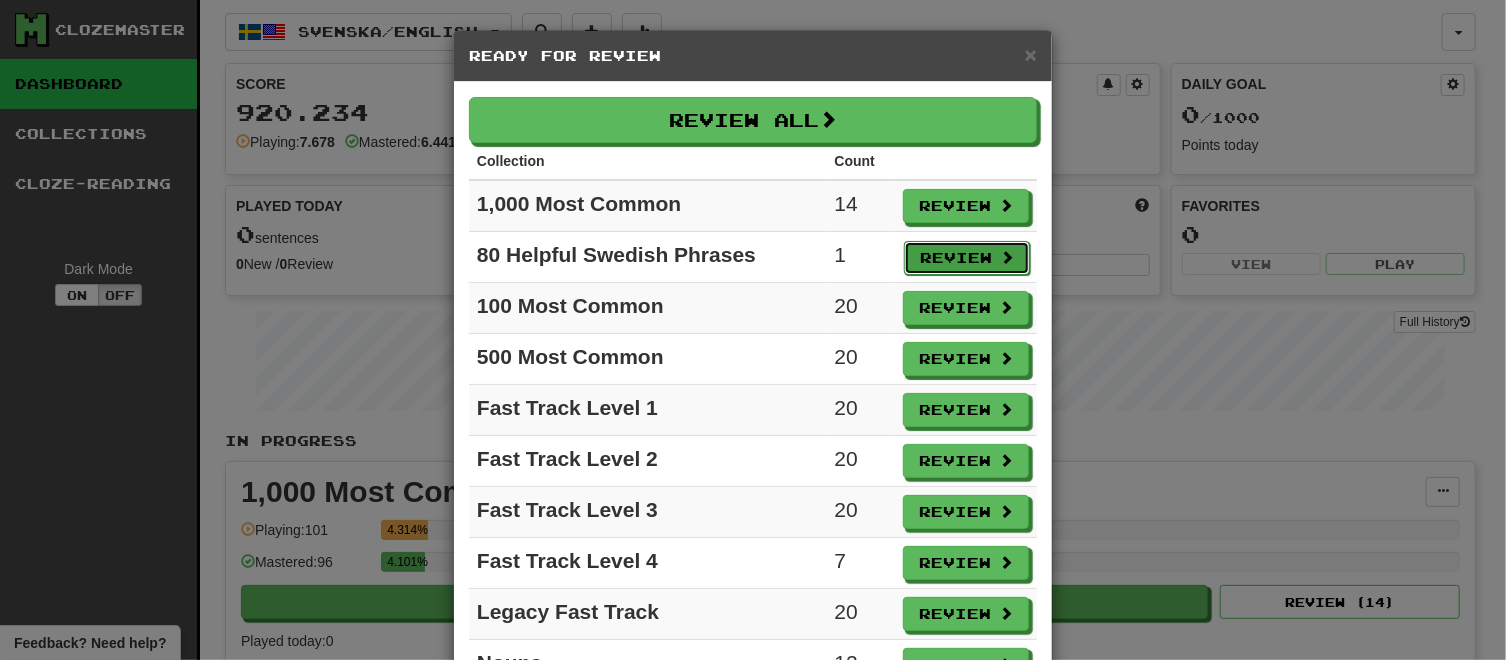 click on "Review" at bounding box center (967, 258) 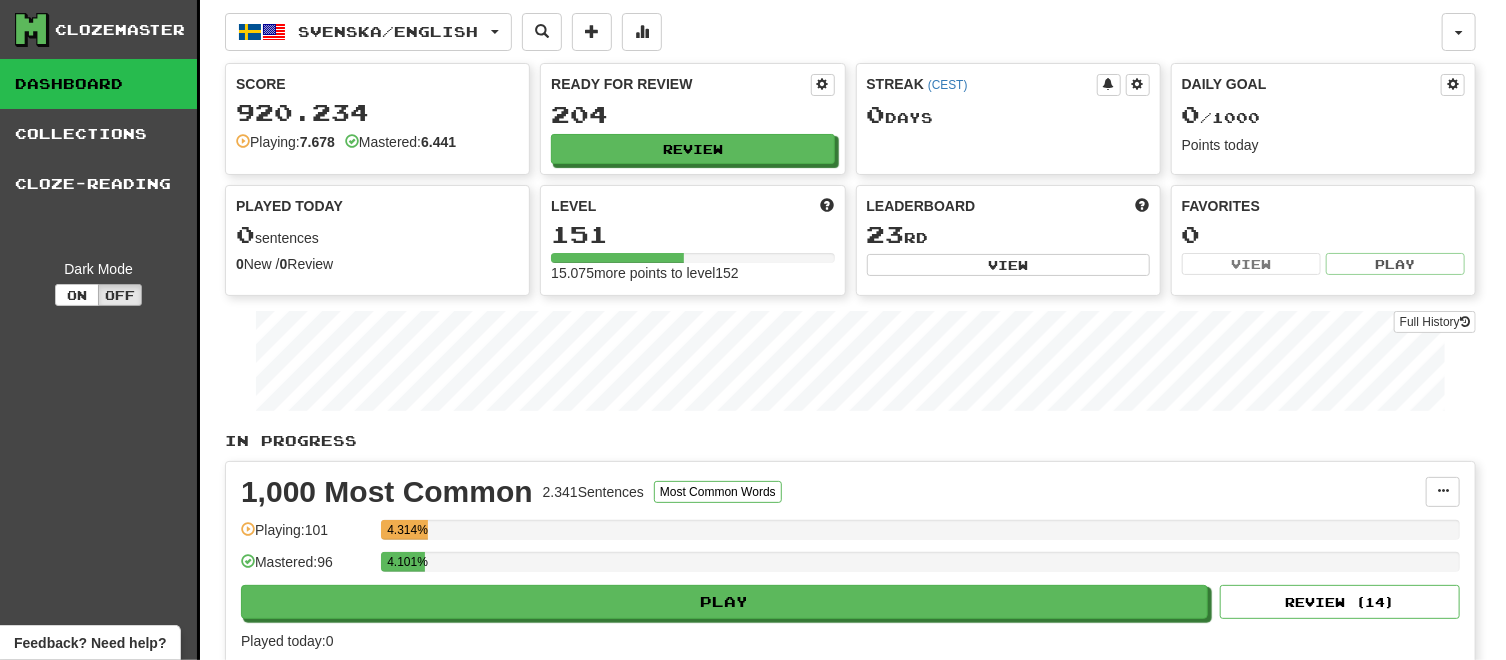 select on "**" 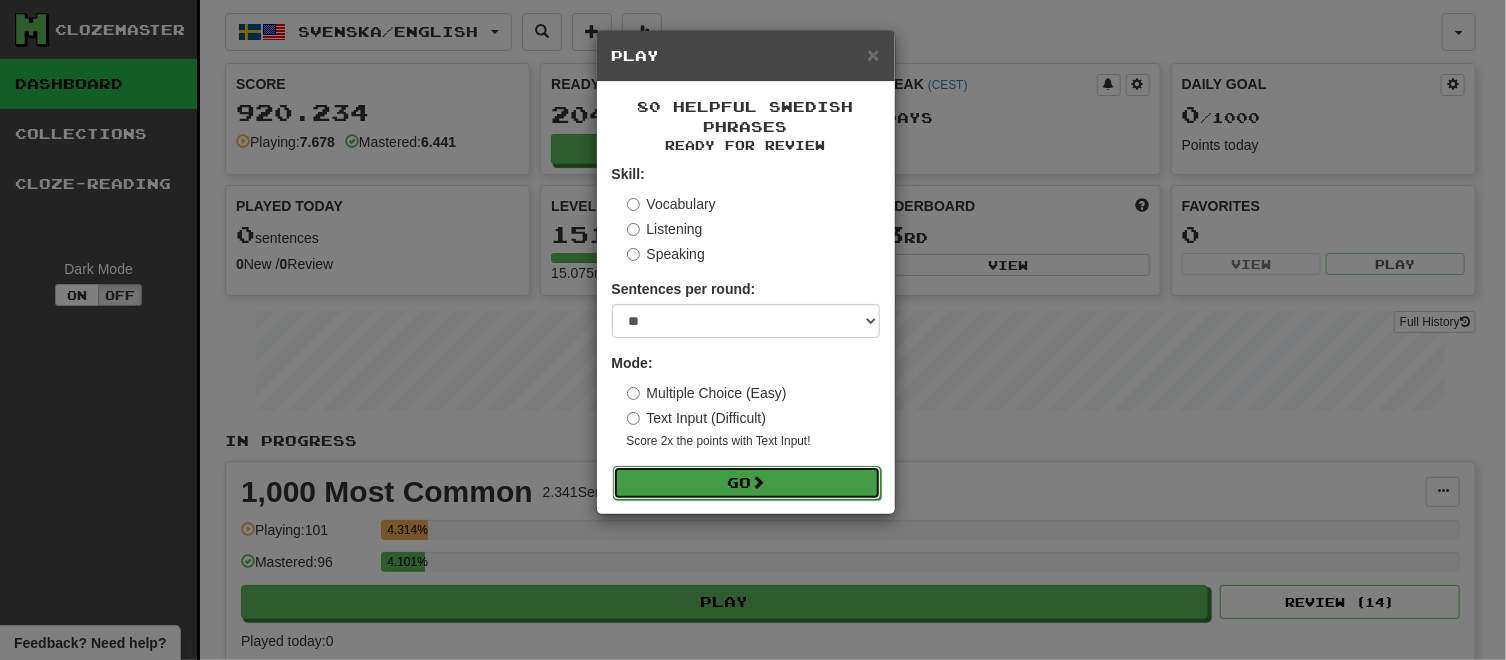 click on "Go" at bounding box center (747, 483) 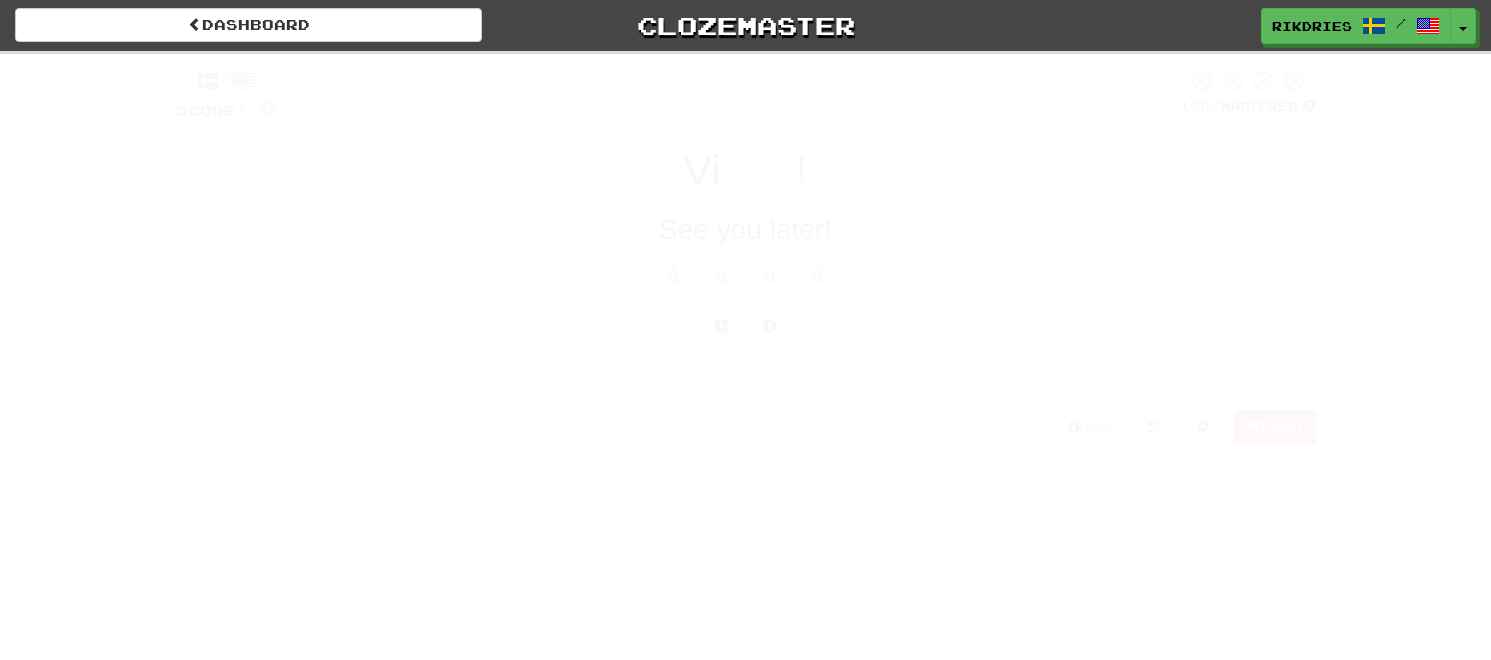 scroll, scrollTop: 0, scrollLeft: 0, axis: both 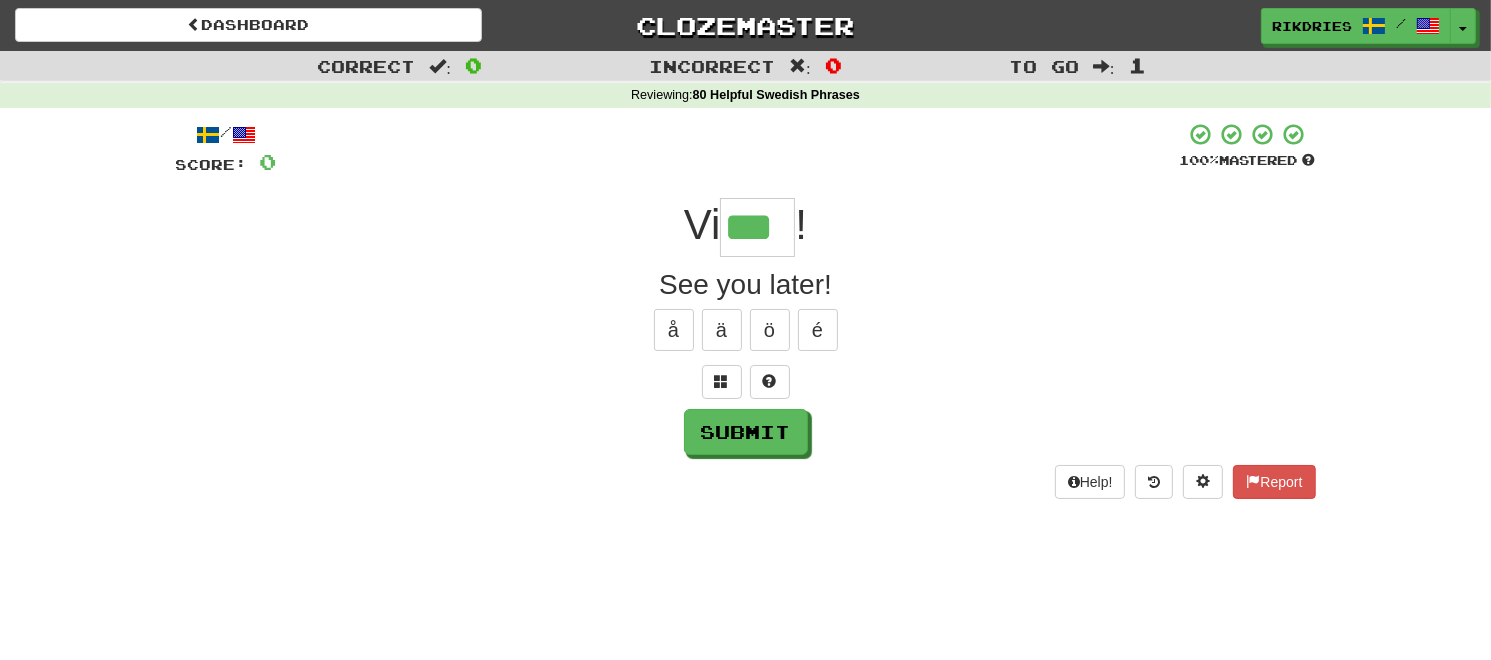 type on "***" 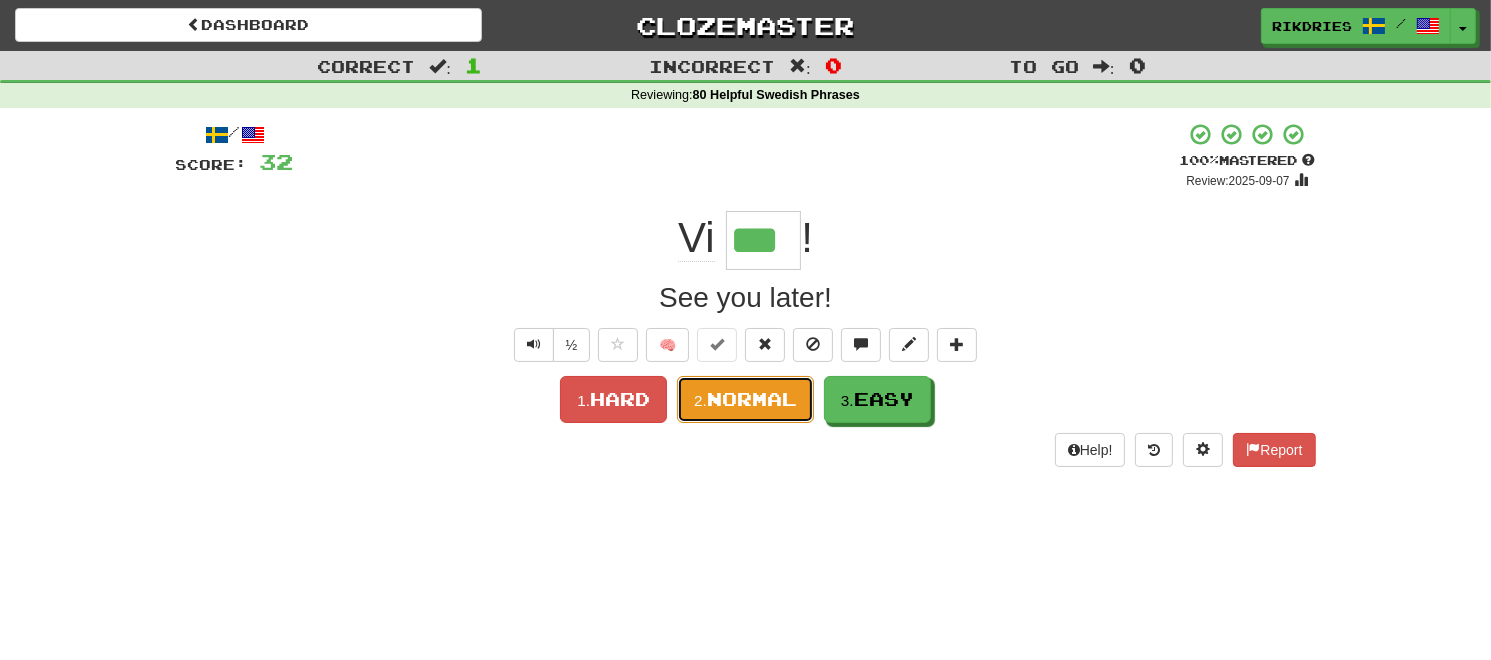 click on "Normal" at bounding box center (752, 399) 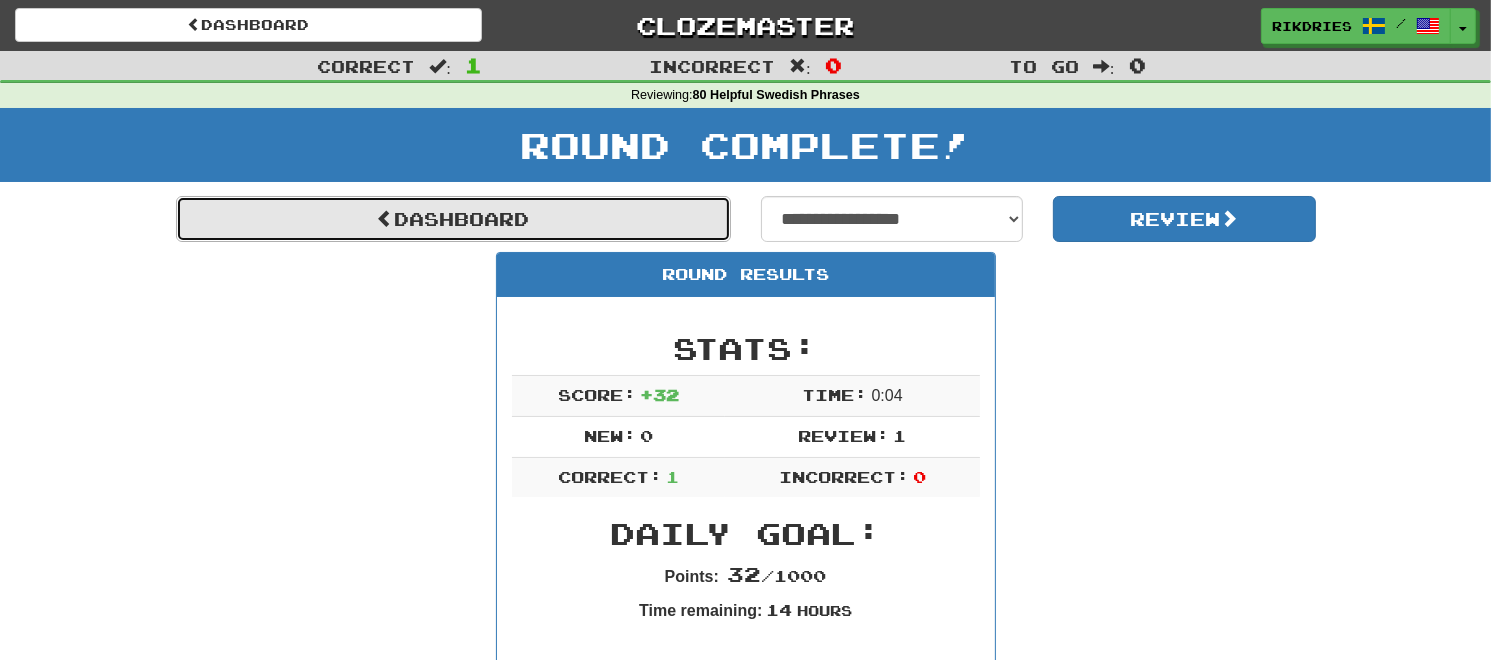 click on "Dashboard" at bounding box center [453, 219] 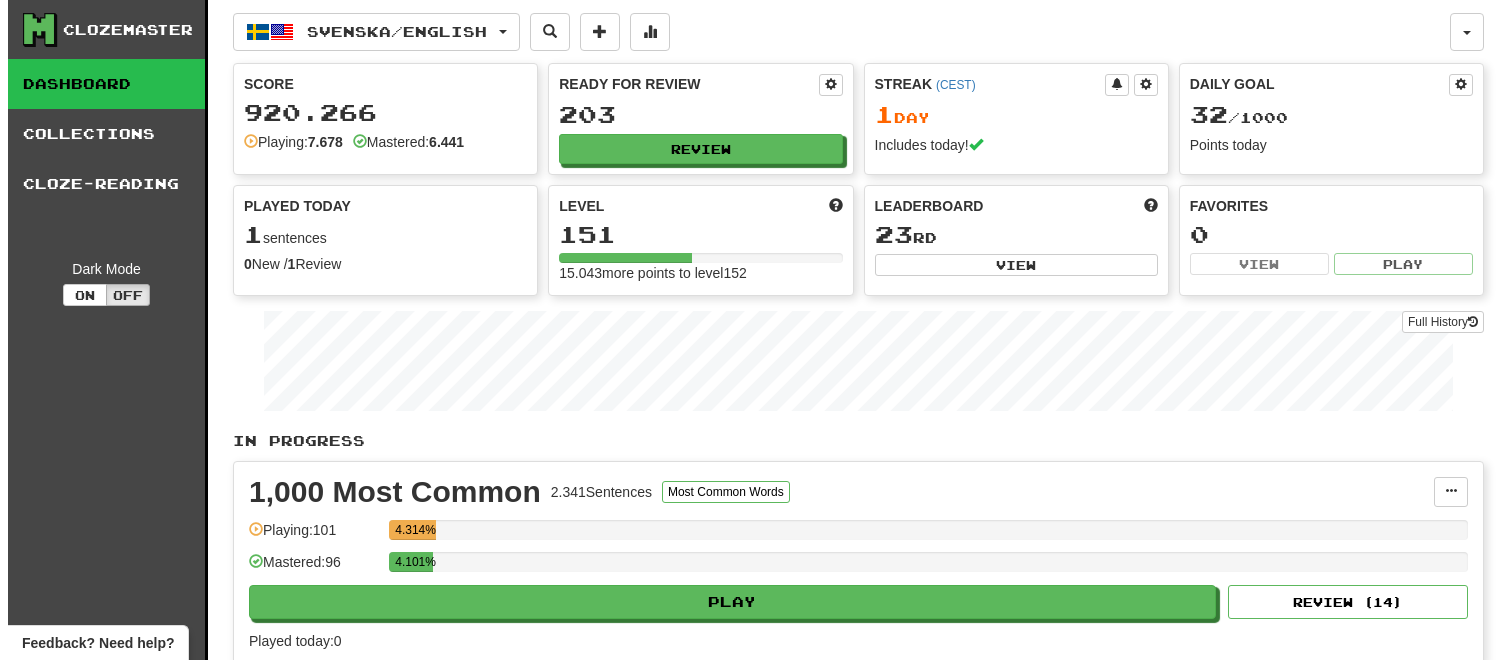 scroll, scrollTop: 0, scrollLeft: 0, axis: both 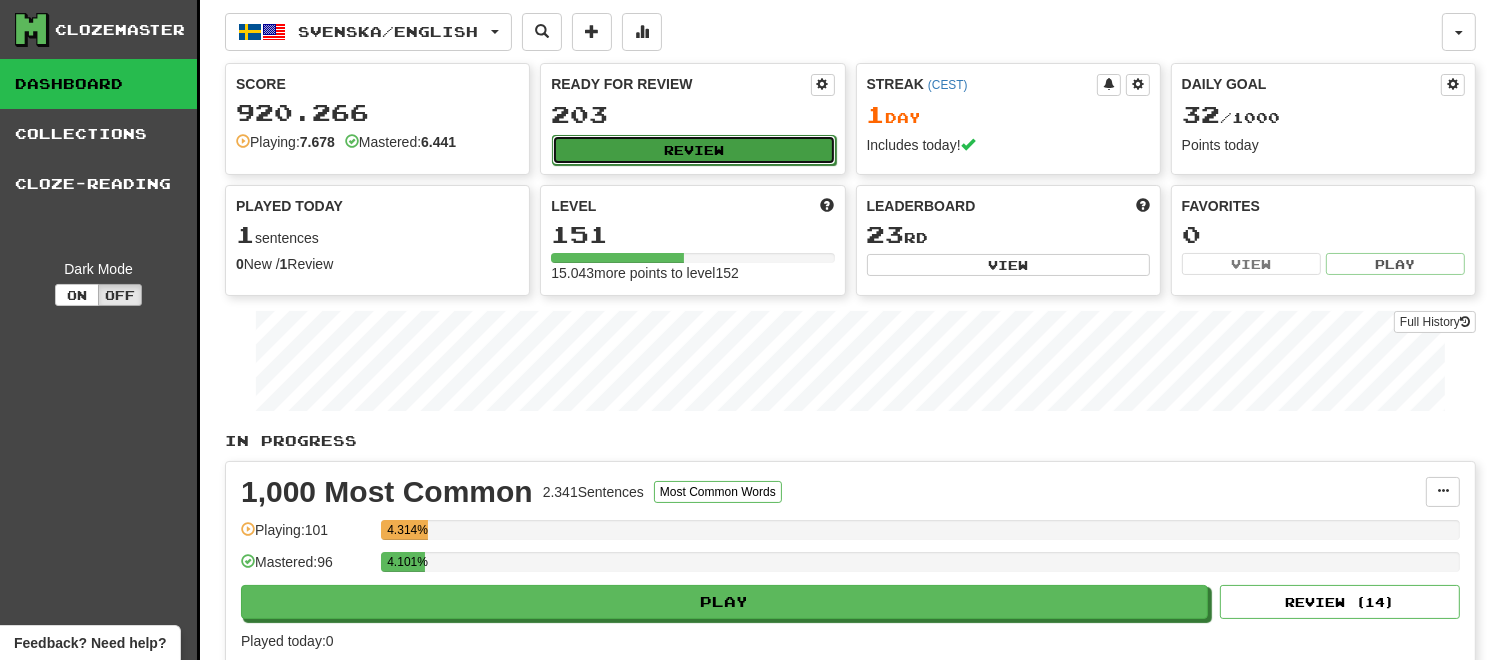 click on "Review" at bounding box center (693, 150) 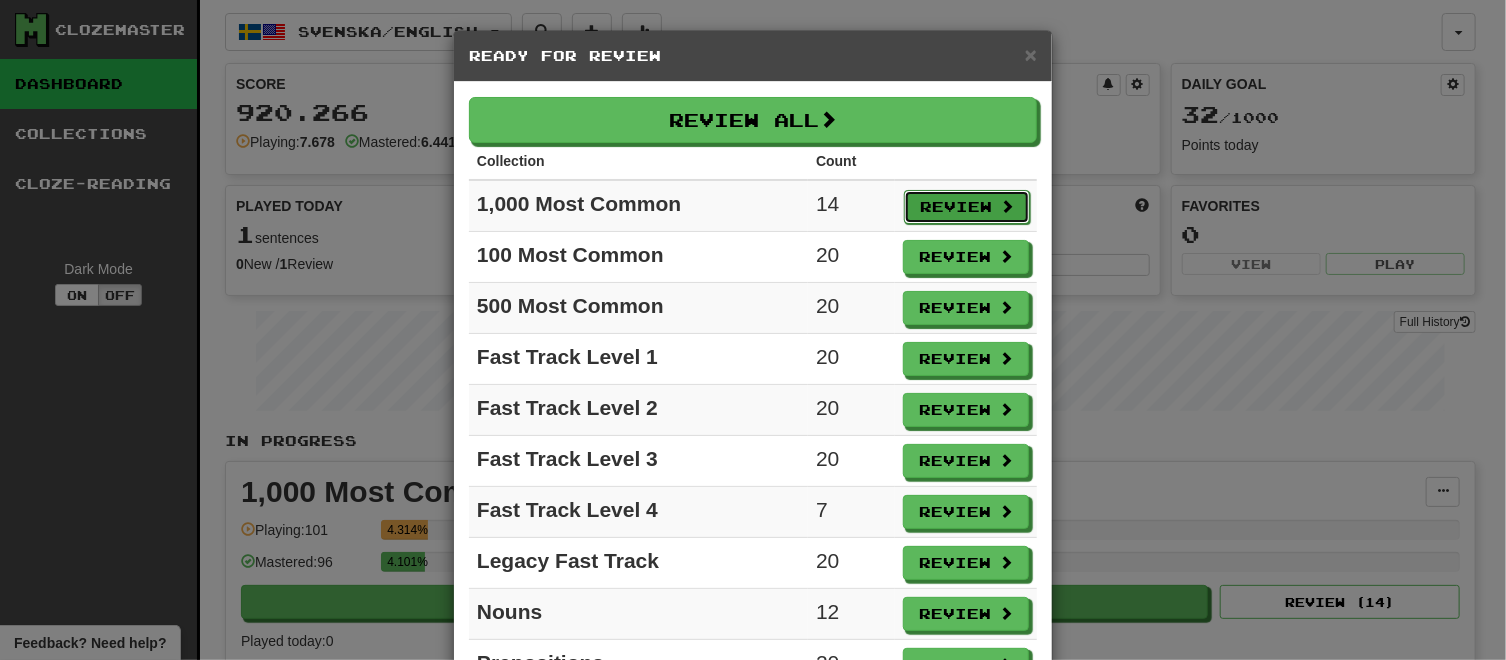 click on "Review" at bounding box center [967, 207] 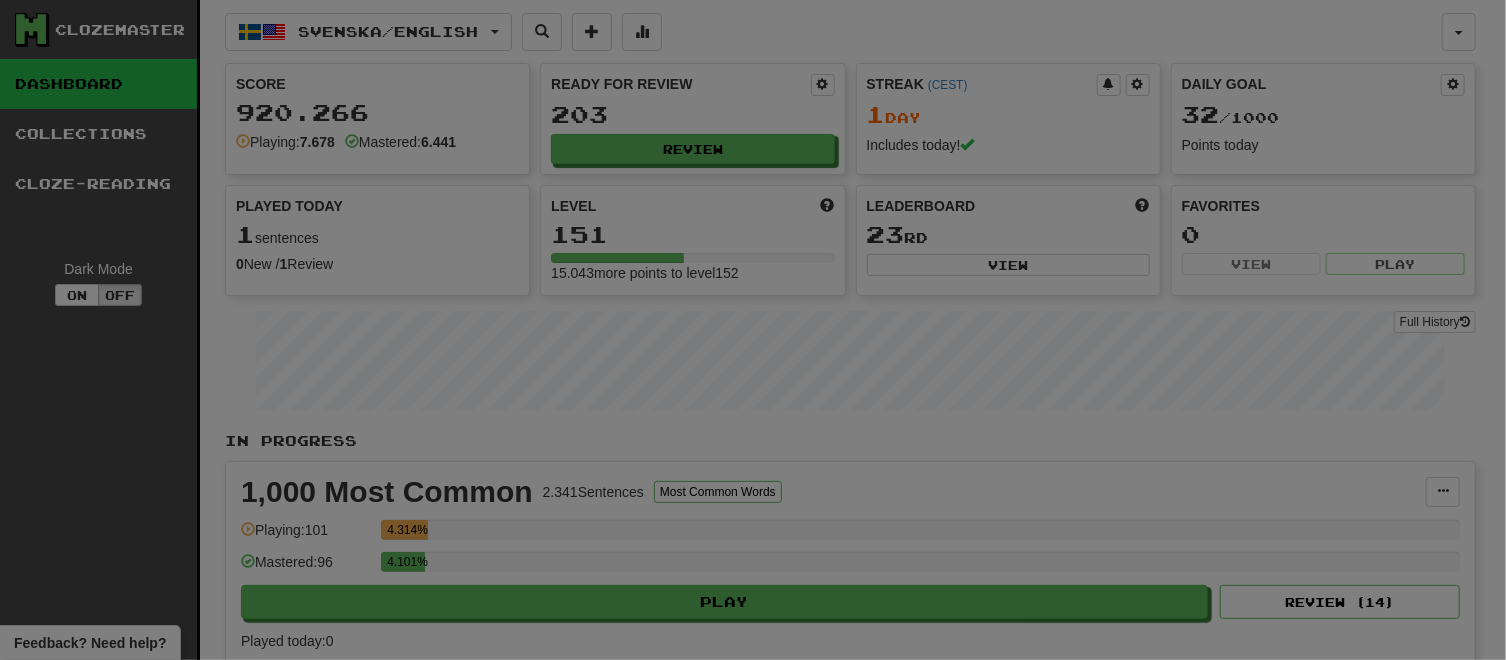 select on "**" 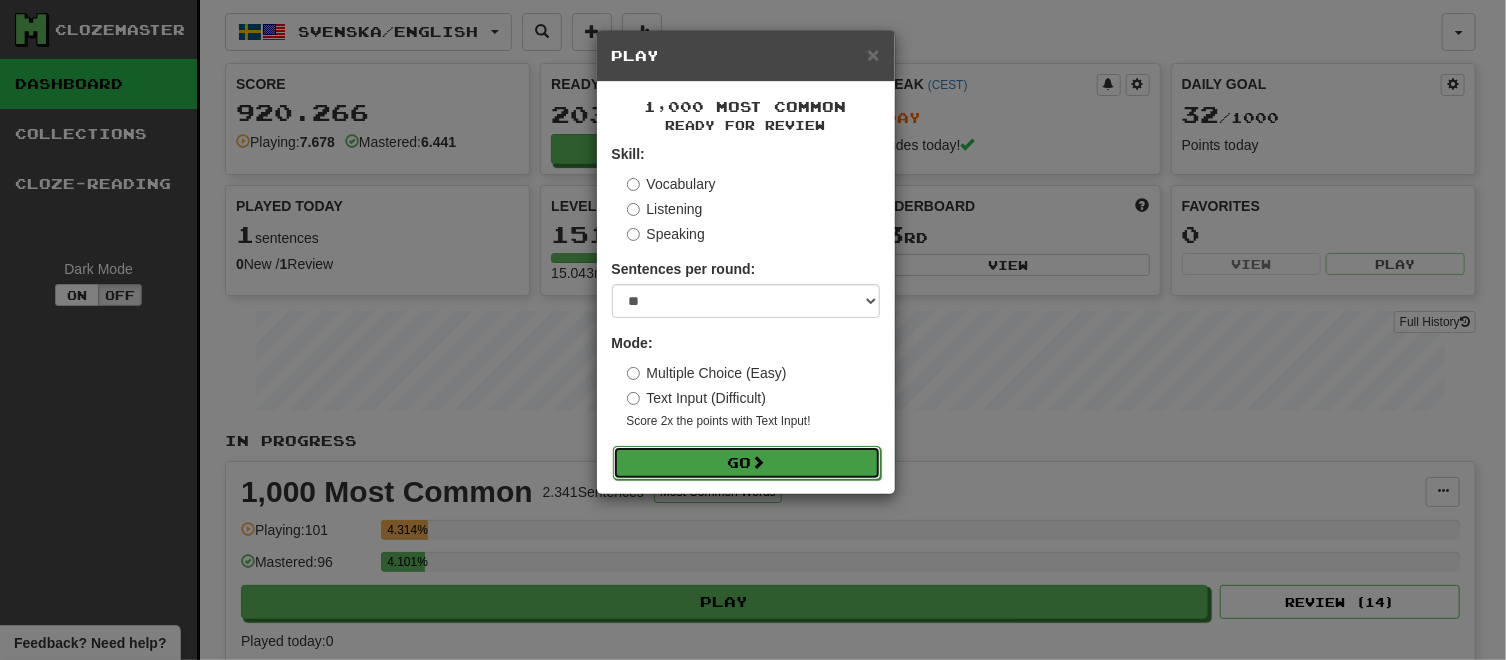 click on "Go" at bounding box center (747, 463) 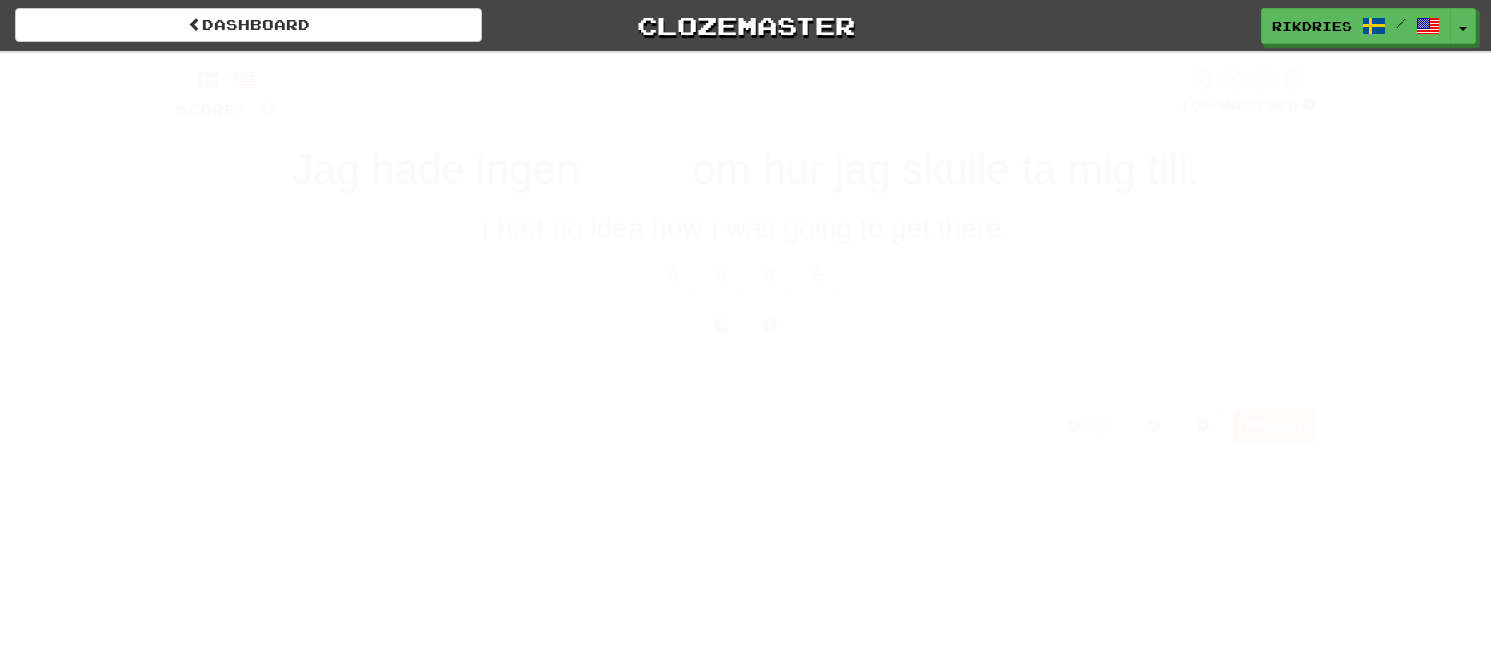 scroll, scrollTop: 0, scrollLeft: 0, axis: both 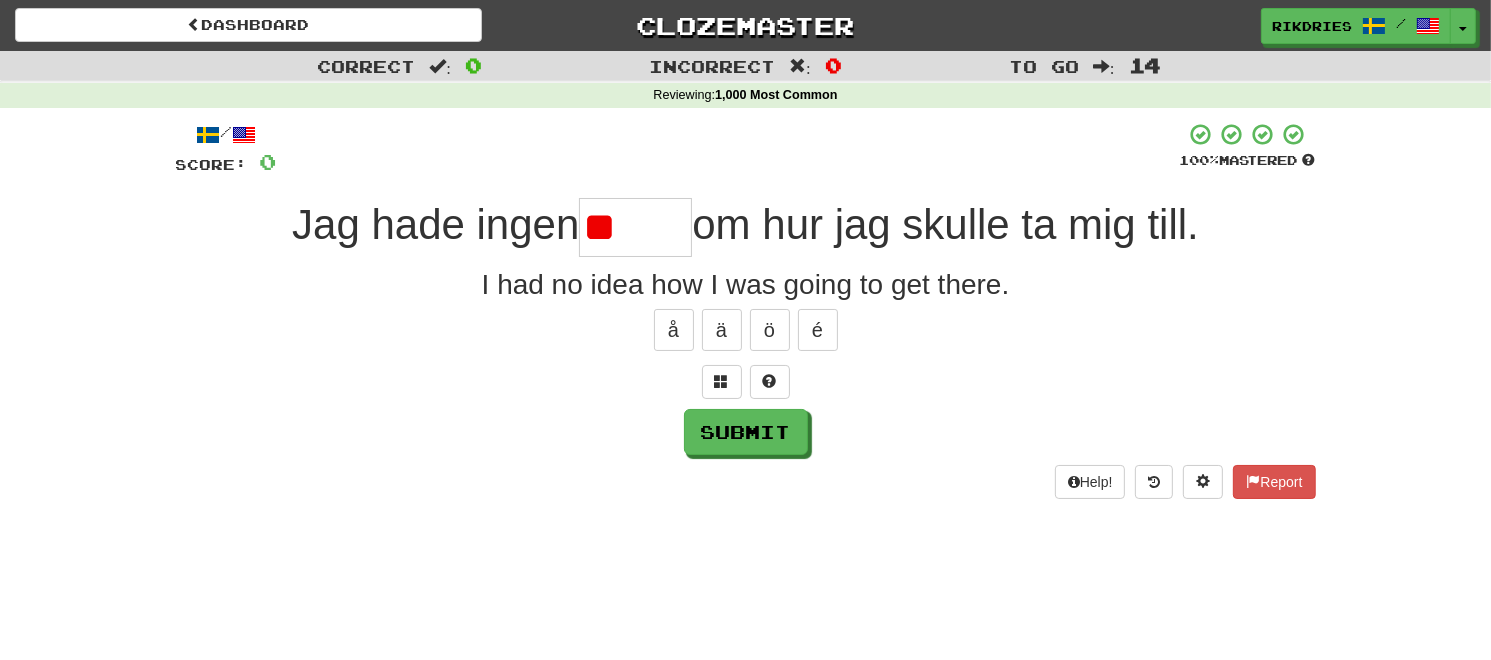 type on "*" 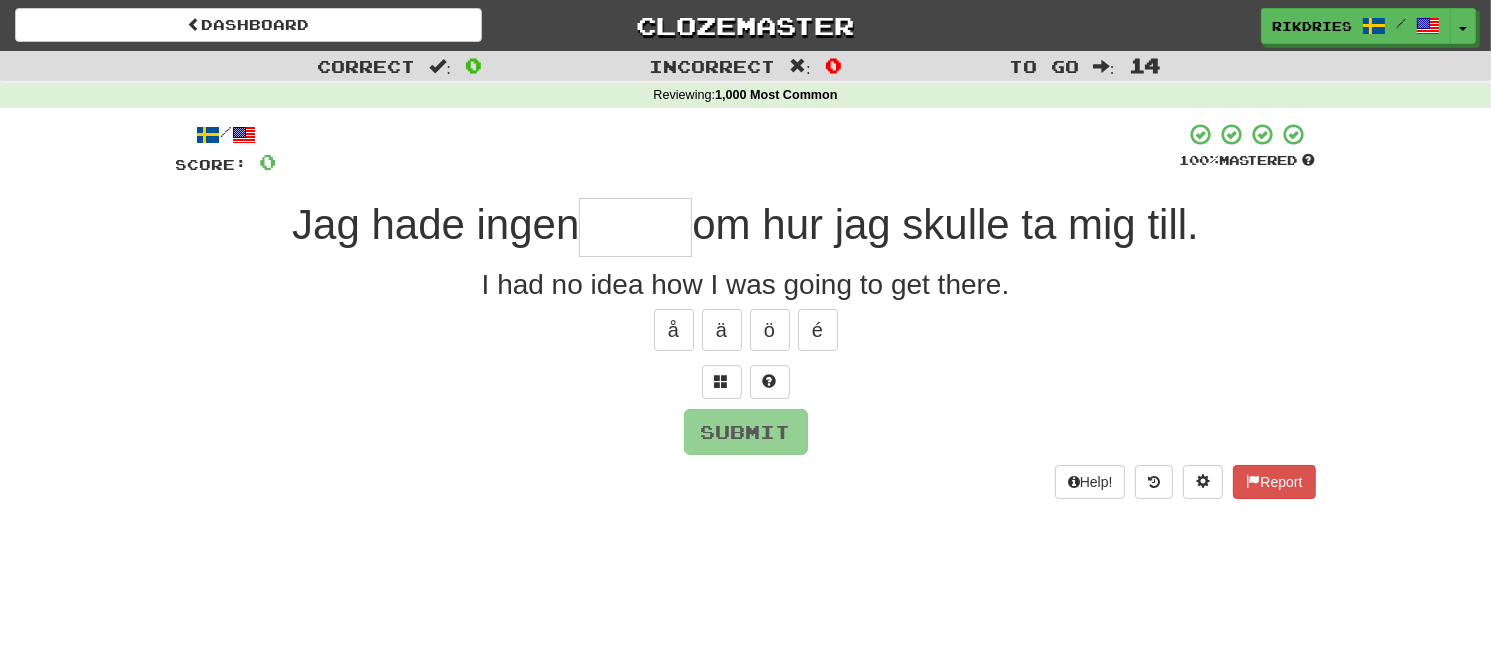 type on "*" 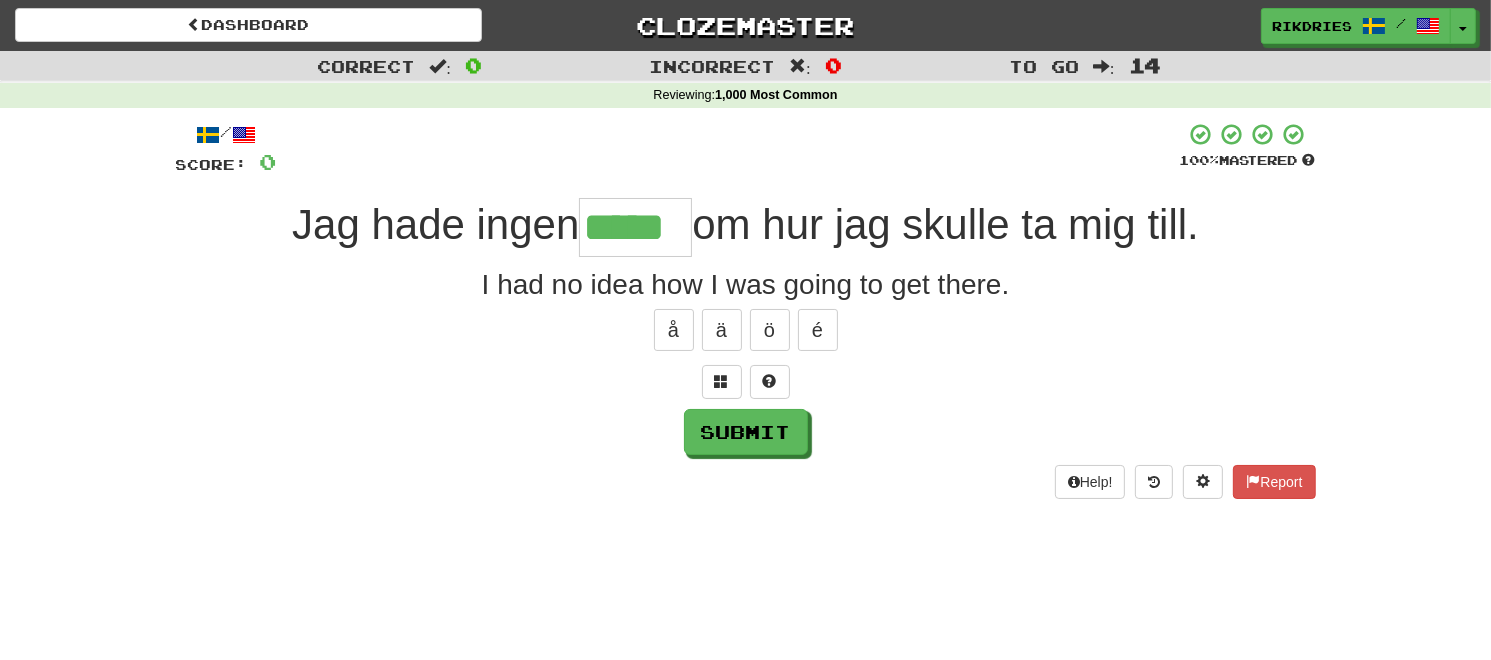 type on "*****" 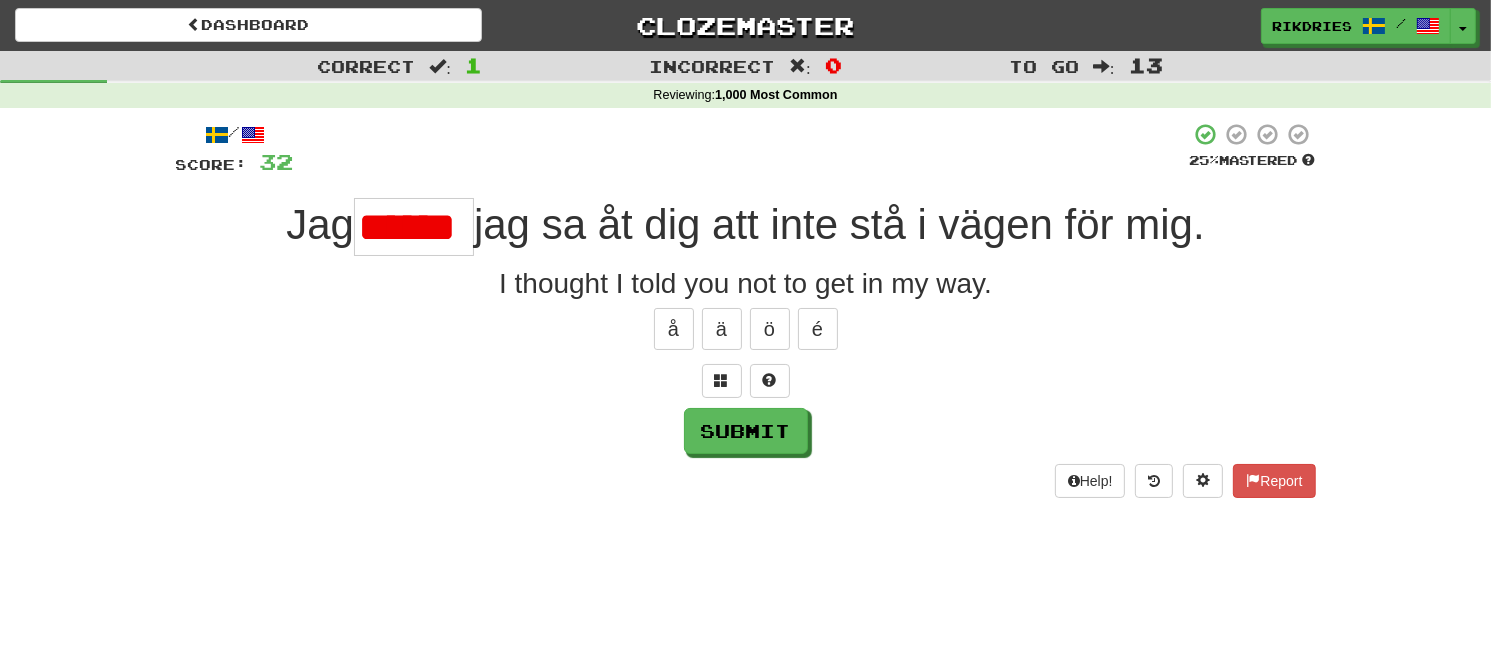 scroll, scrollTop: 0, scrollLeft: 0, axis: both 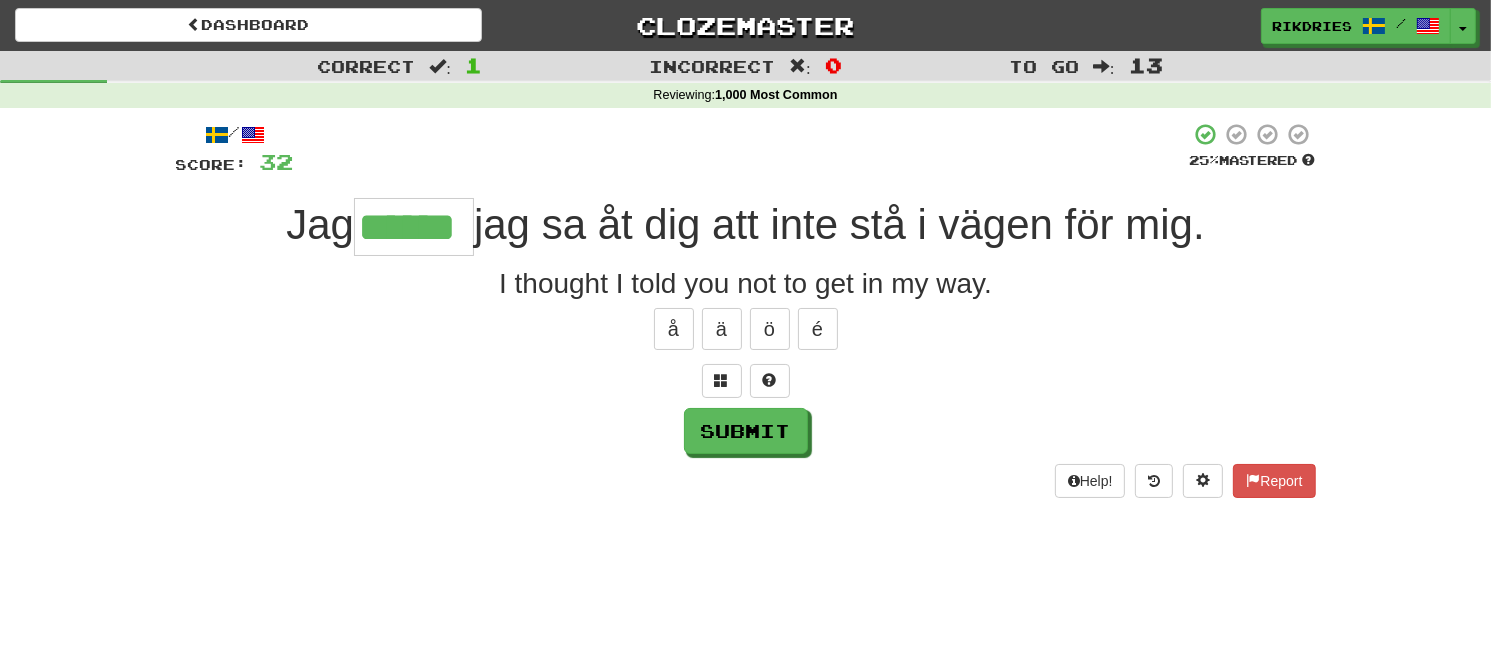 type on "******" 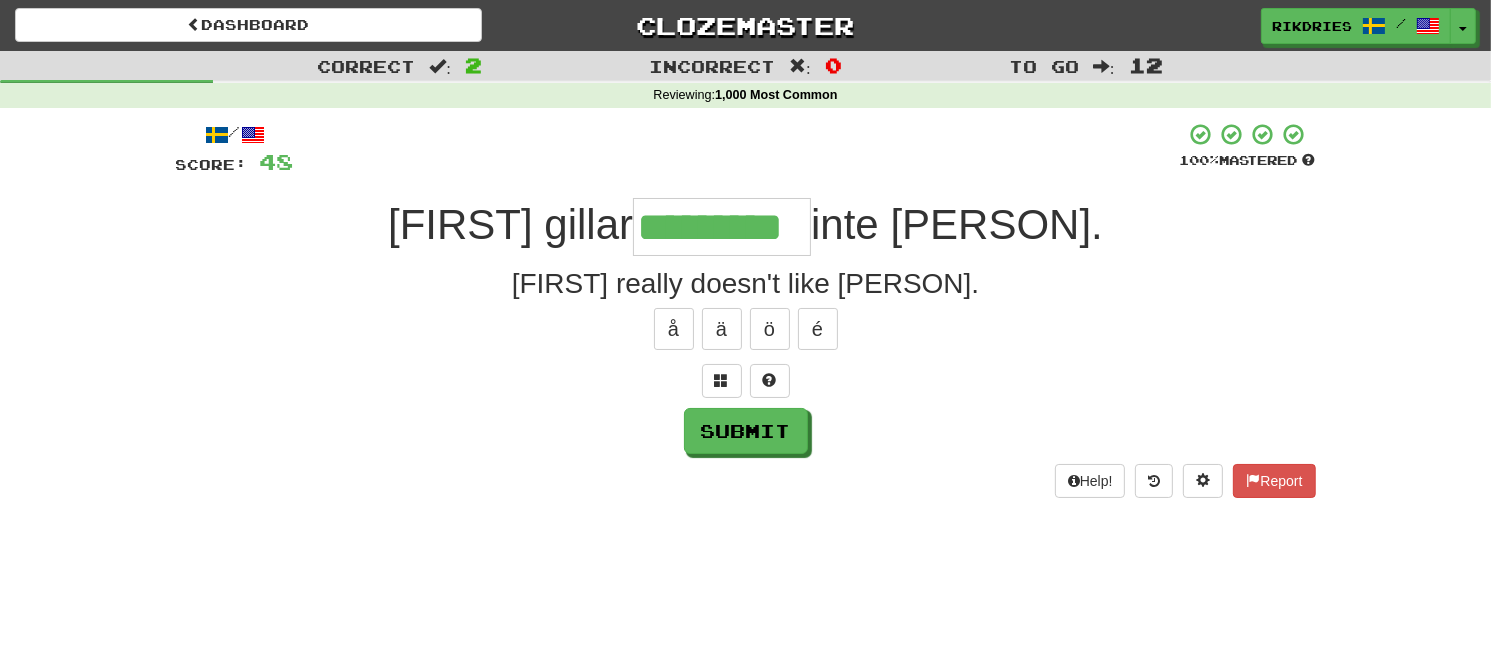 type on "*********" 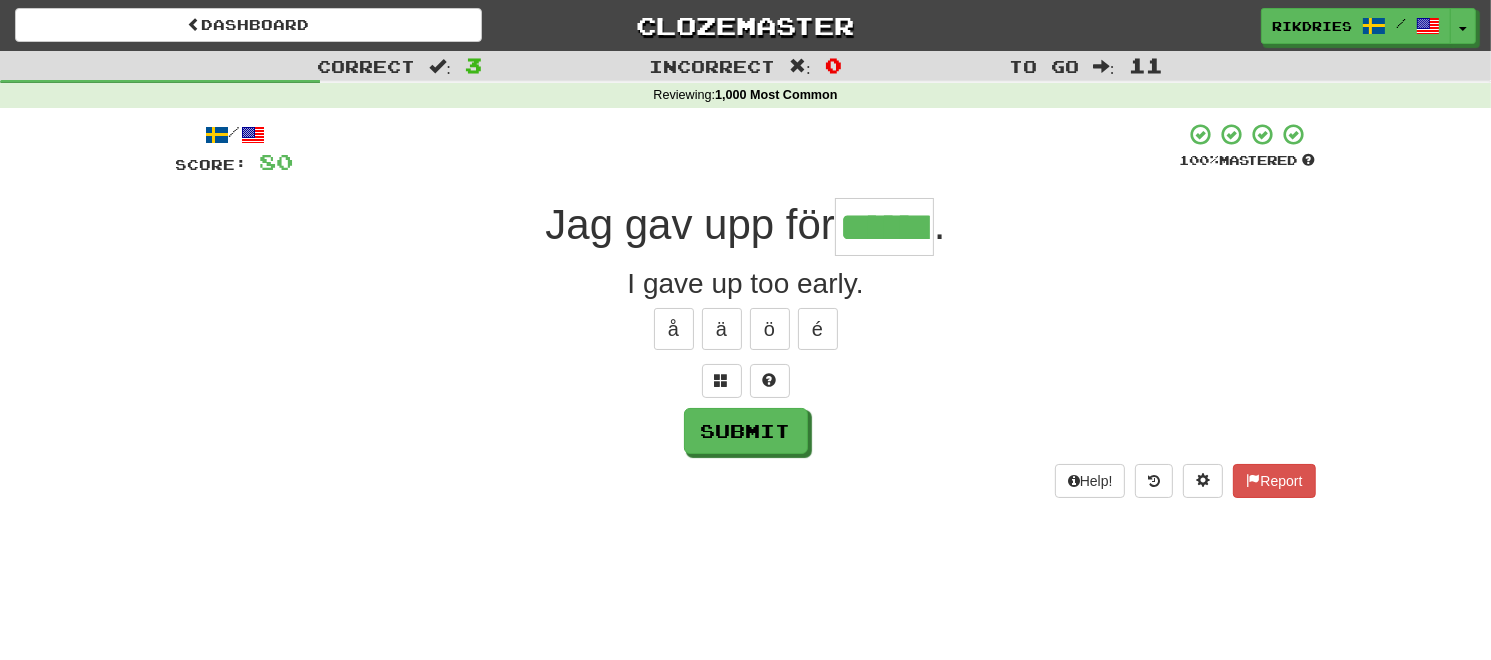 type on "******" 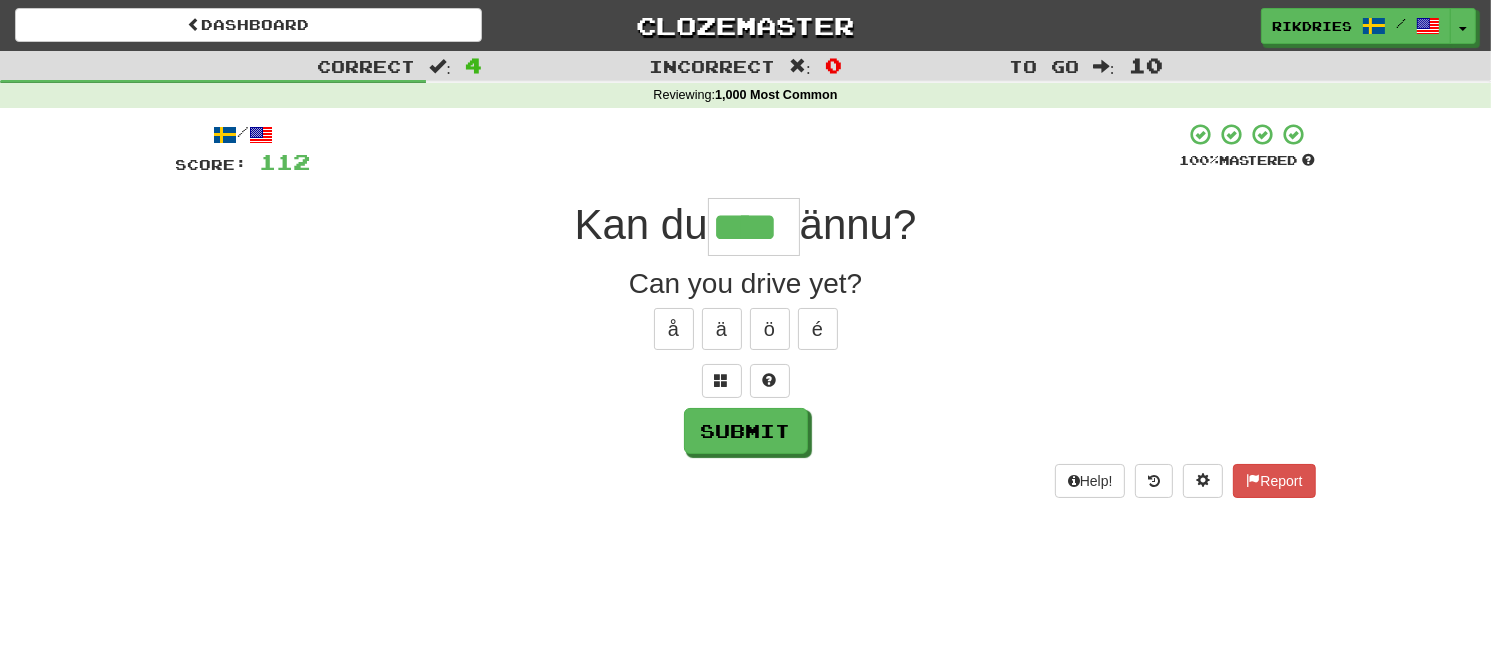 type on "****" 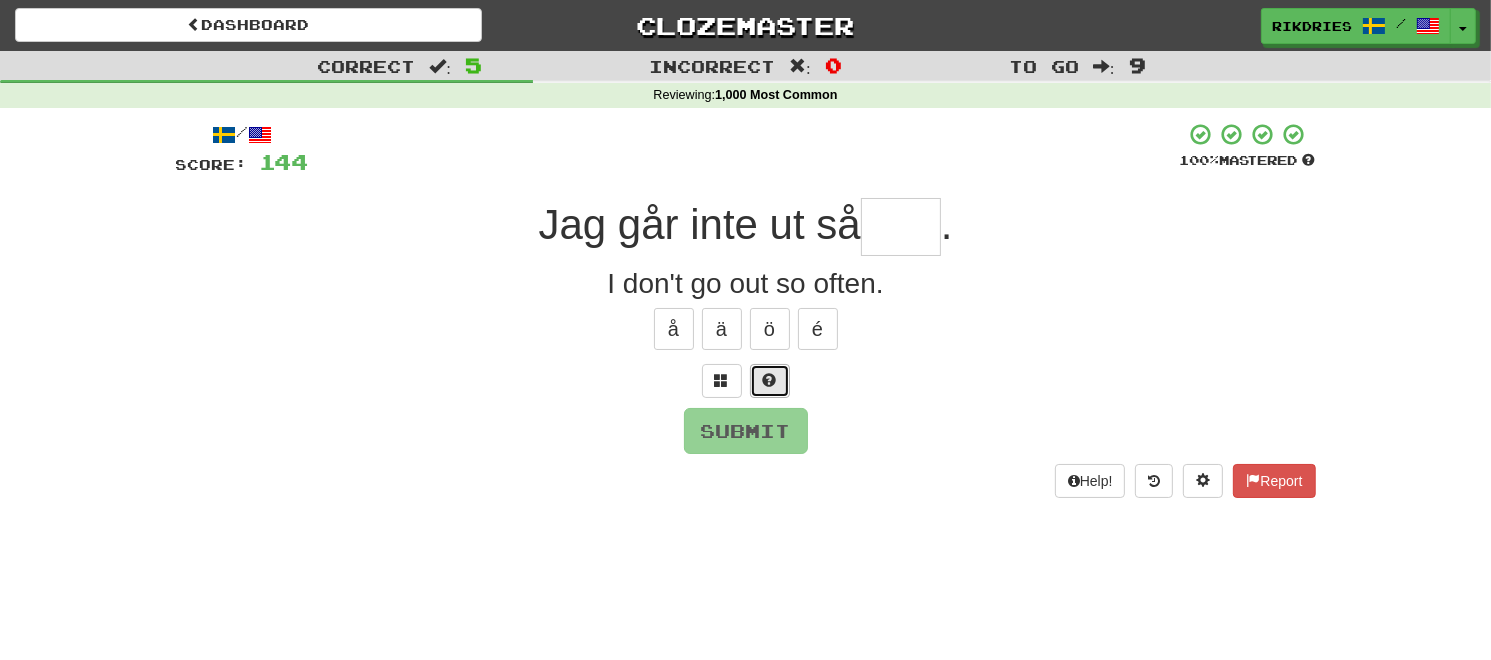 click at bounding box center [770, 380] 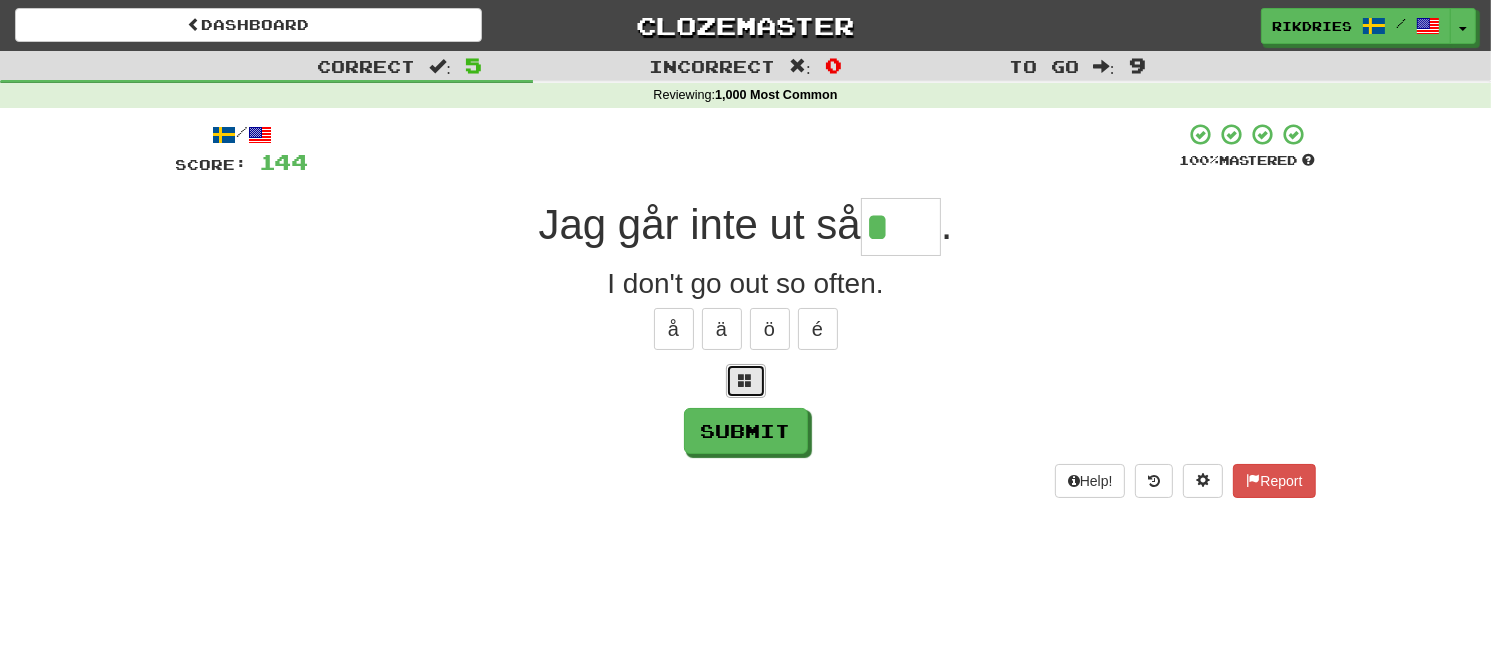 click at bounding box center (746, 381) 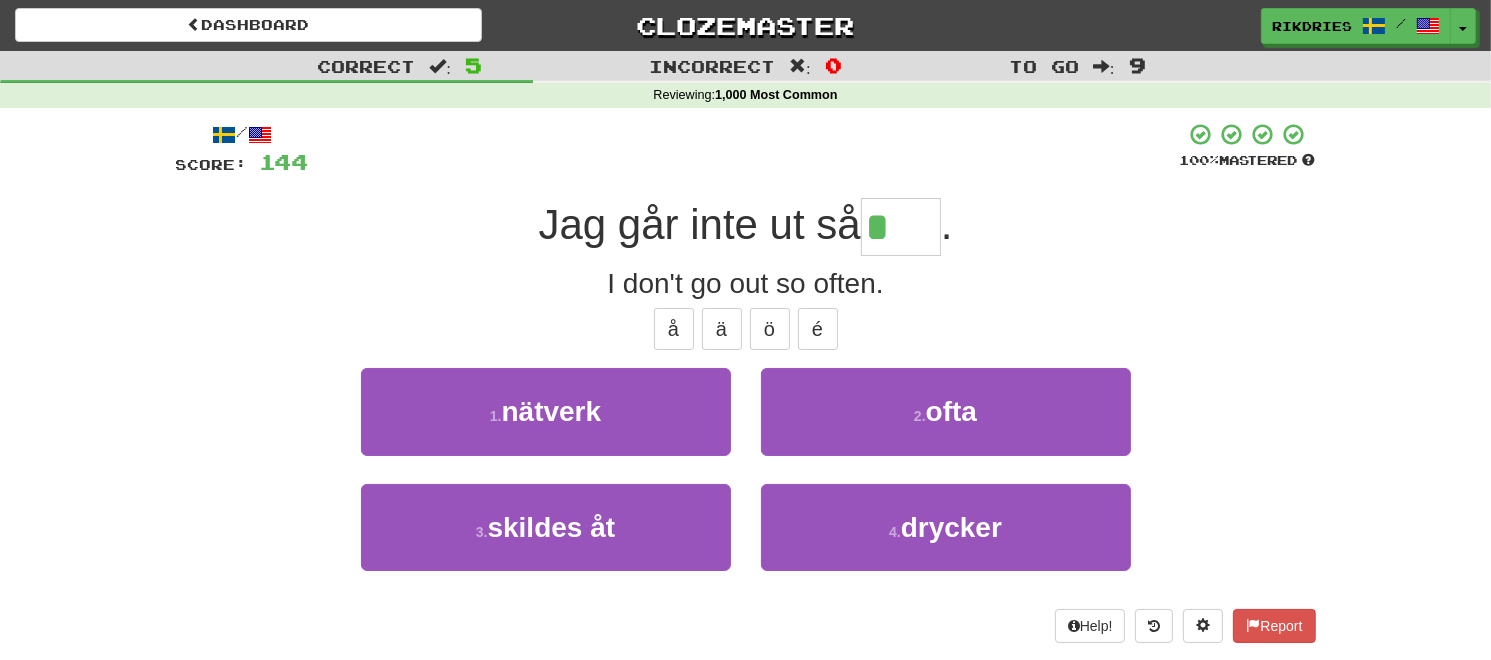 click on "å ä ö é" at bounding box center (746, 329) 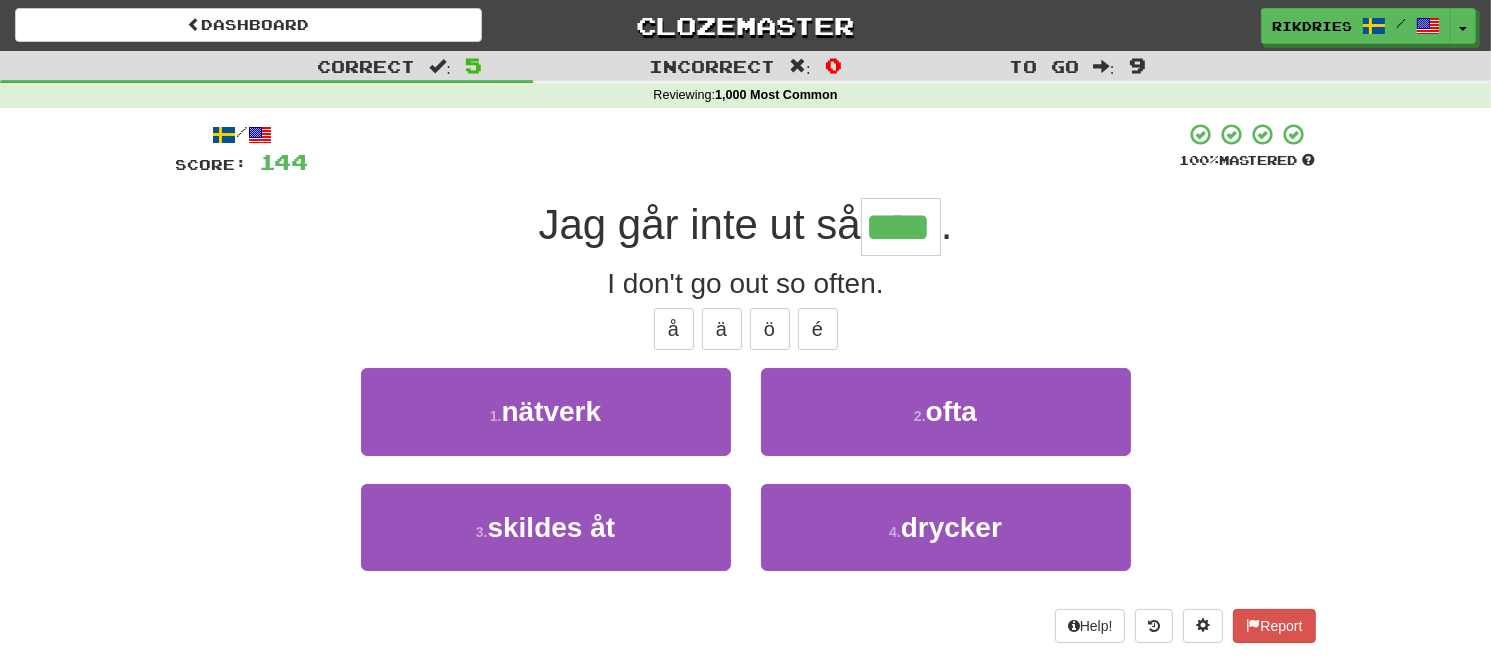 type on "****" 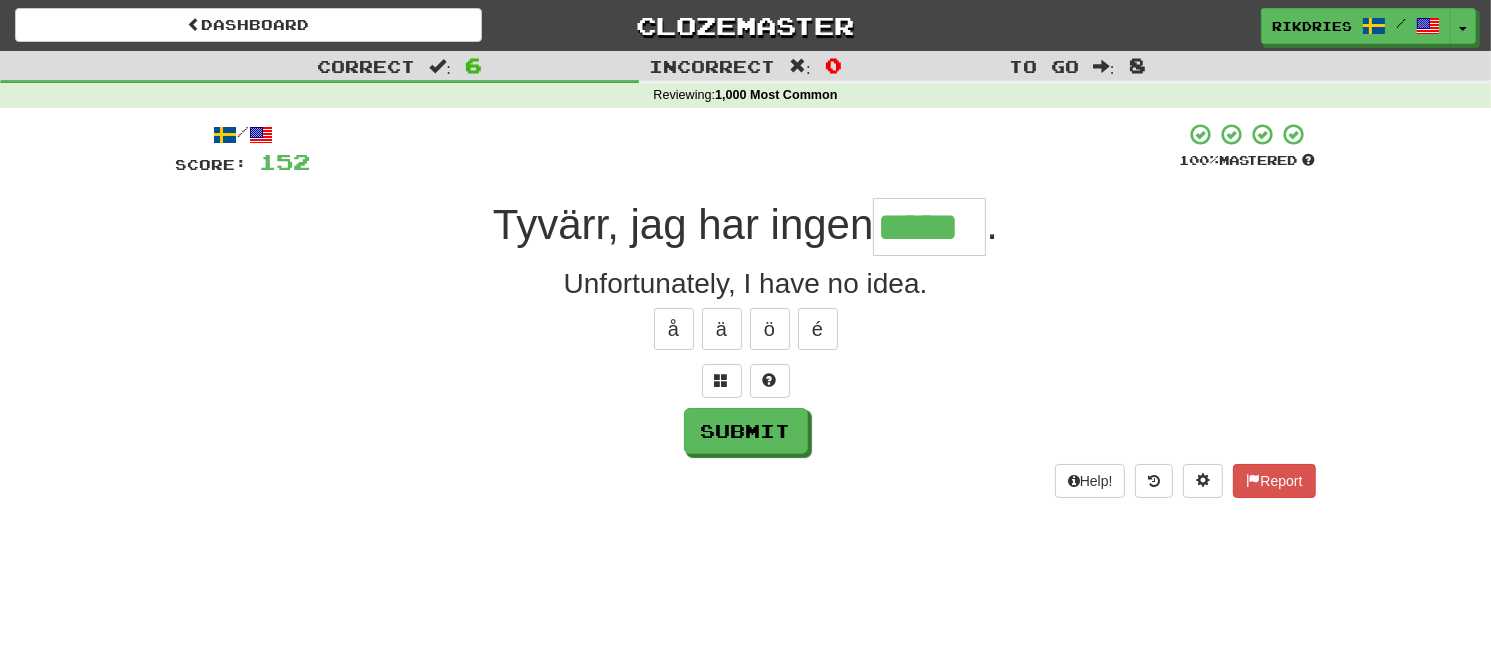 type on "*****" 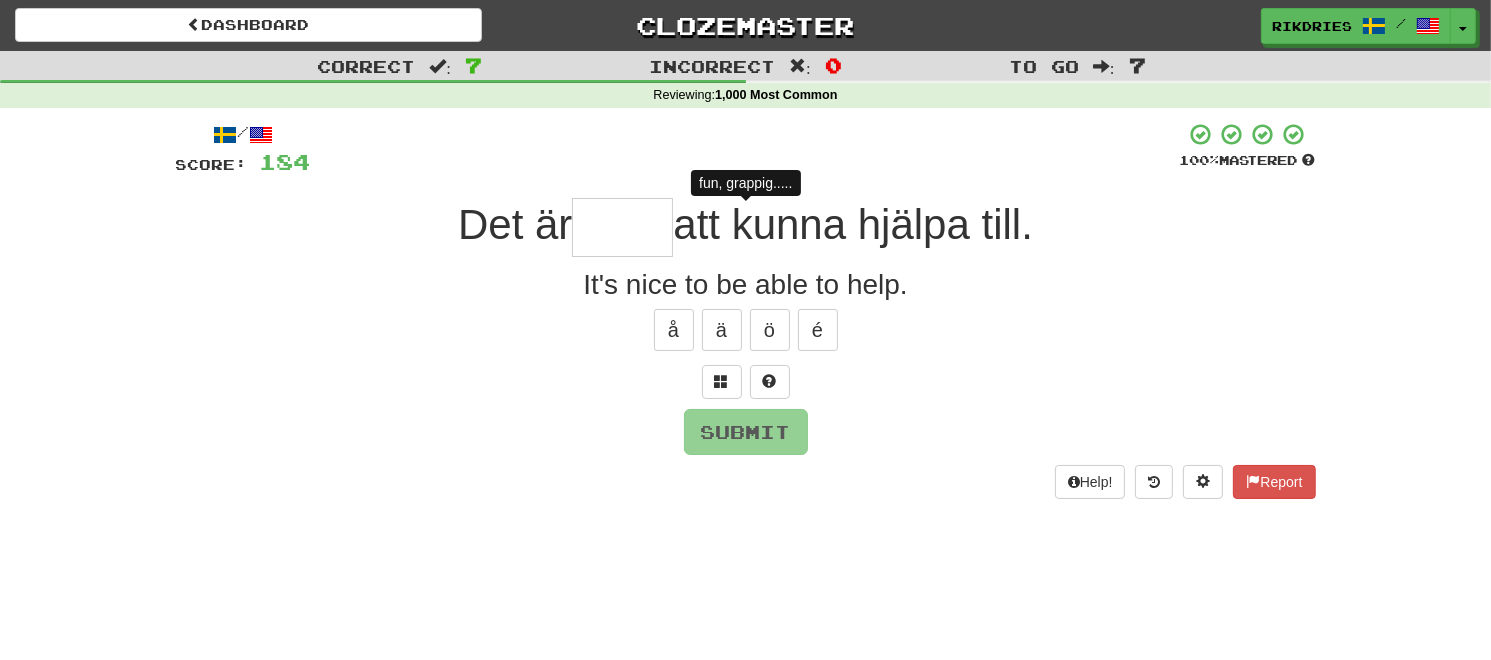 type on "*" 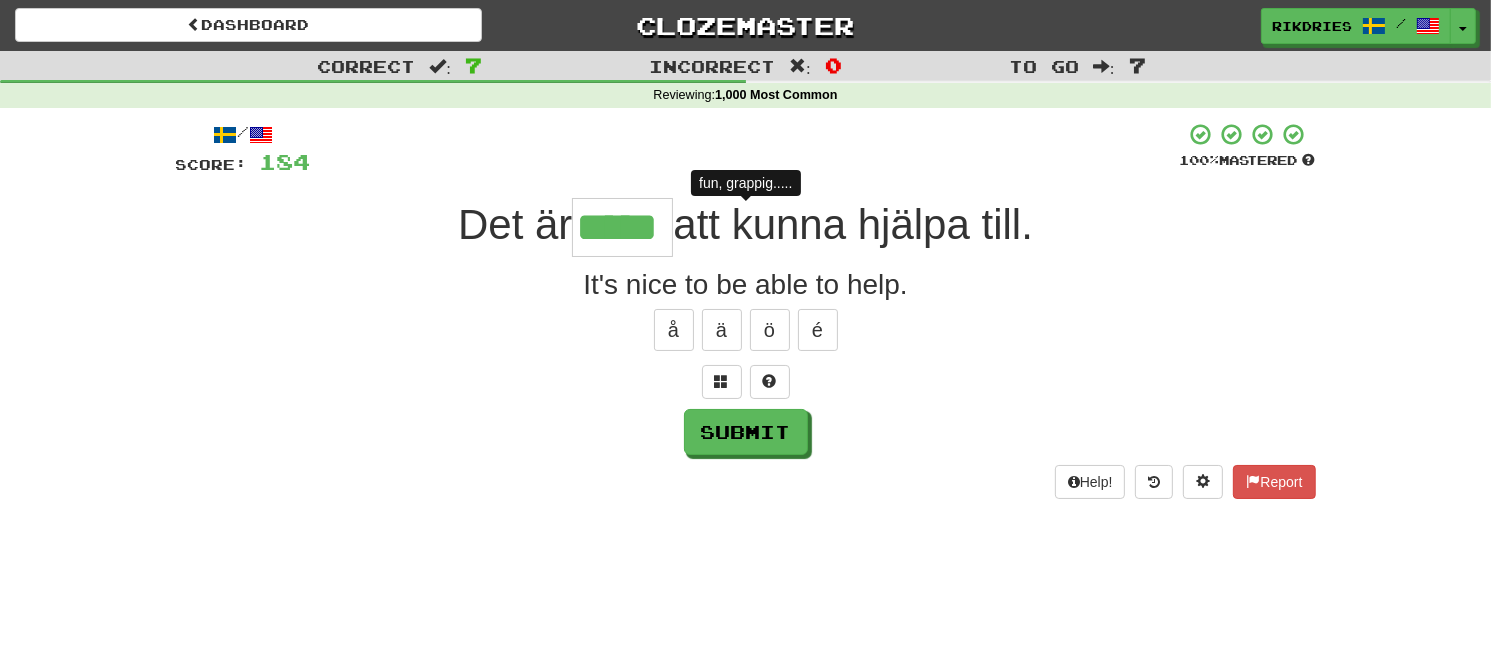type on "******" 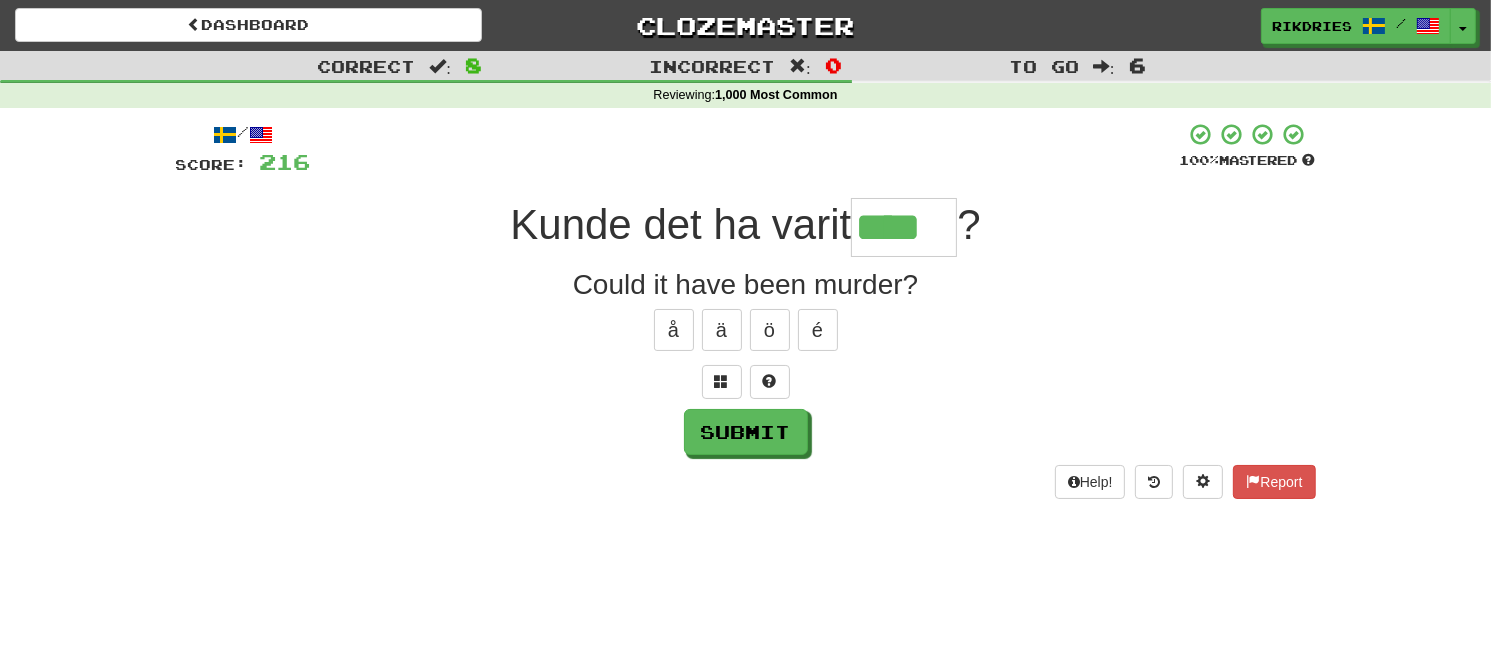 type on "****" 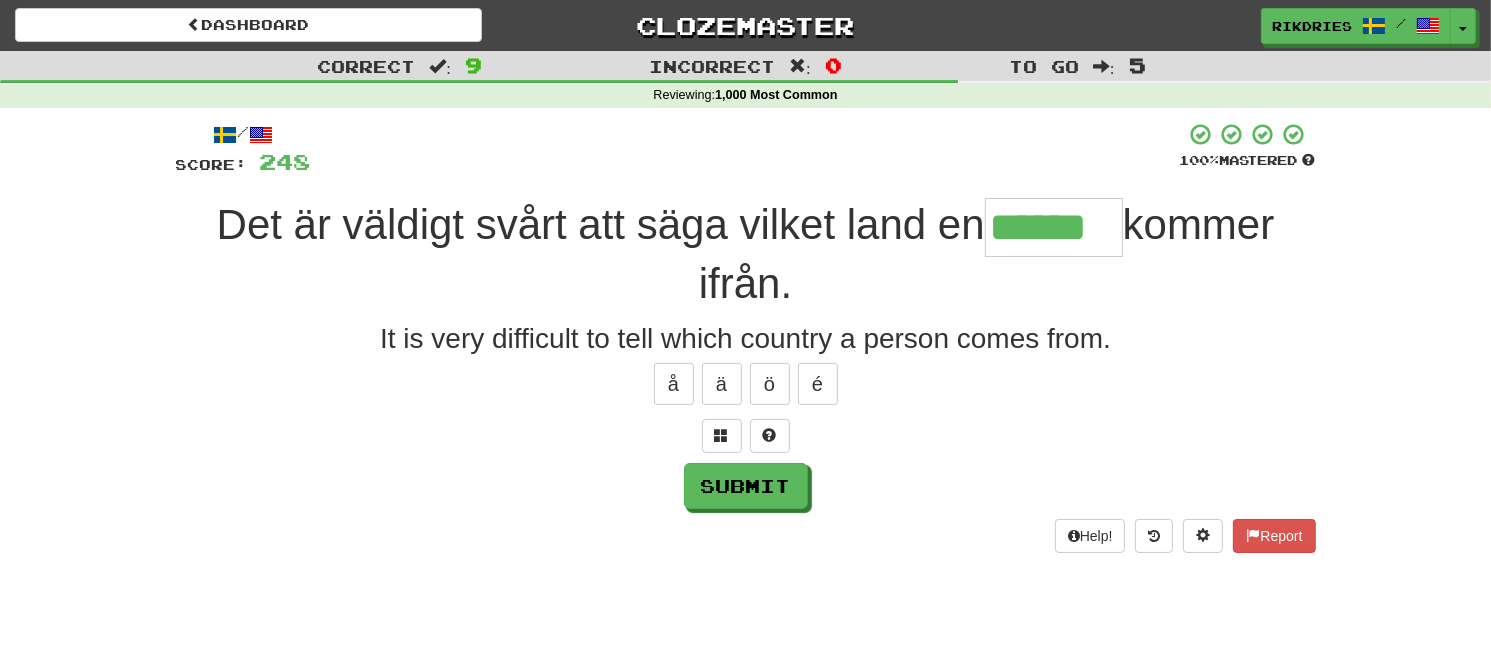 type on "******" 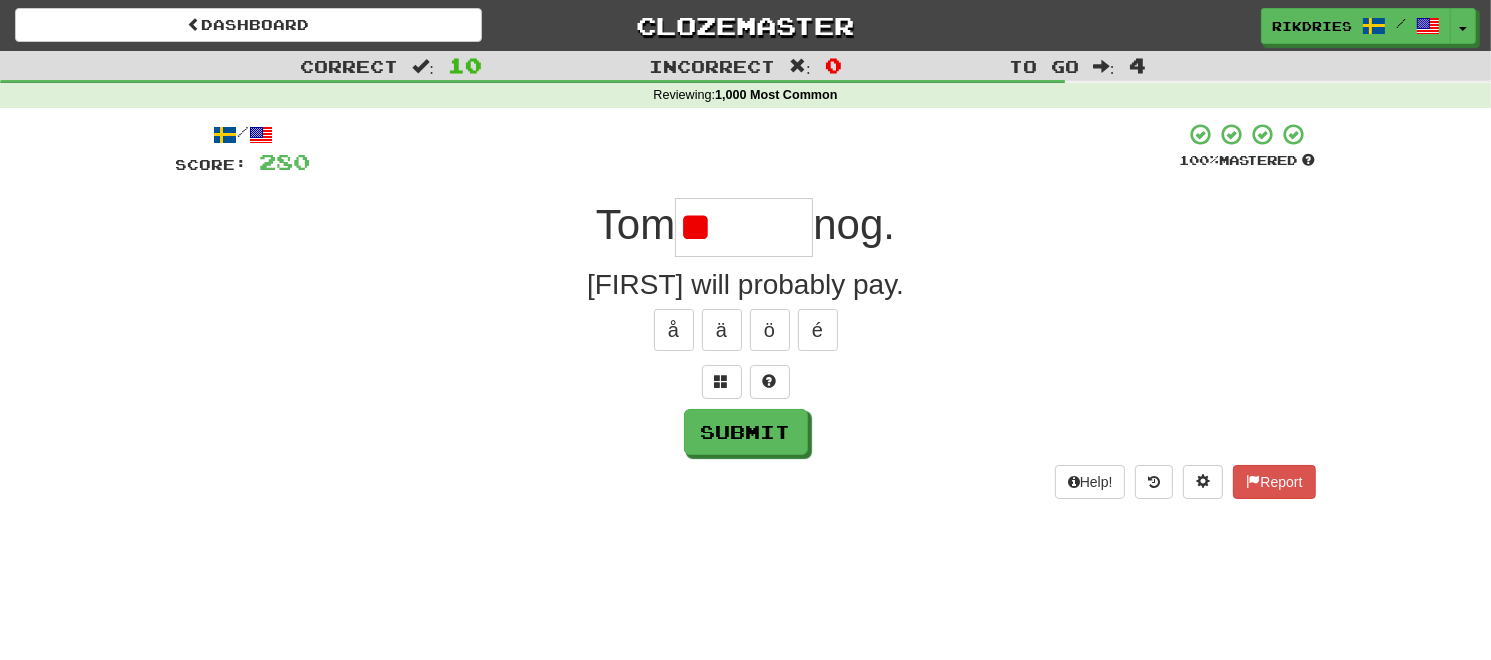 type on "*" 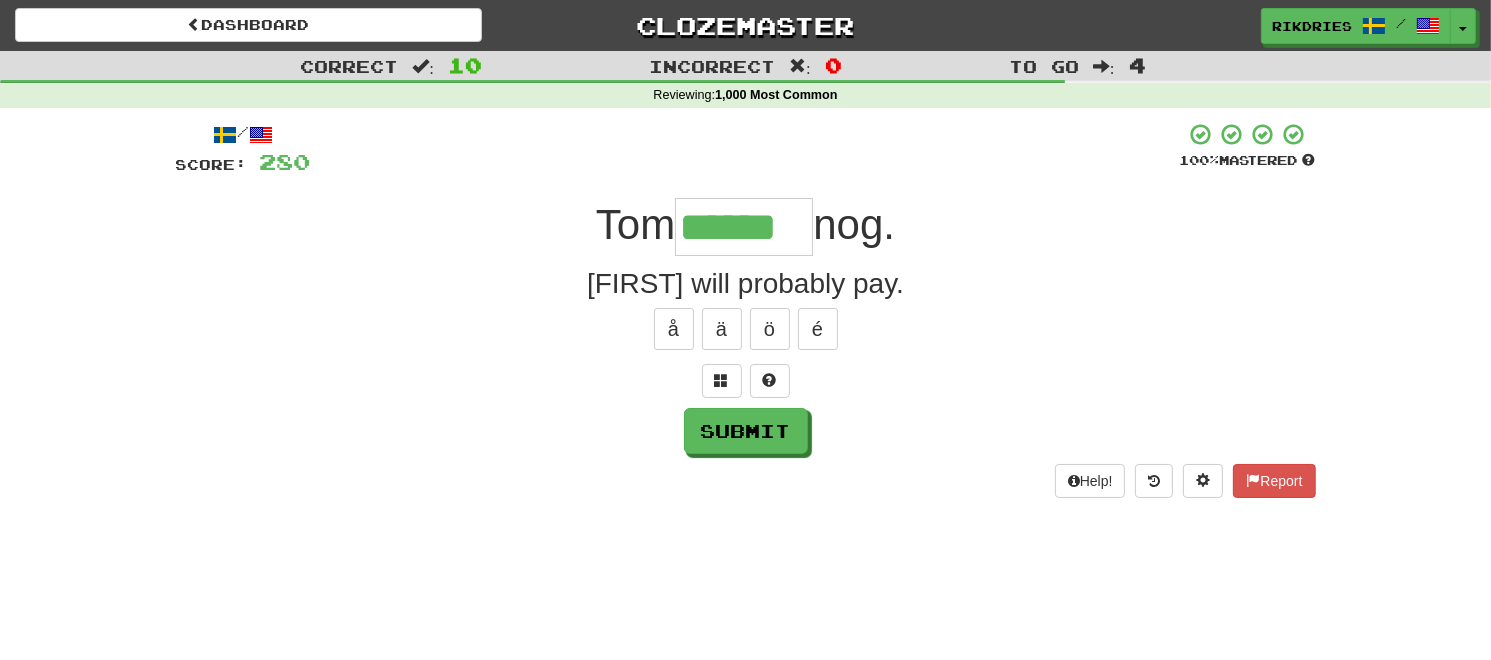 scroll, scrollTop: 0, scrollLeft: 0, axis: both 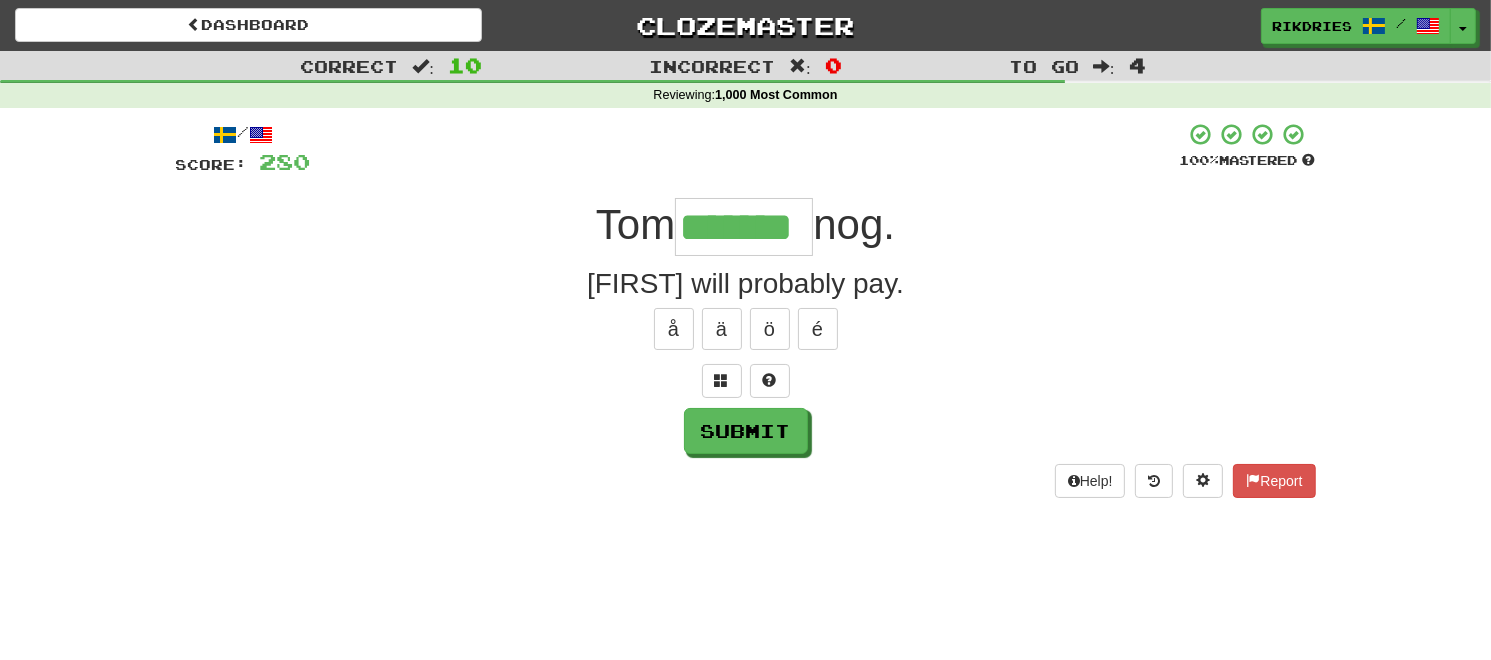 type on "*******" 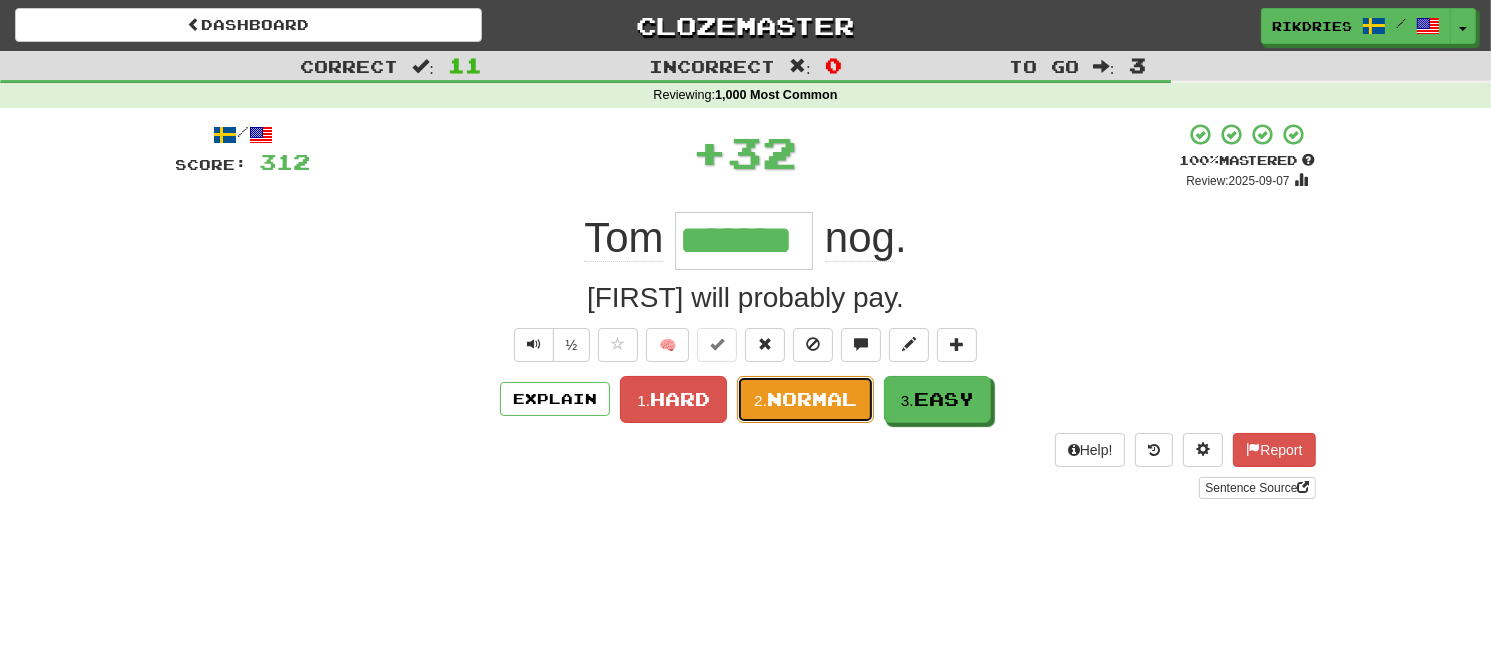 click on "2." at bounding box center [760, 400] 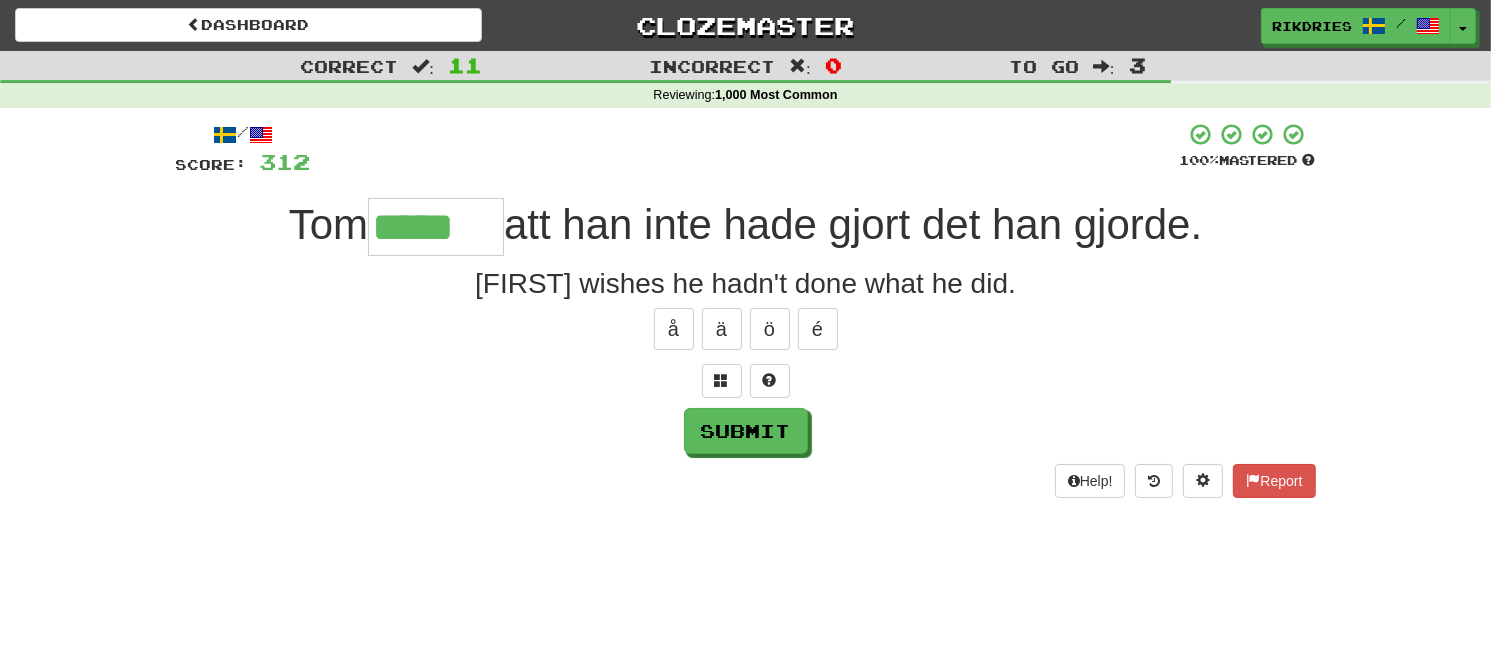 scroll, scrollTop: 0, scrollLeft: 0, axis: both 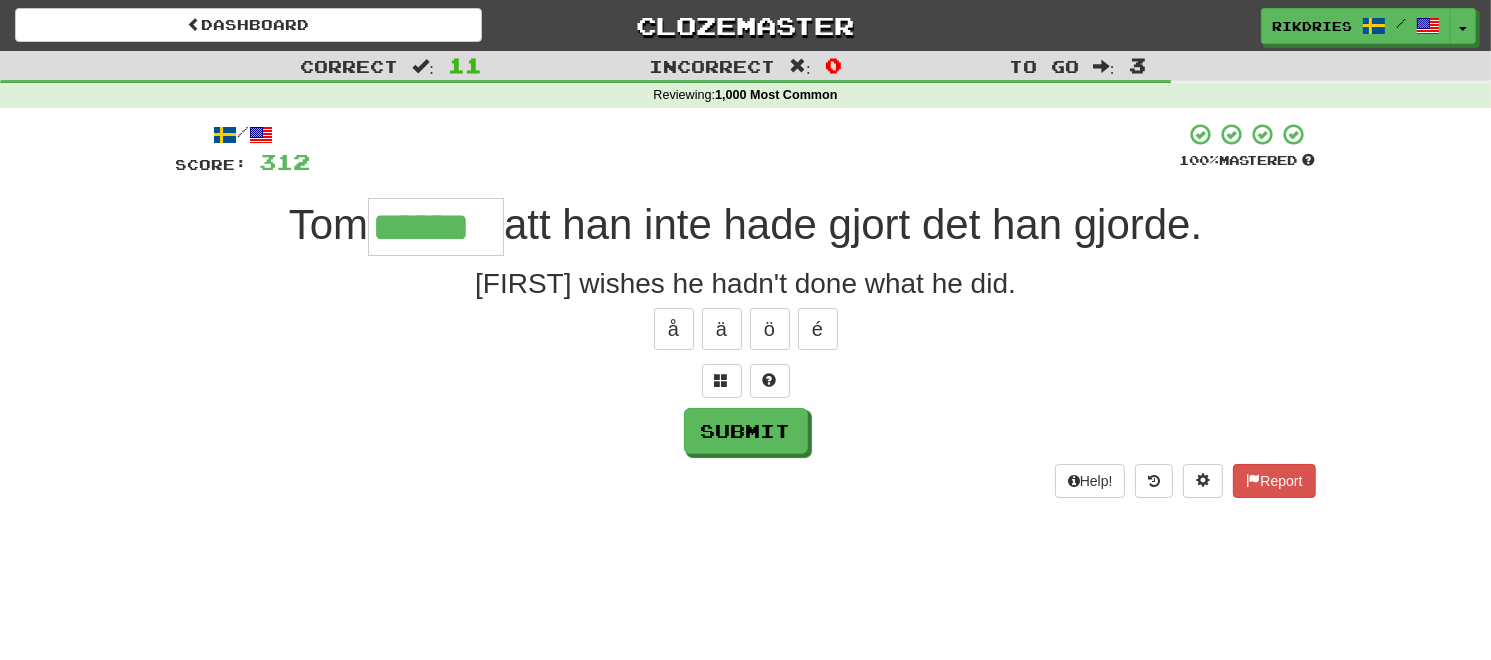 type on "******" 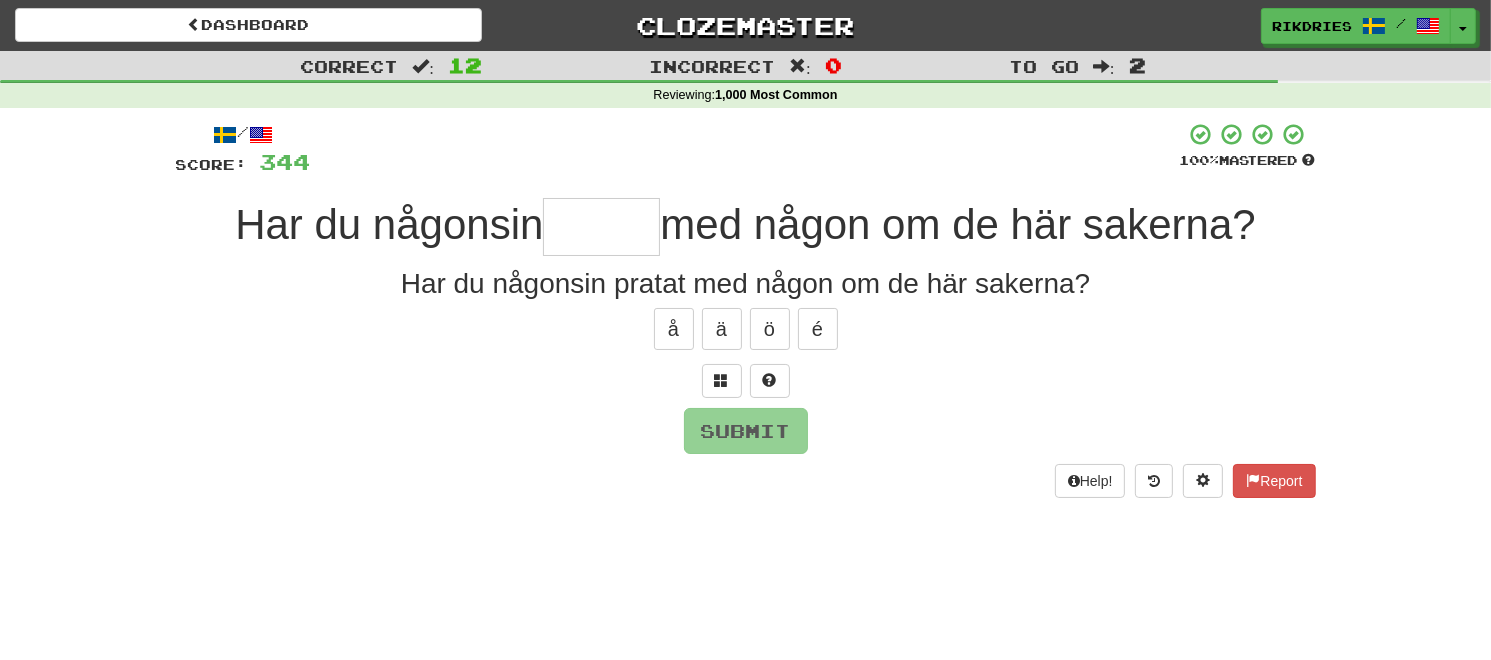 type on "******" 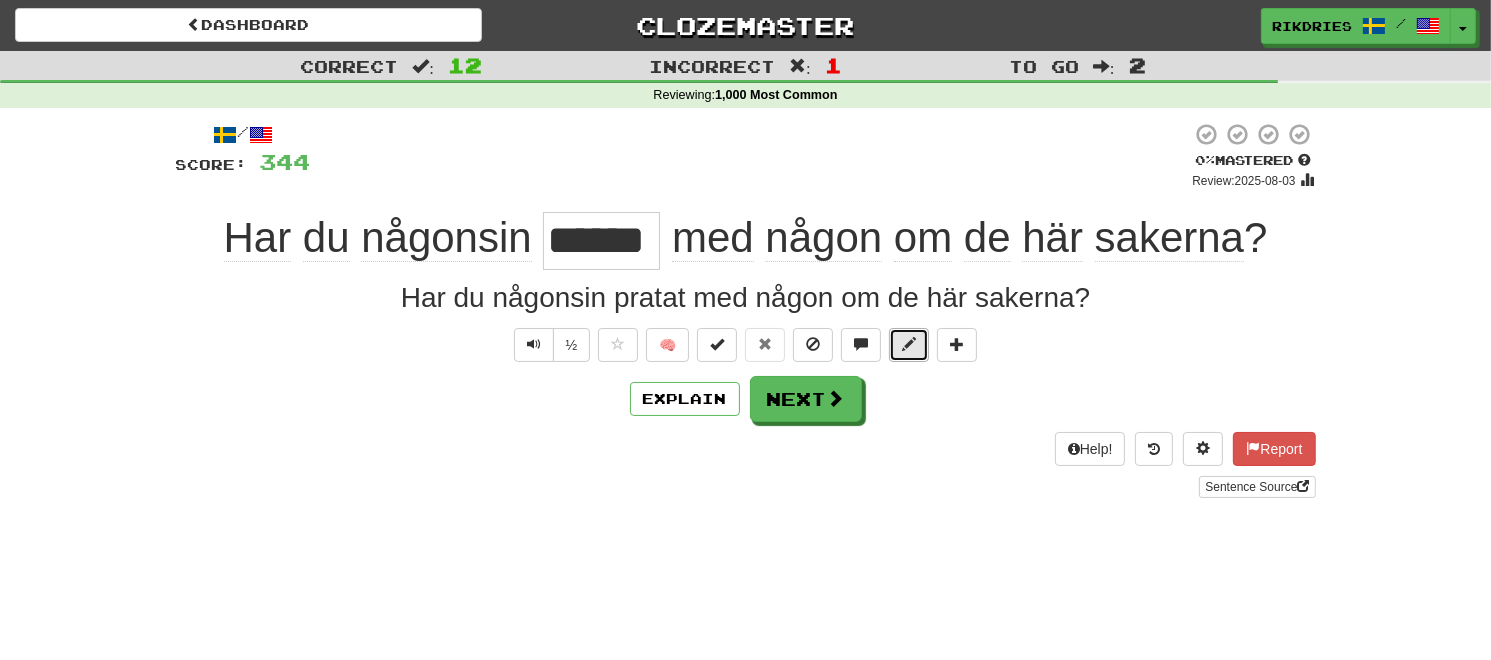click at bounding box center (909, 344) 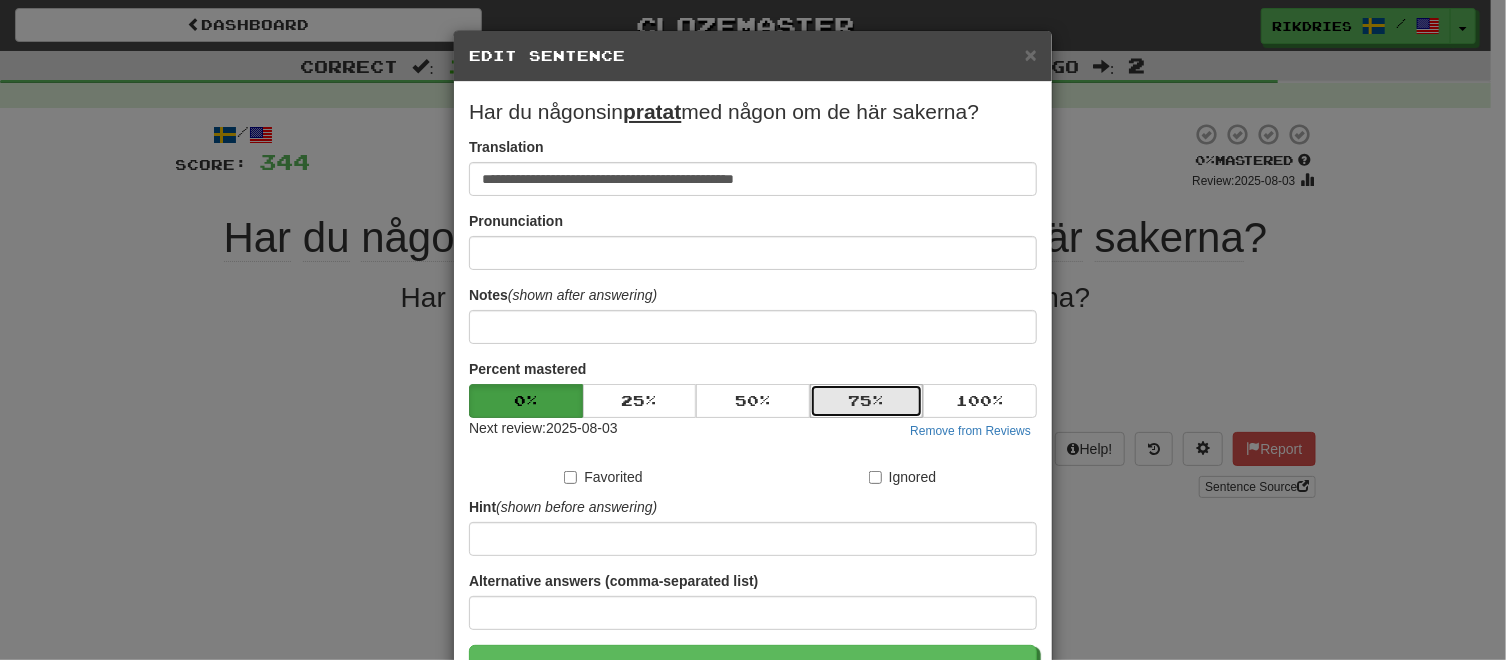 click on "75 %" at bounding box center (867, 401) 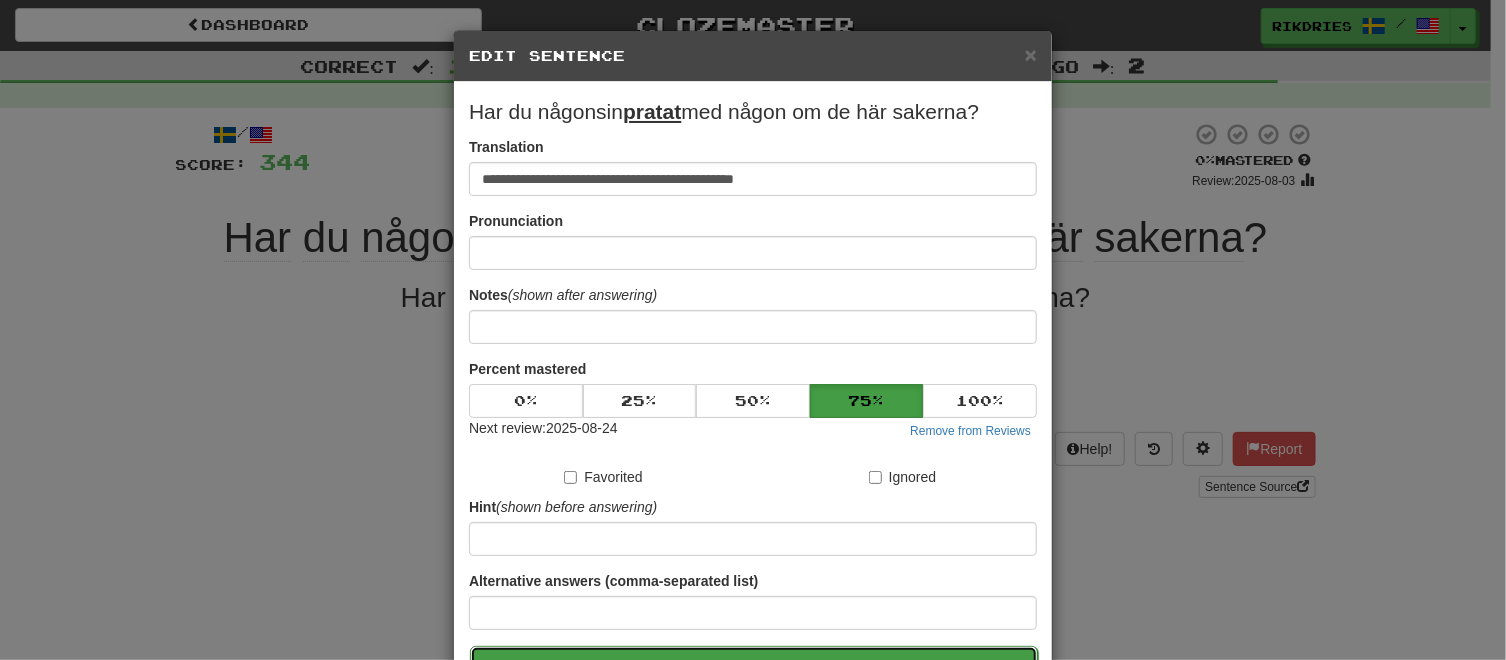 click on "Save" at bounding box center (754, 669) 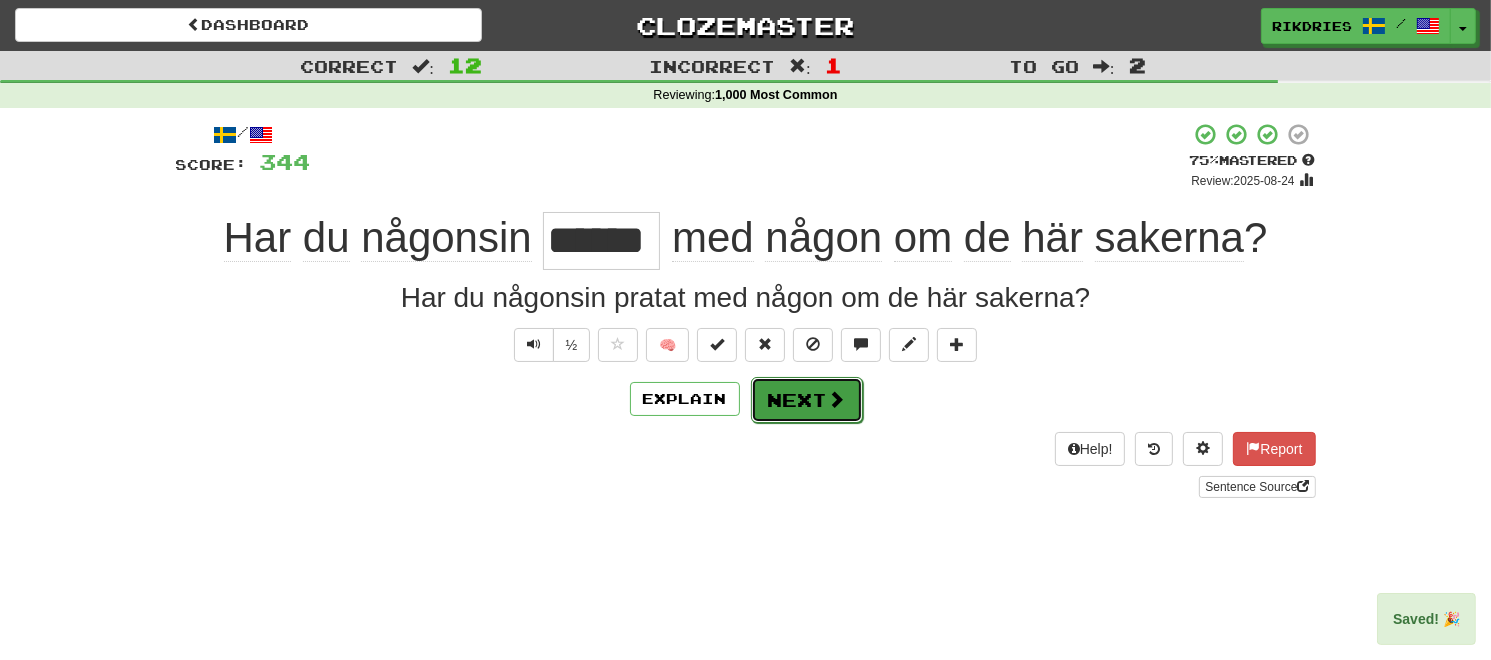 click on "Next" at bounding box center [807, 400] 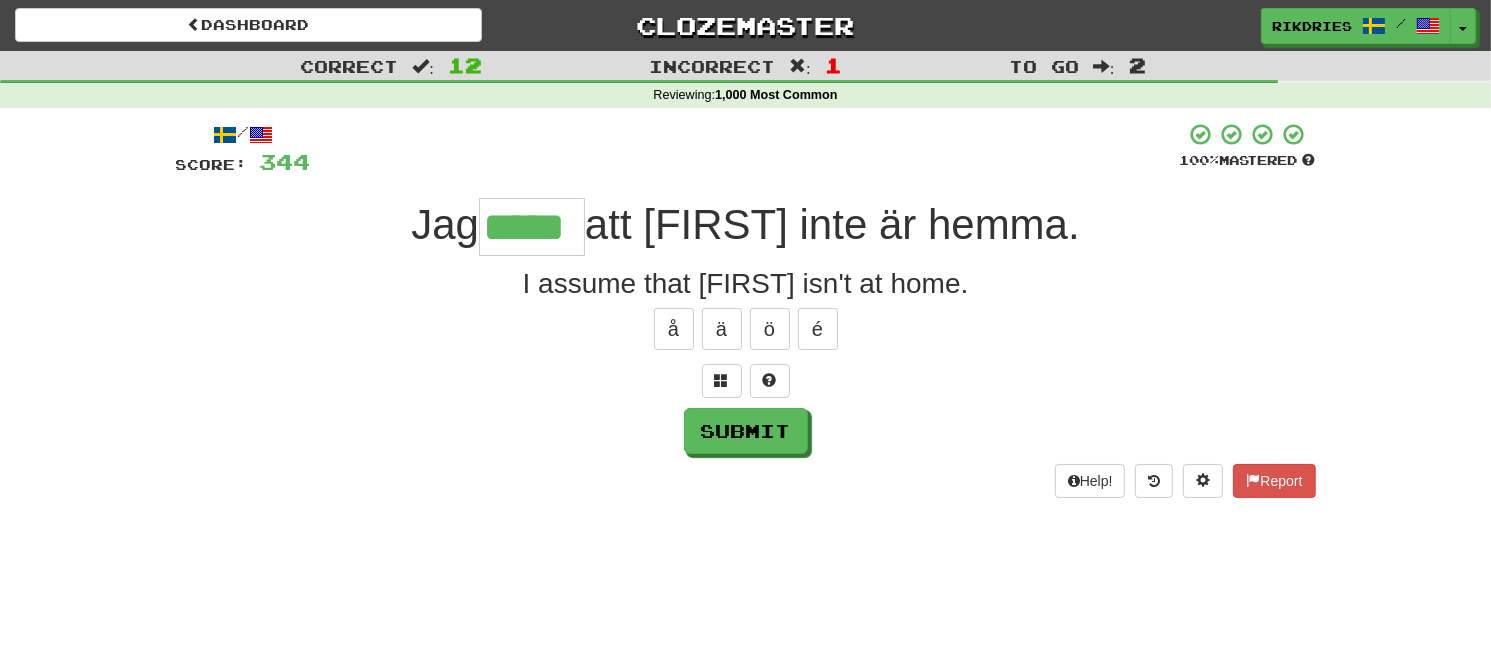 type on "*****" 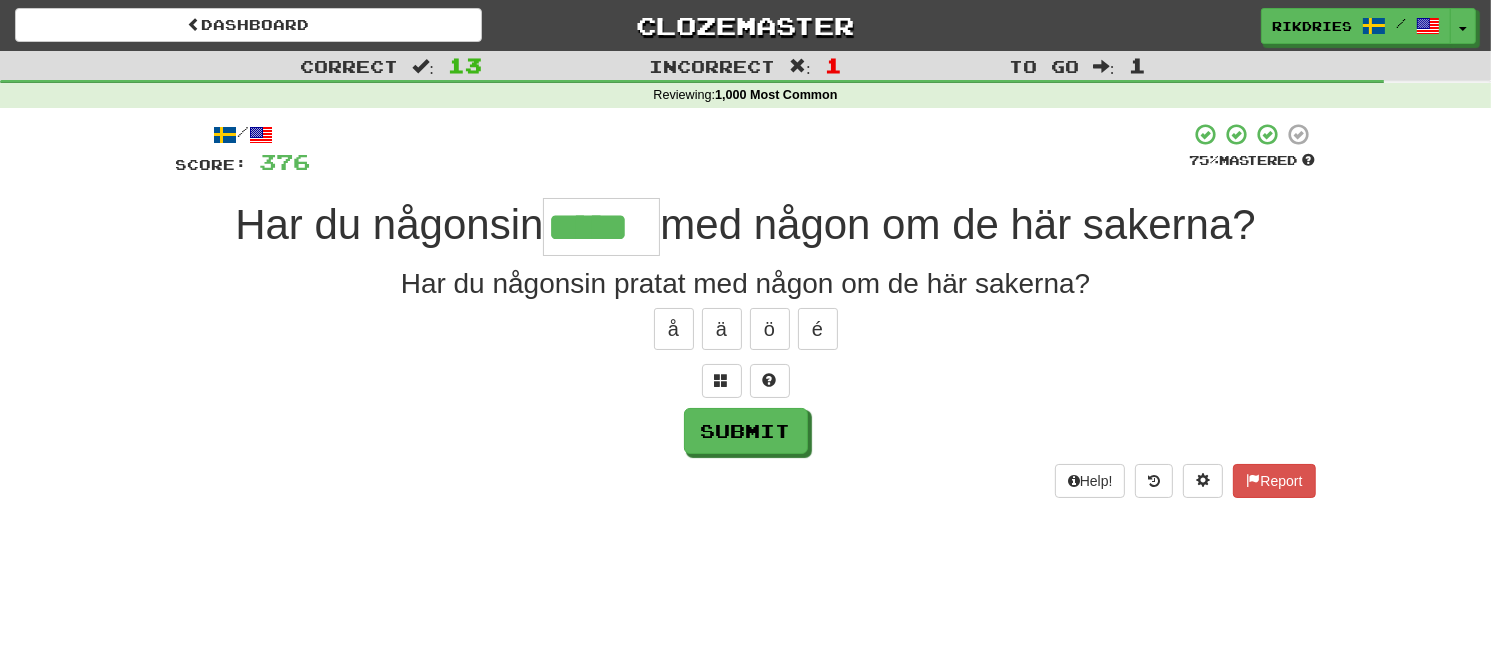 scroll, scrollTop: 0, scrollLeft: 0, axis: both 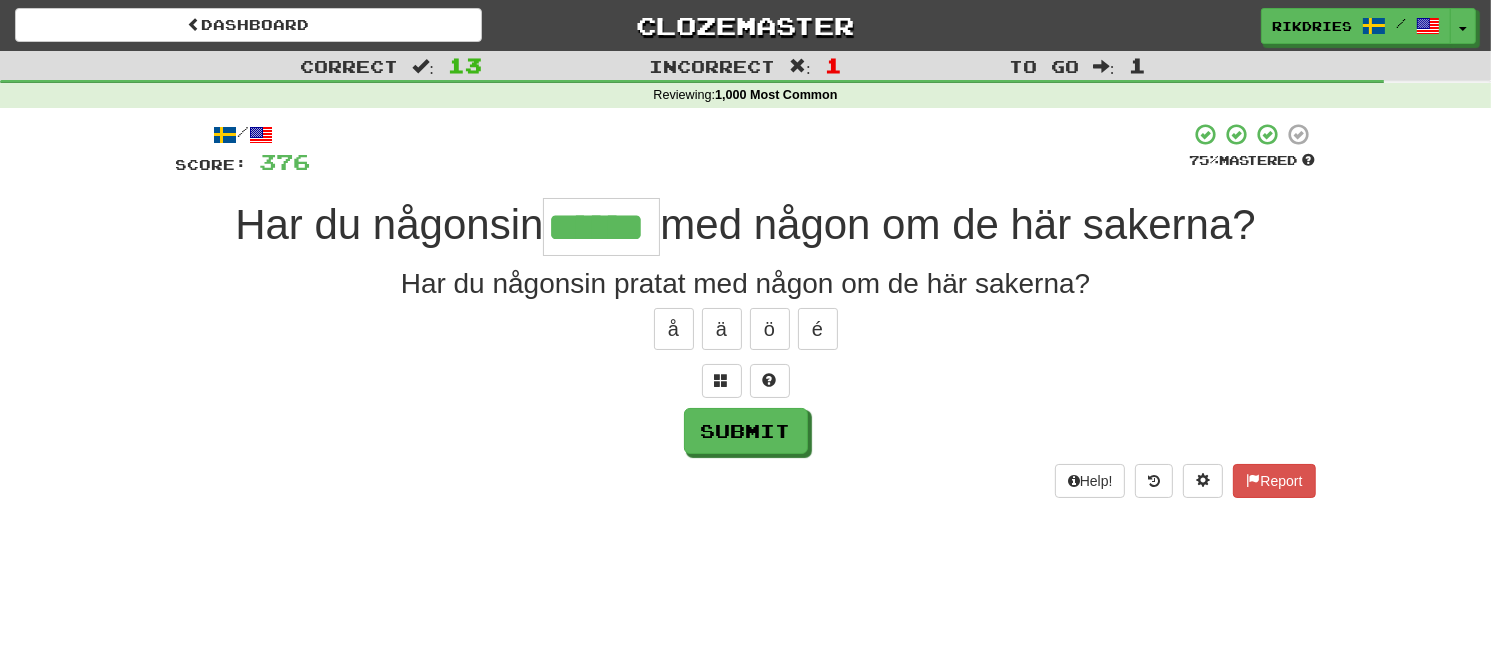 type on "******" 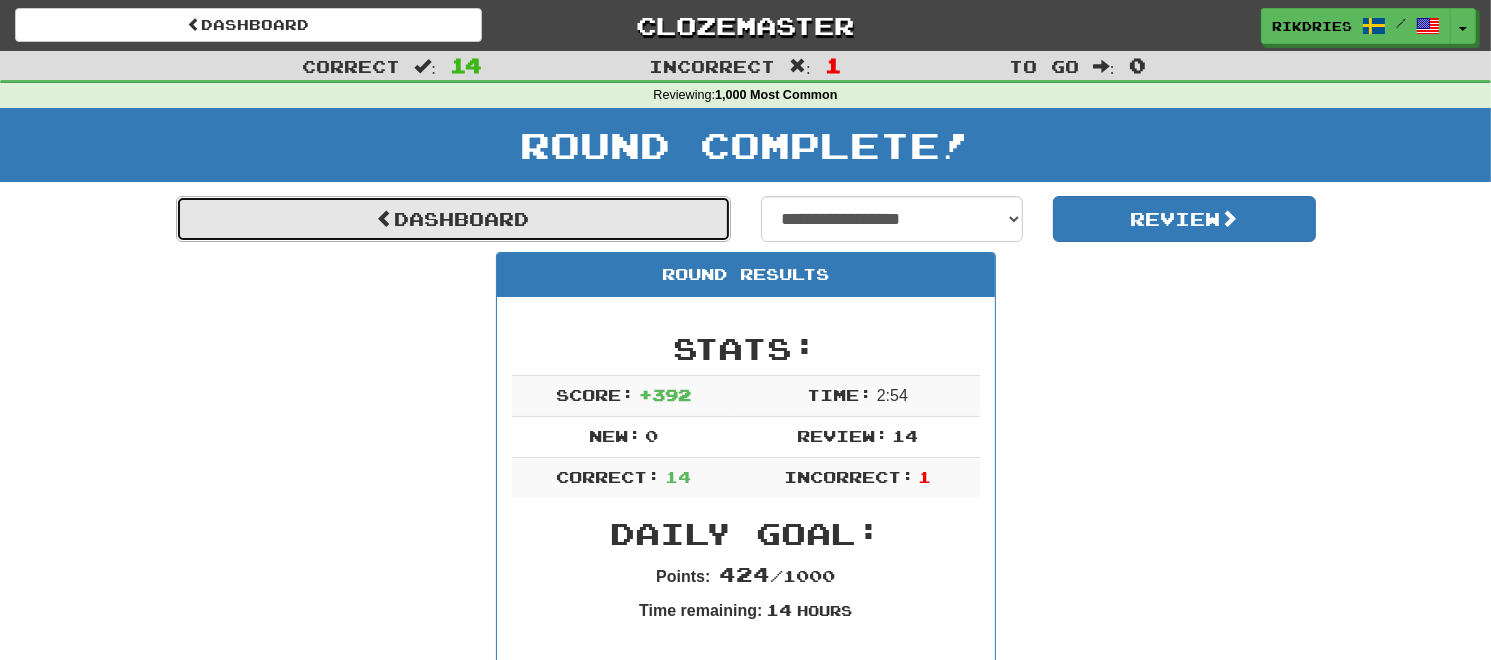 click on "Dashboard" at bounding box center [453, 219] 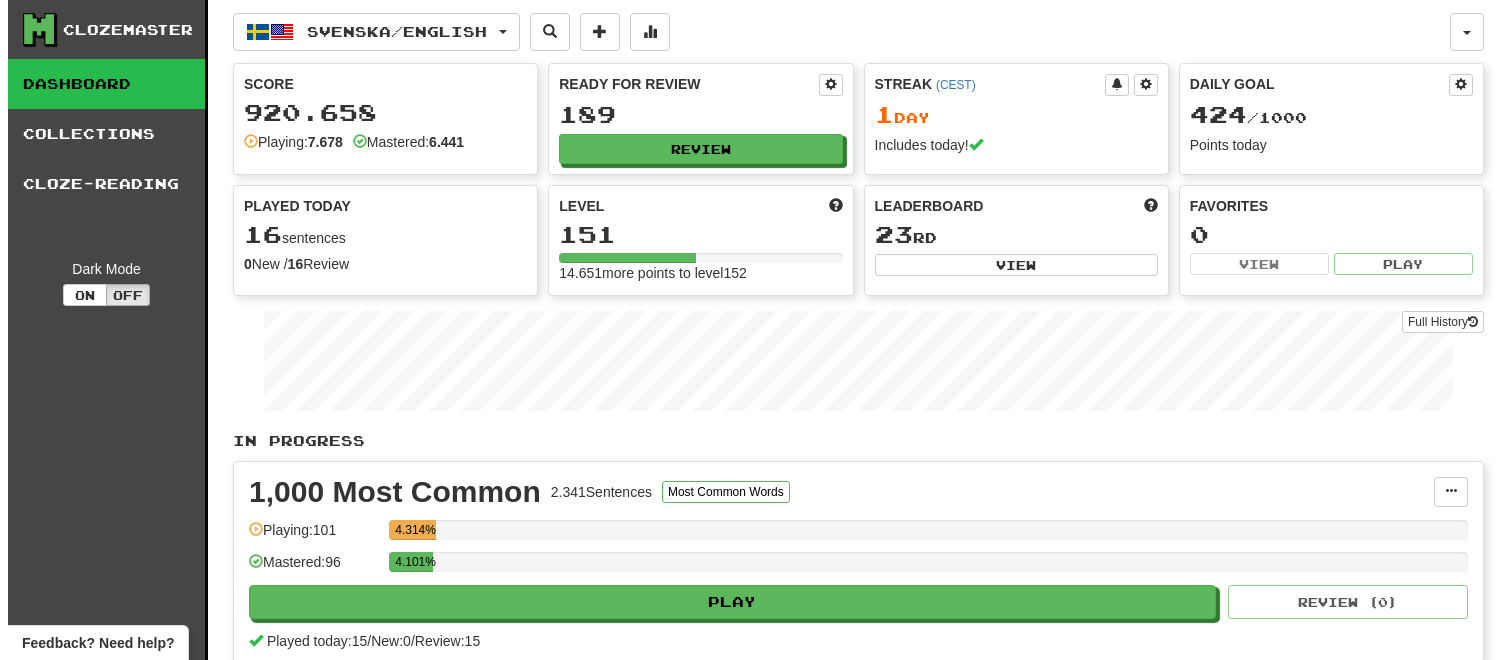 scroll, scrollTop: 0, scrollLeft: 0, axis: both 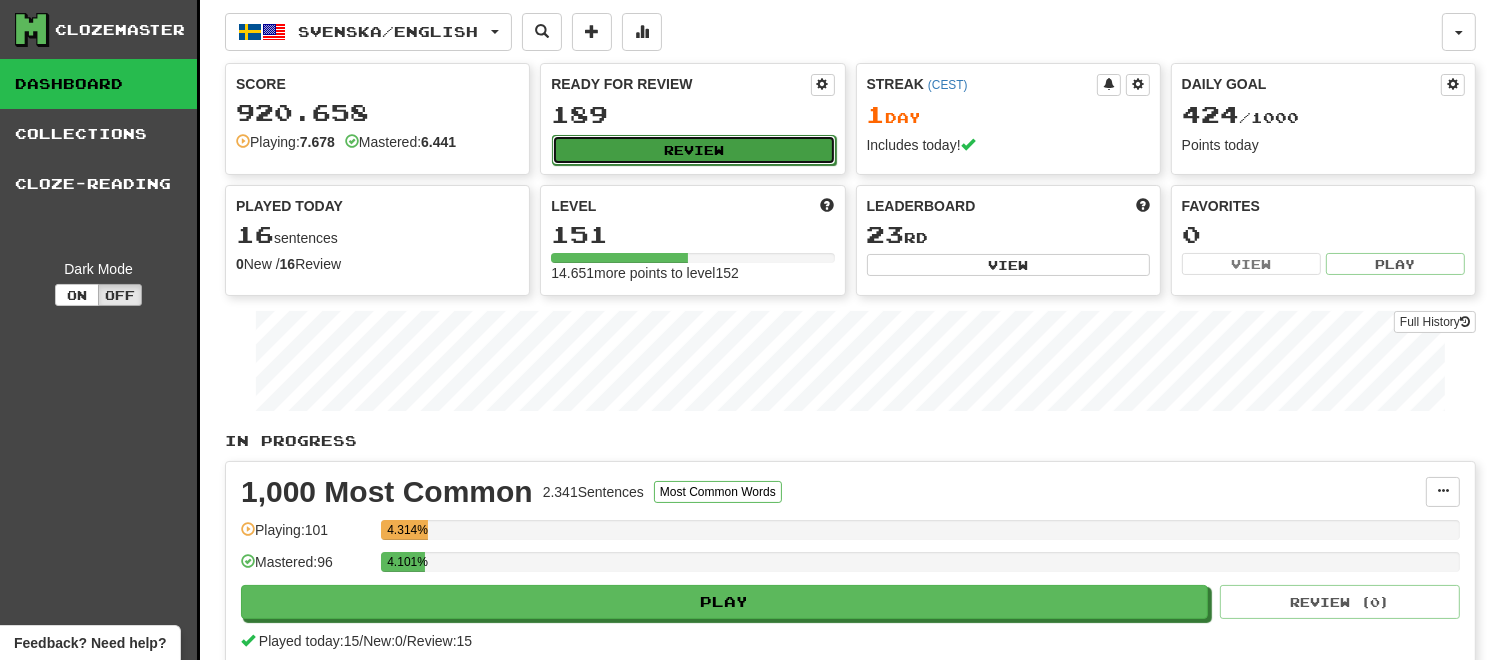click on "Review" at bounding box center (693, 150) 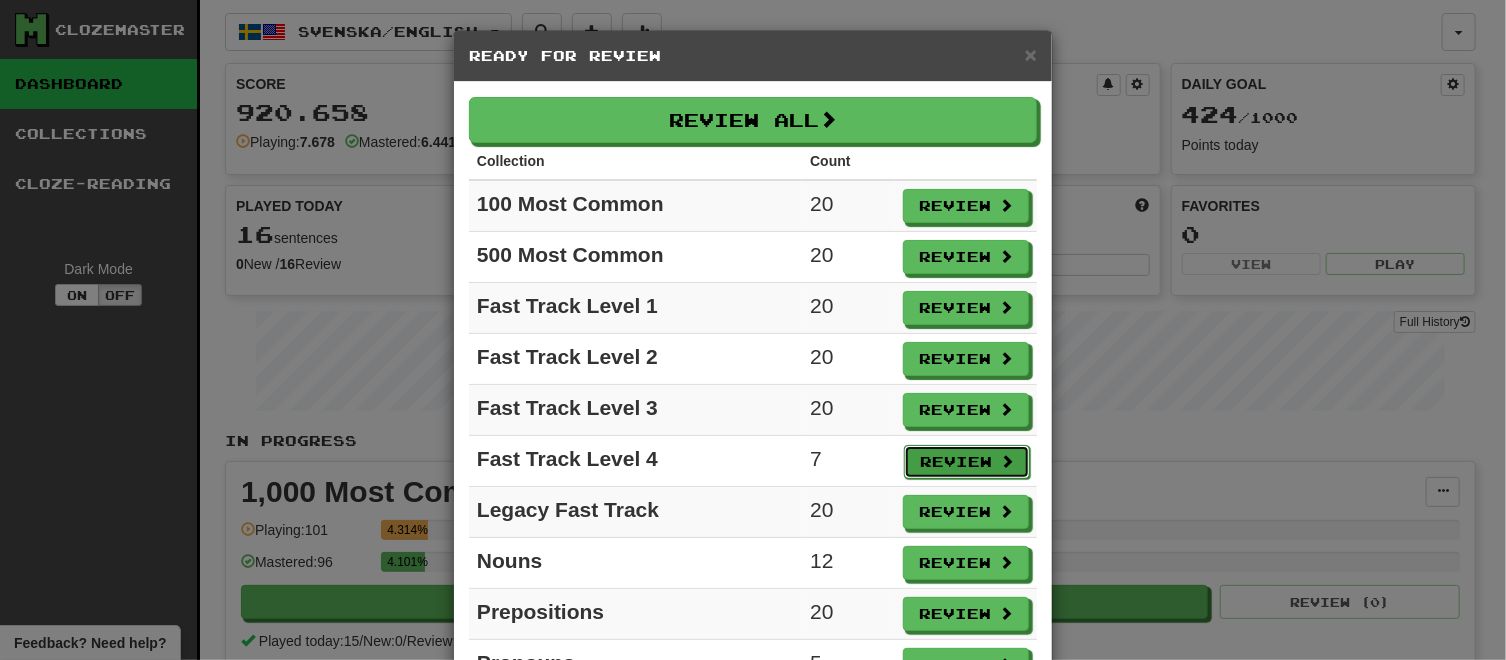 click on "Review" at bounding box center (967, 462) 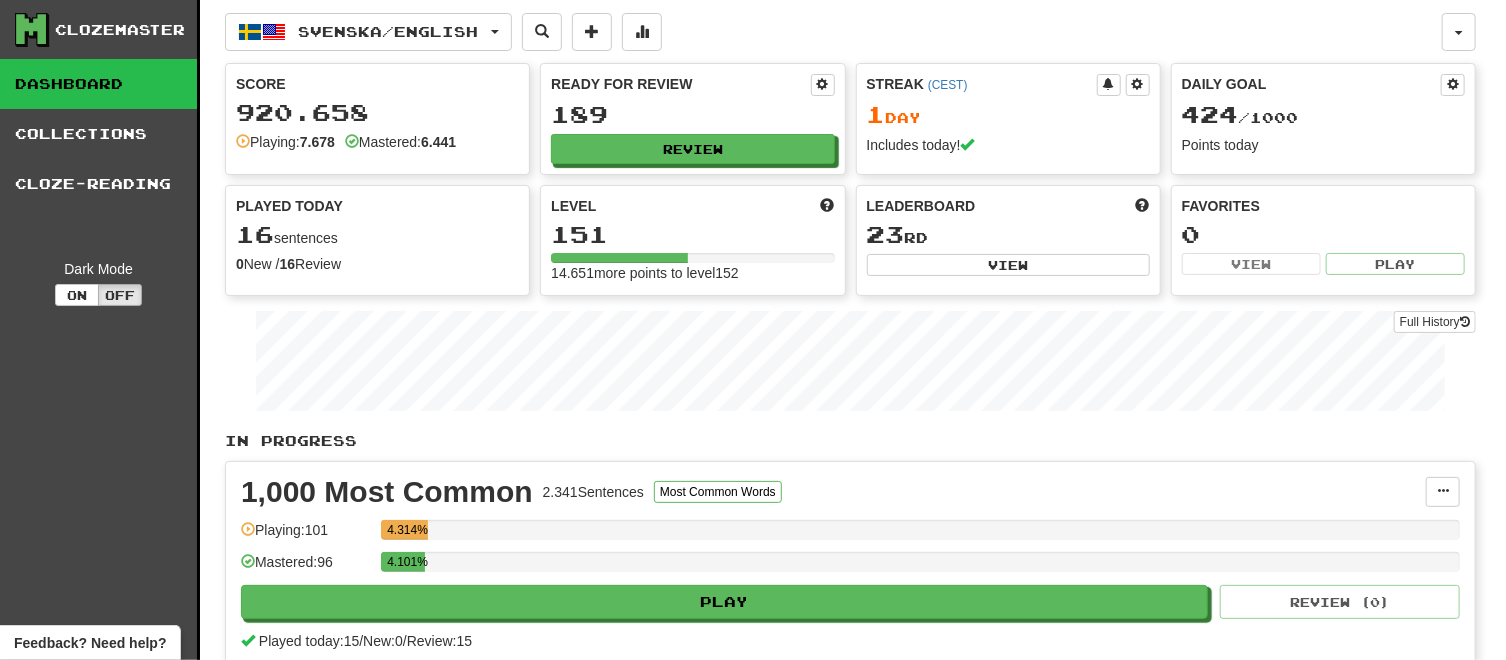 select on "**" 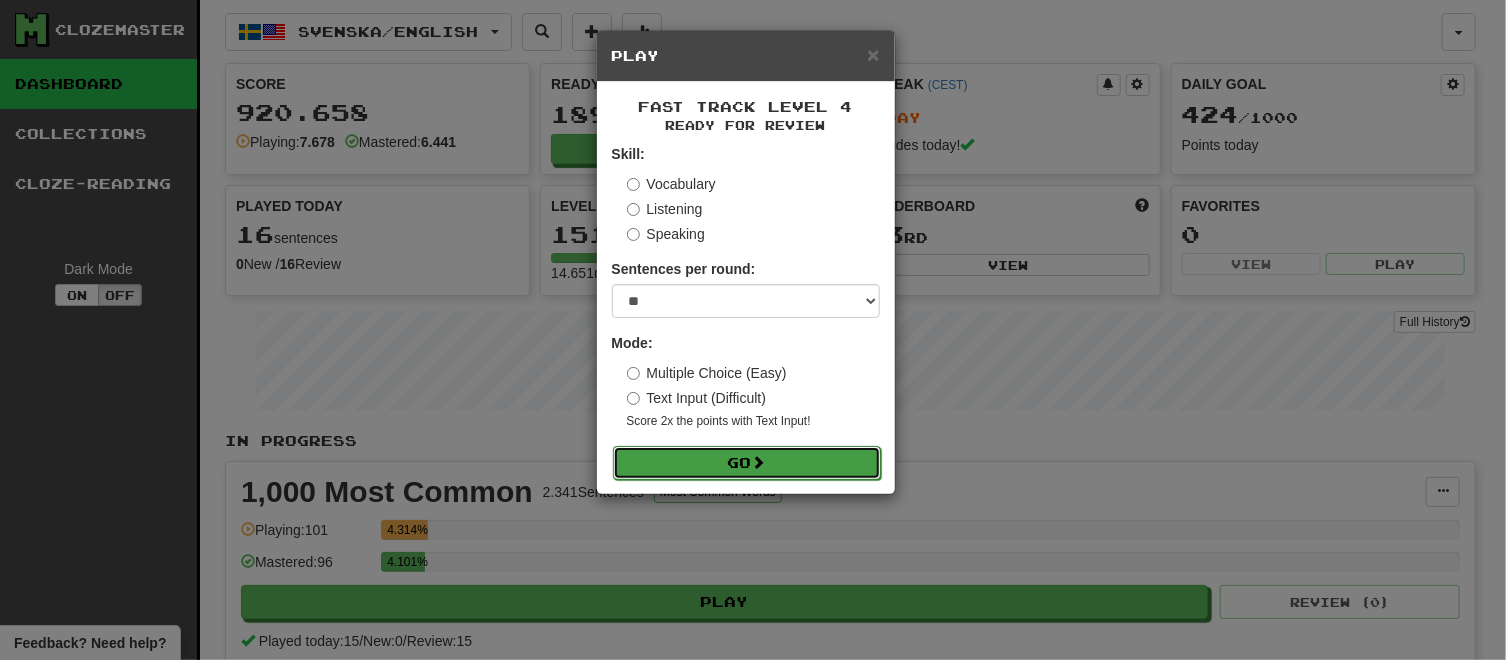 click on "Go" at bounding box center [747, 463] 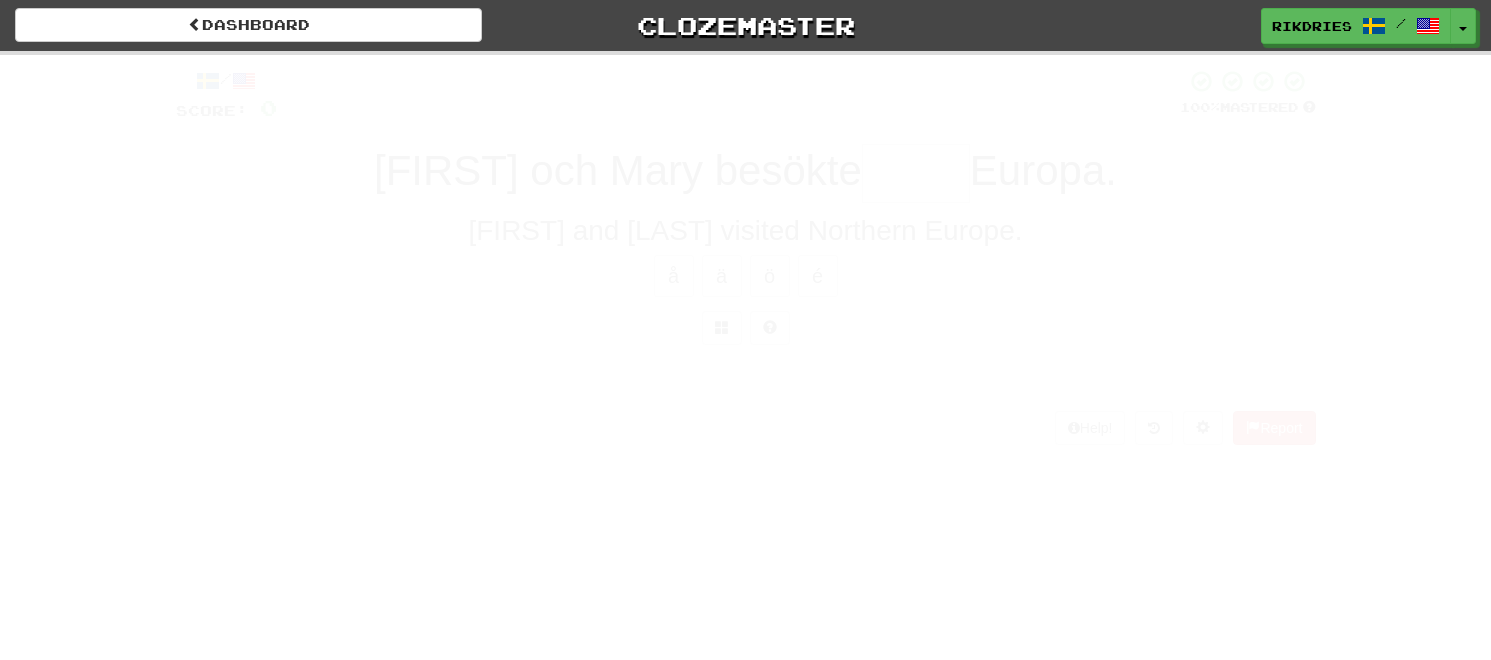 scroll, scrollTop: 0, scrollLeft: 0, axis: both 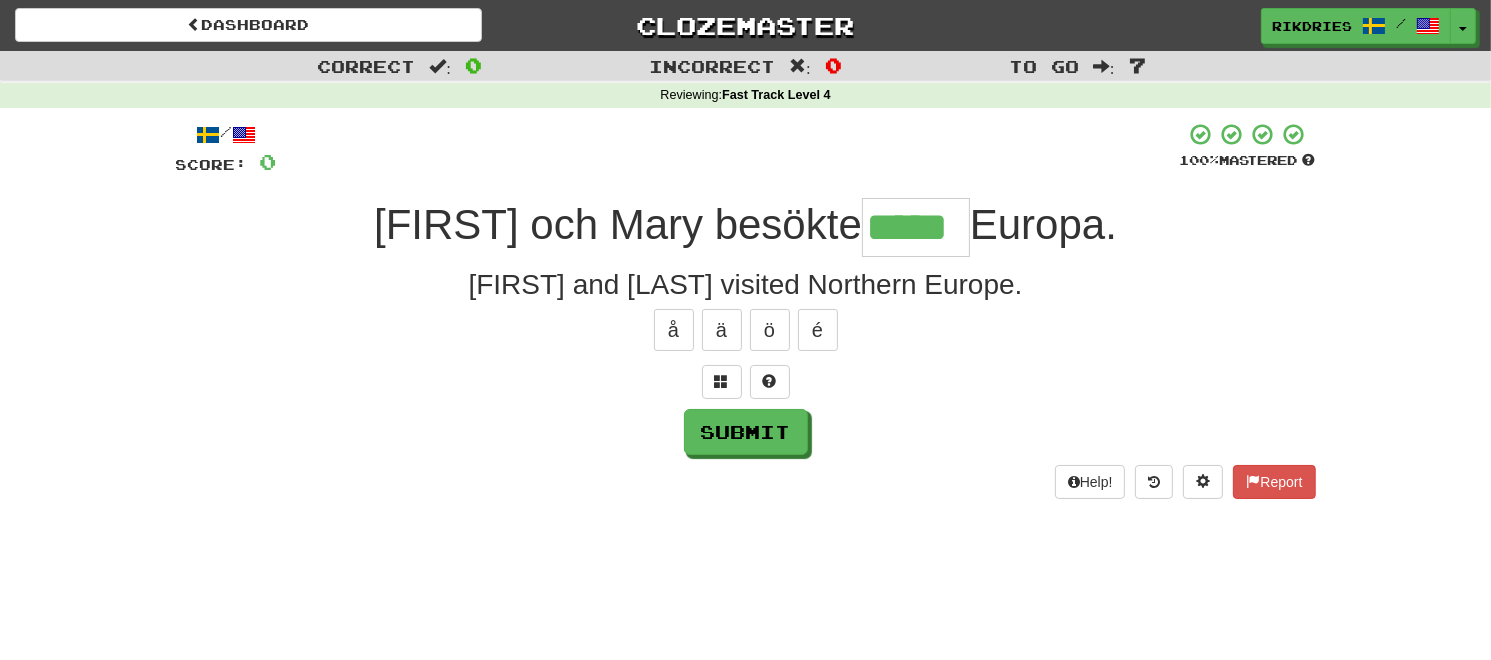 type on "*****" 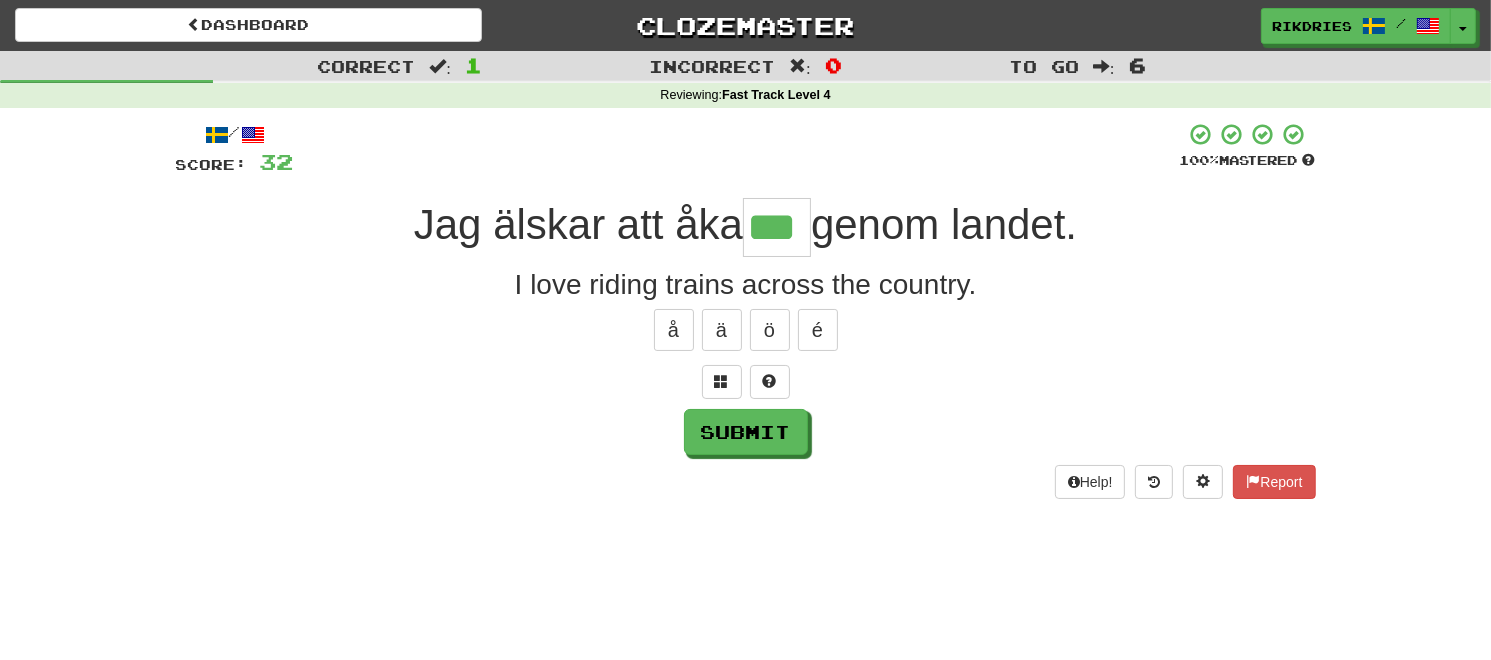 type on "***" 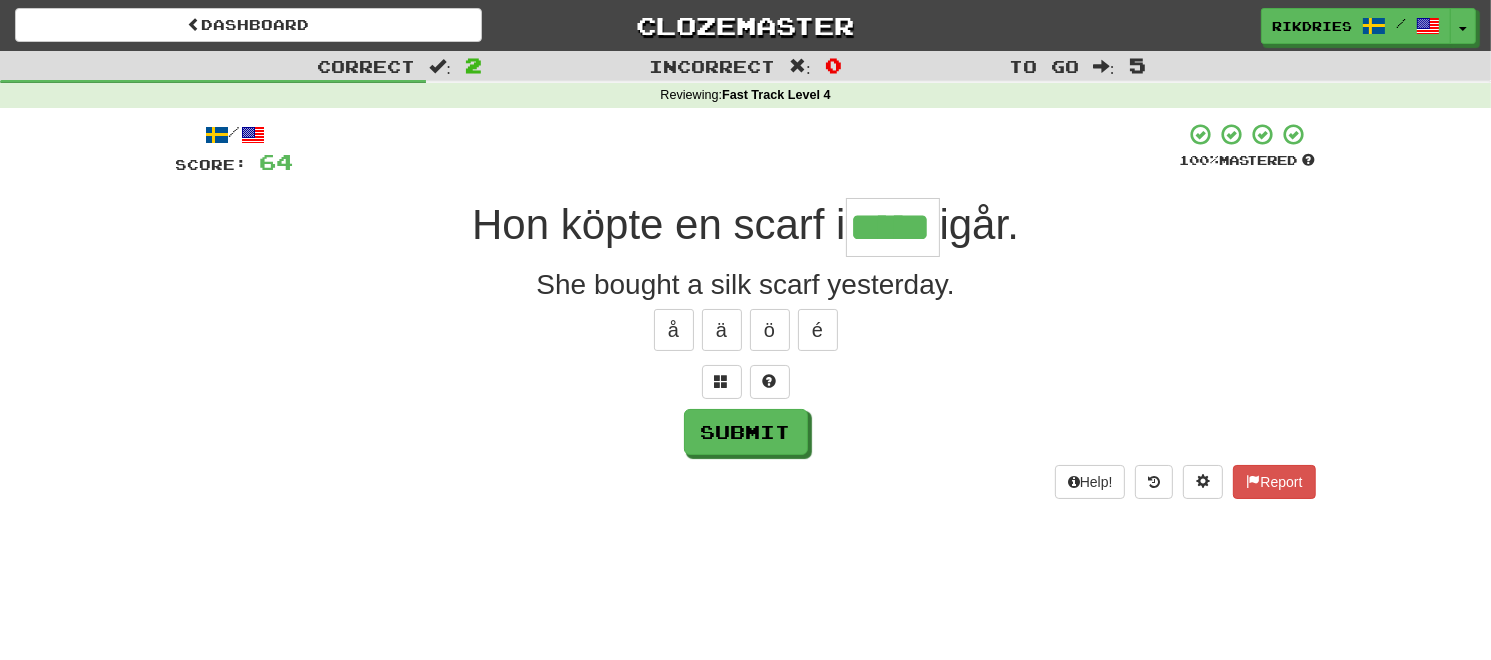 type on "*****" 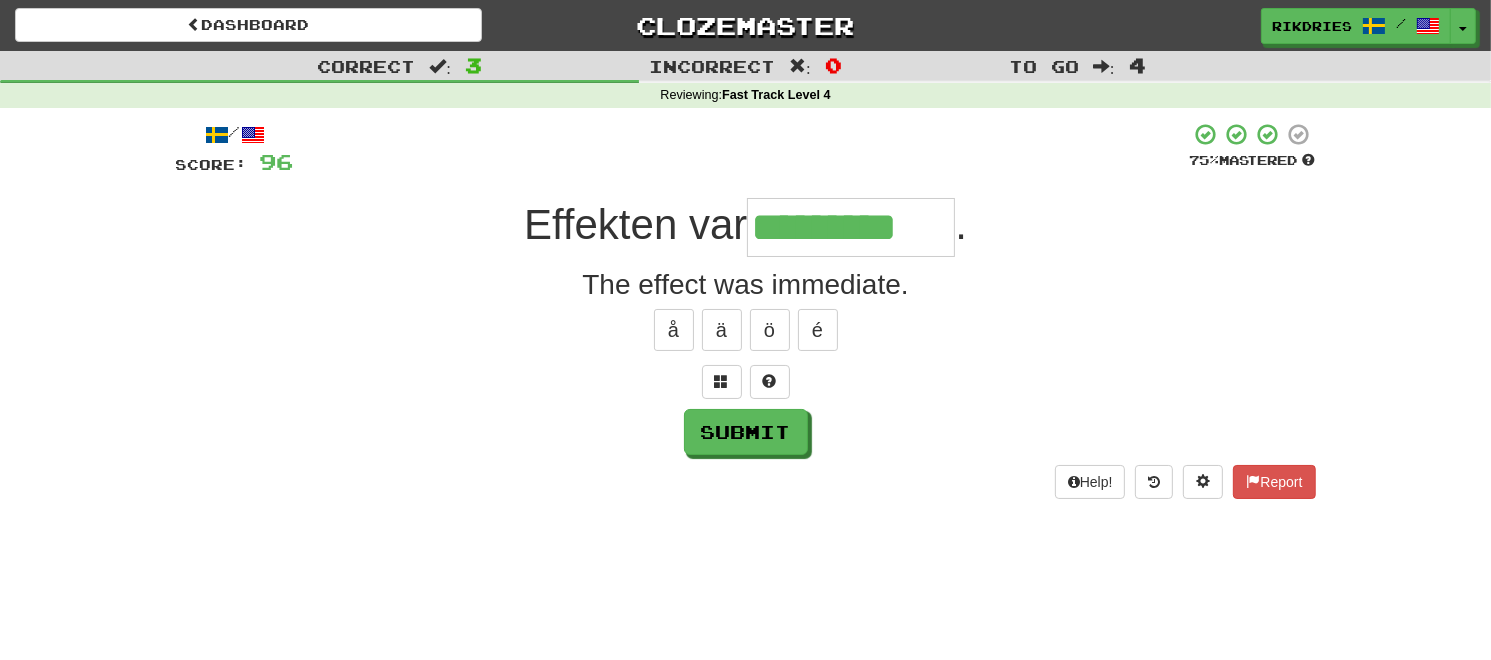 type on "*********" 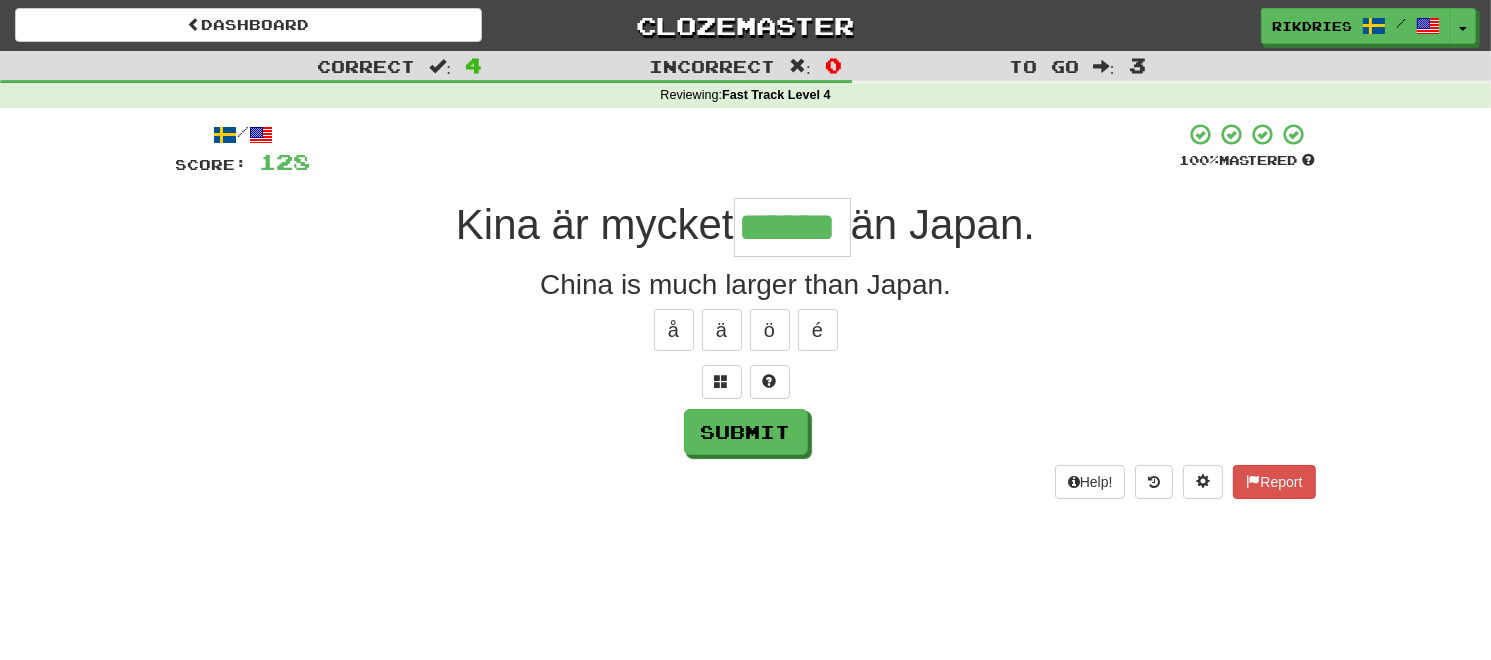 type on "******" 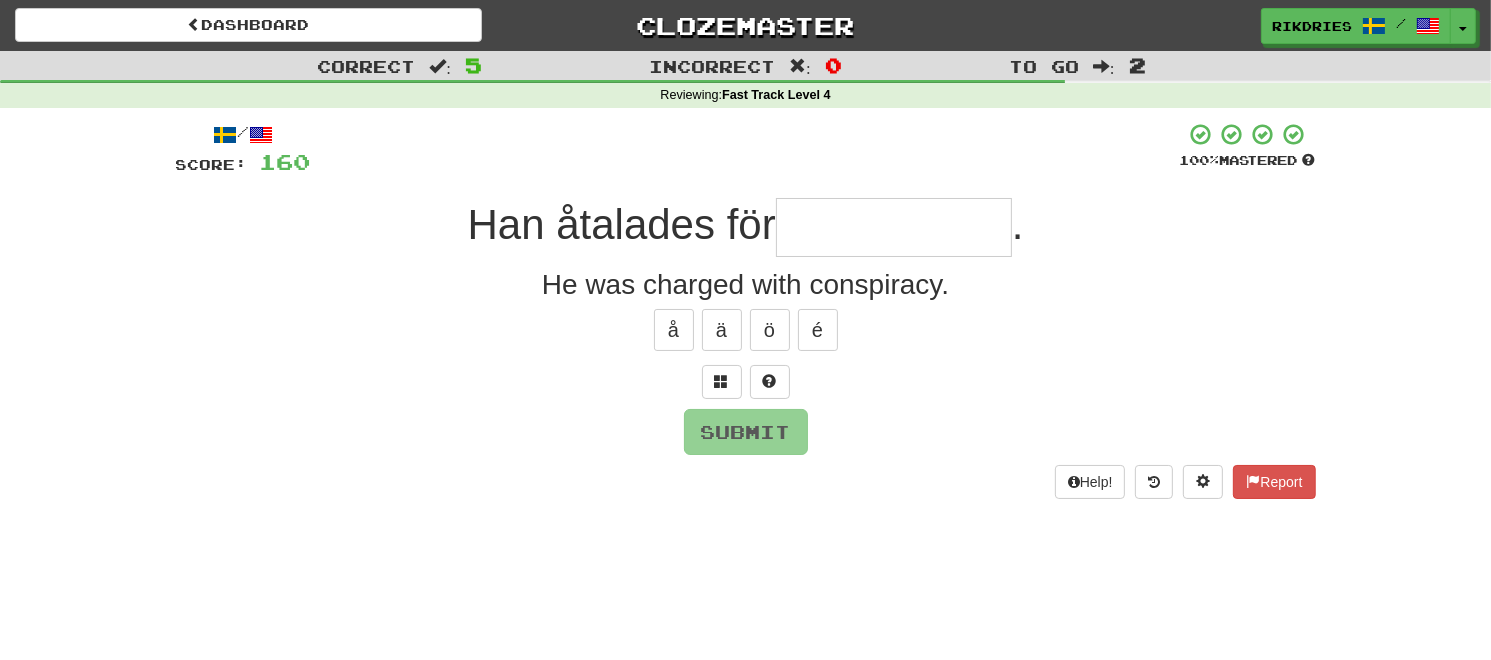type on "*" 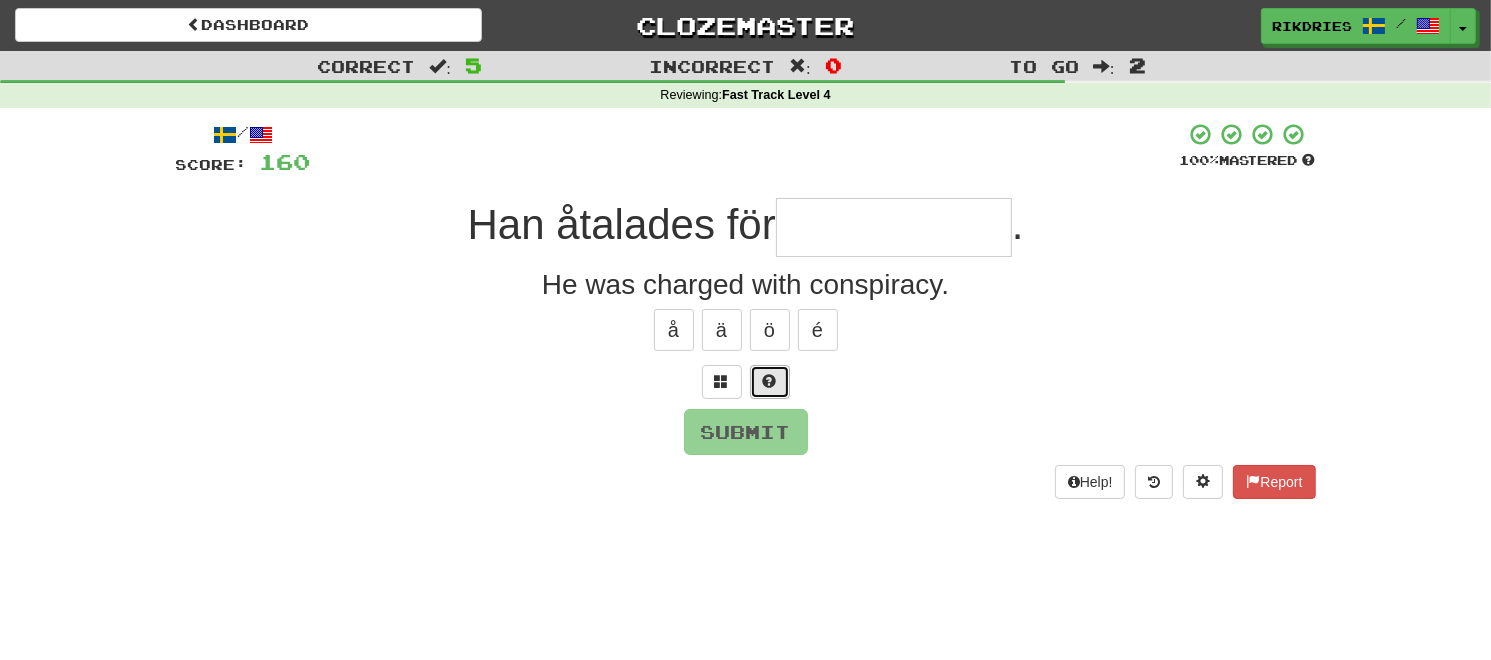 click at bounding box center [770, 382] 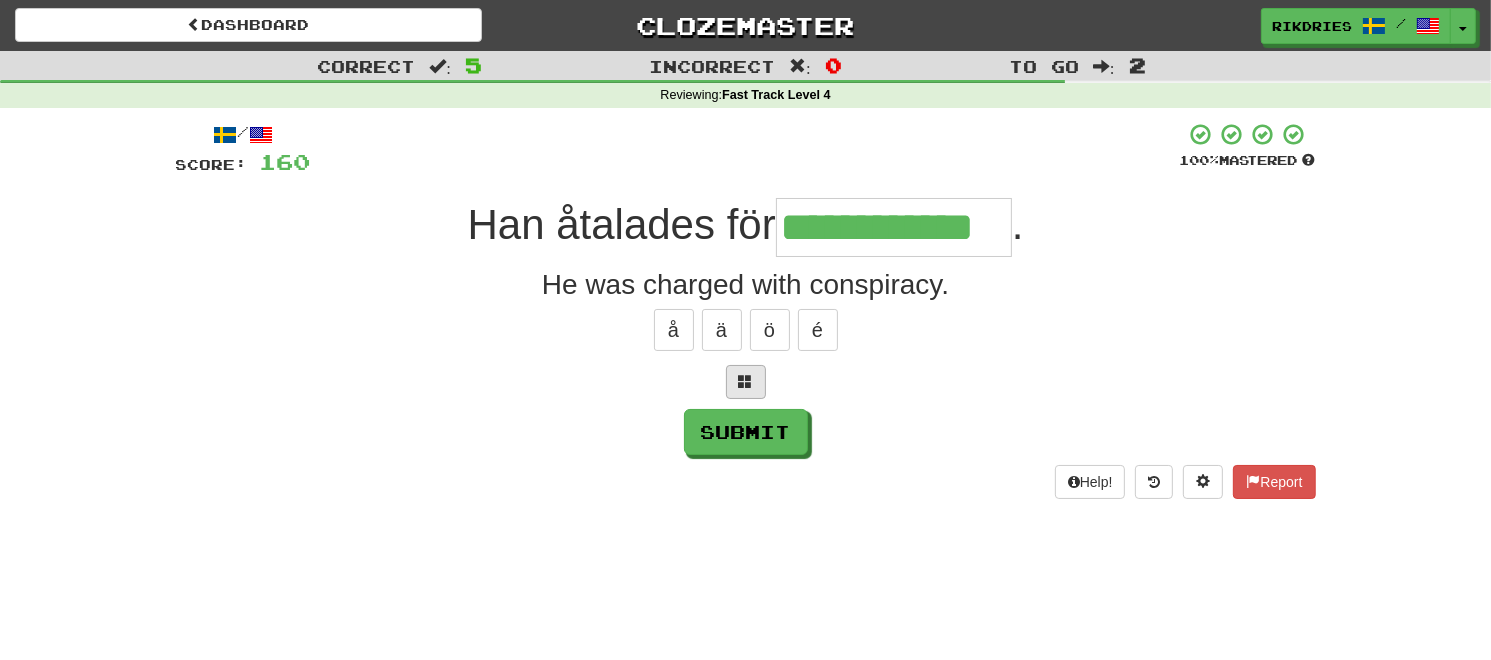 type on "**********" 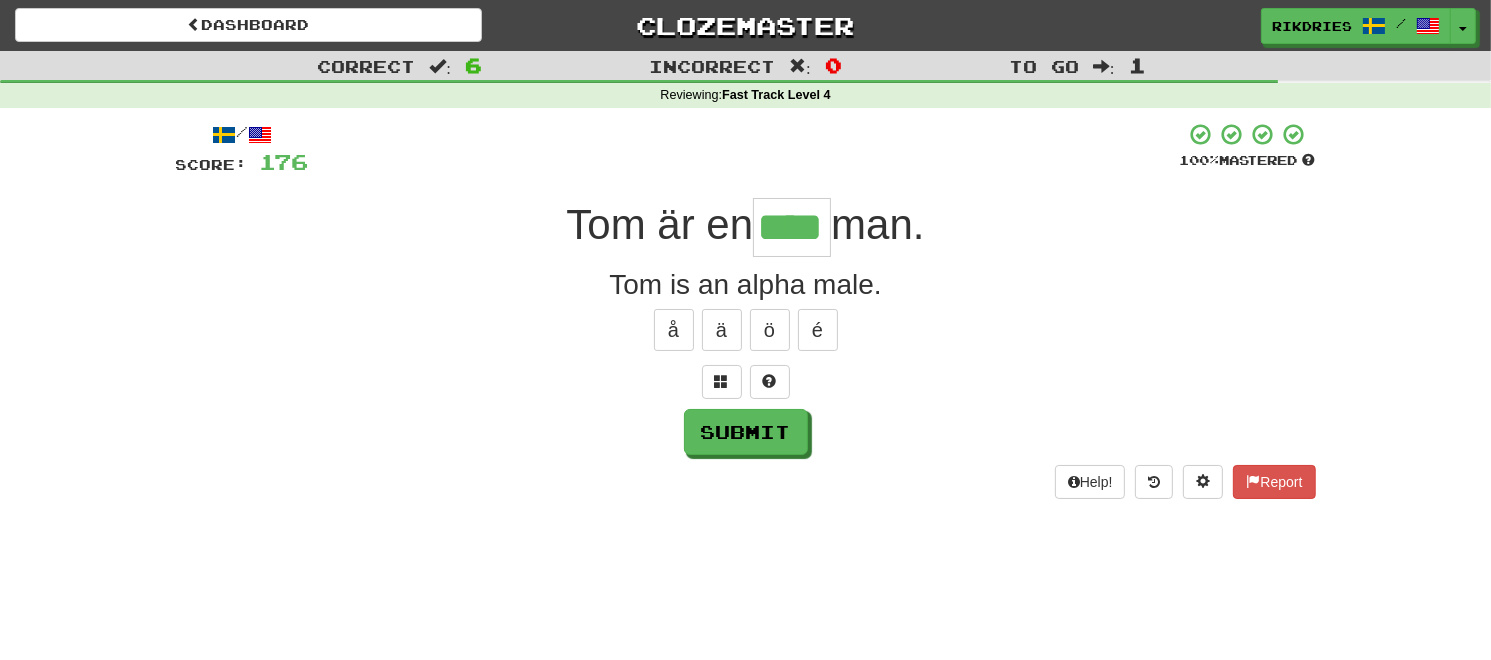type on "****" 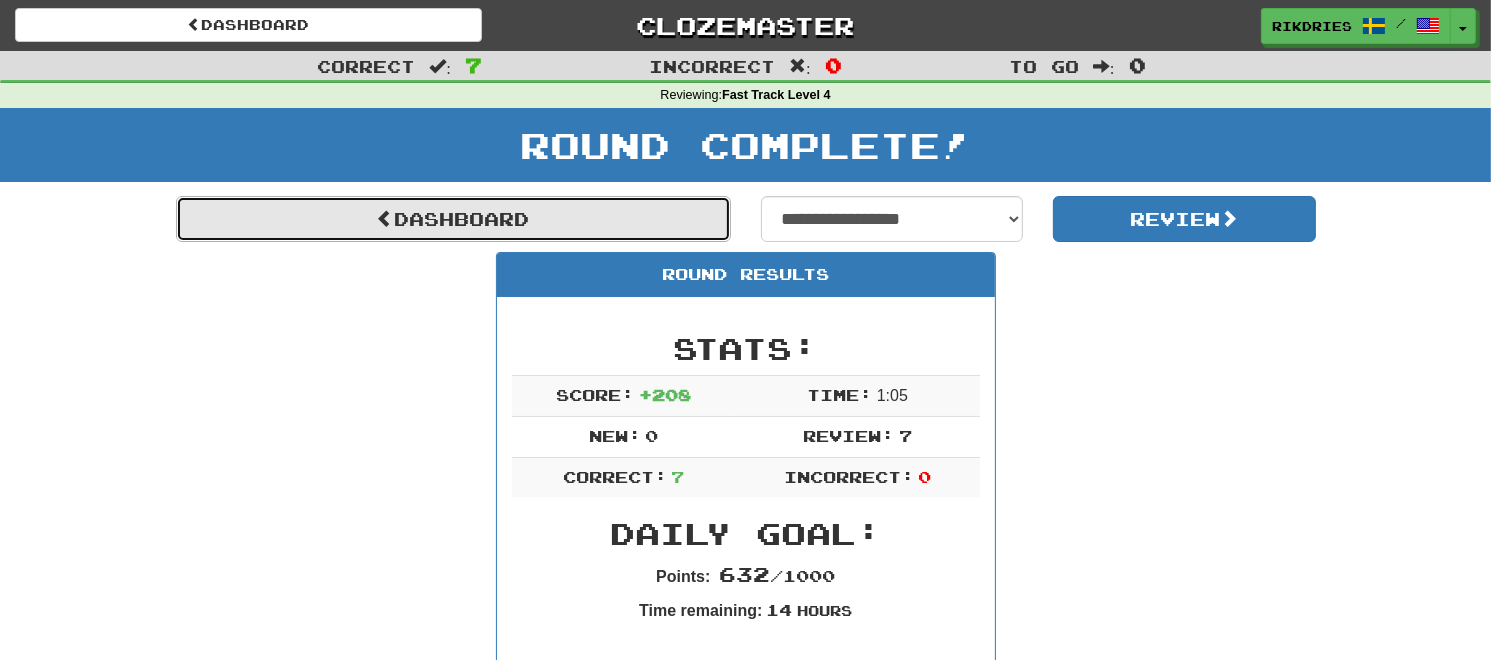 click on "Dashboard" at bounding box center (453, 219) 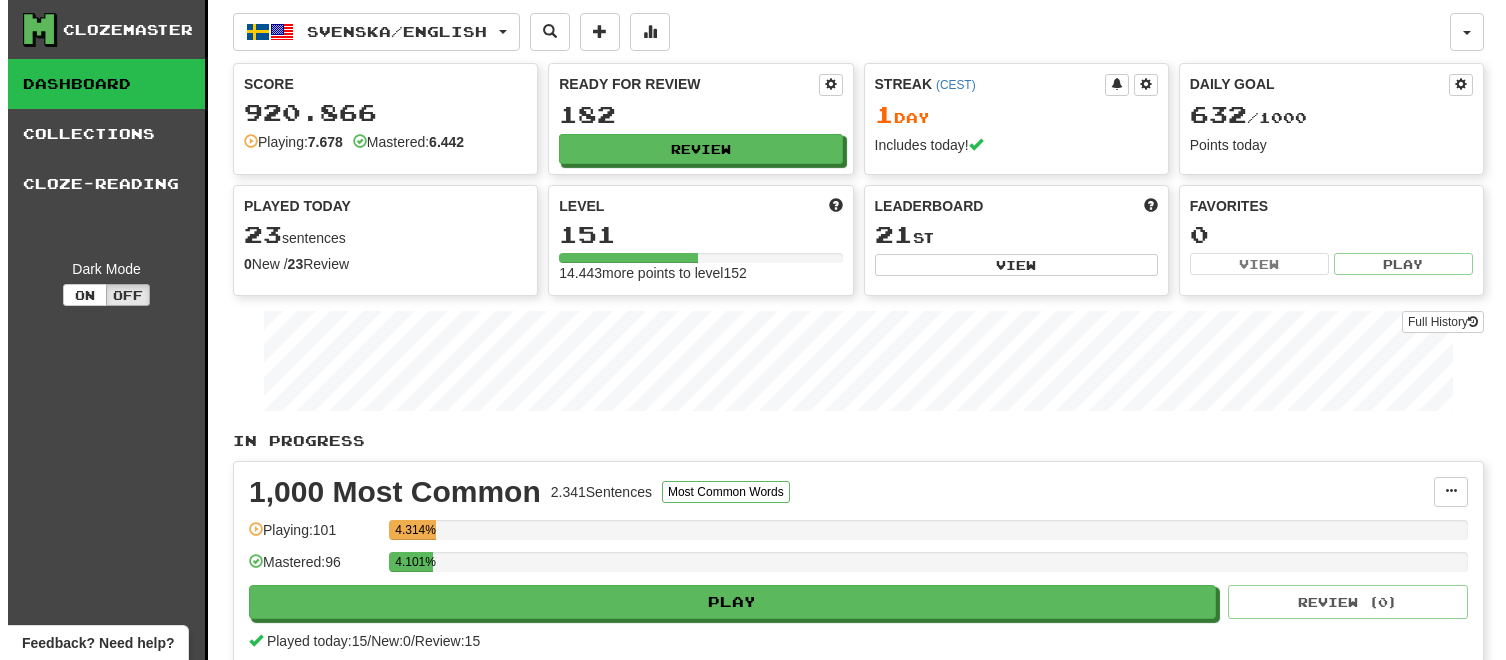 scroll, scrollTop: 0, scrollLeft: 0, axis: both 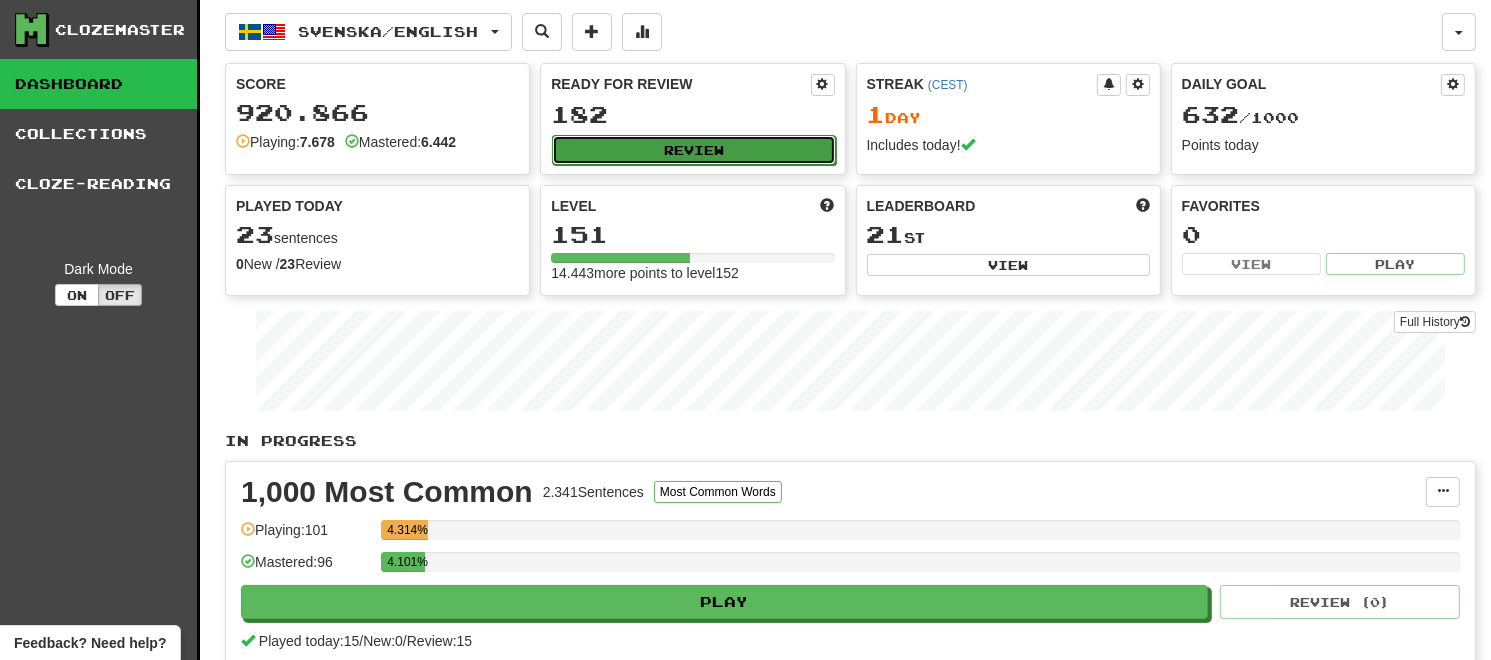click on "Review" at bounding box center (693, 150) 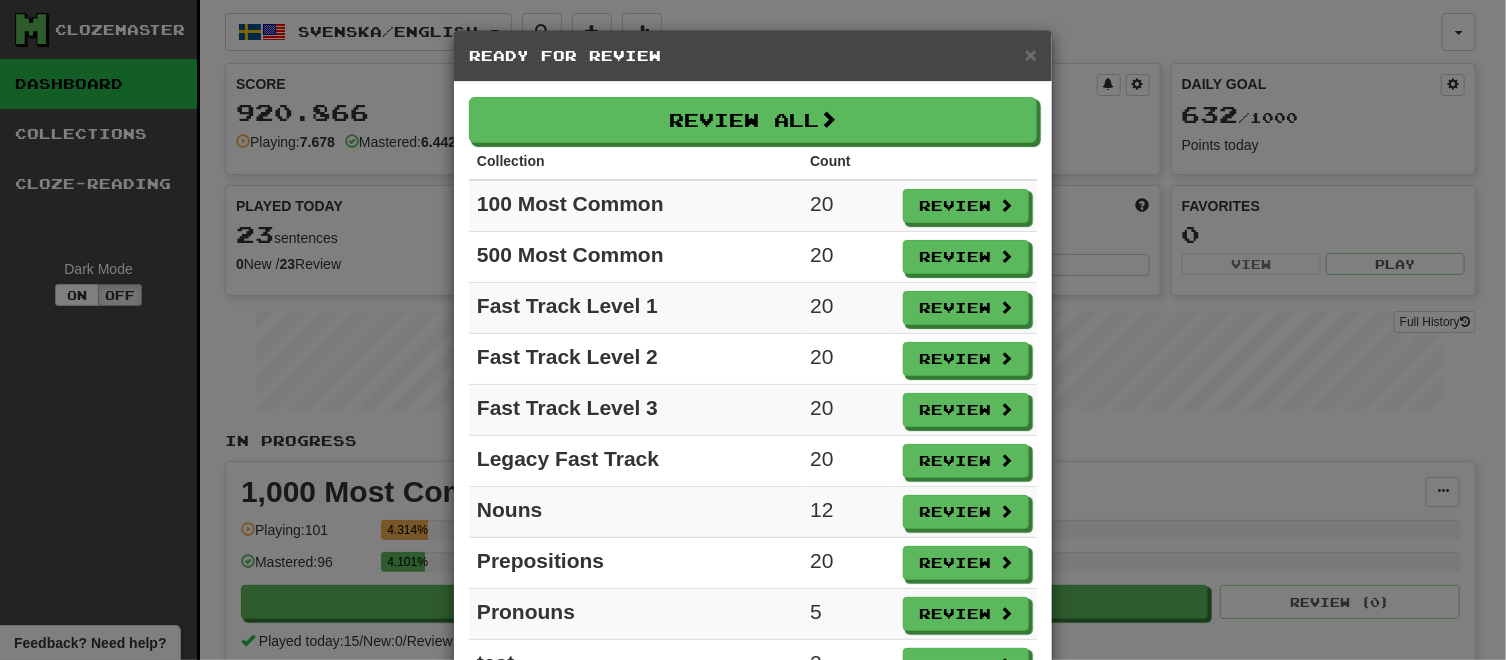 scroll, scrollTop: 189, scrollLeft: 0, axis: vertical 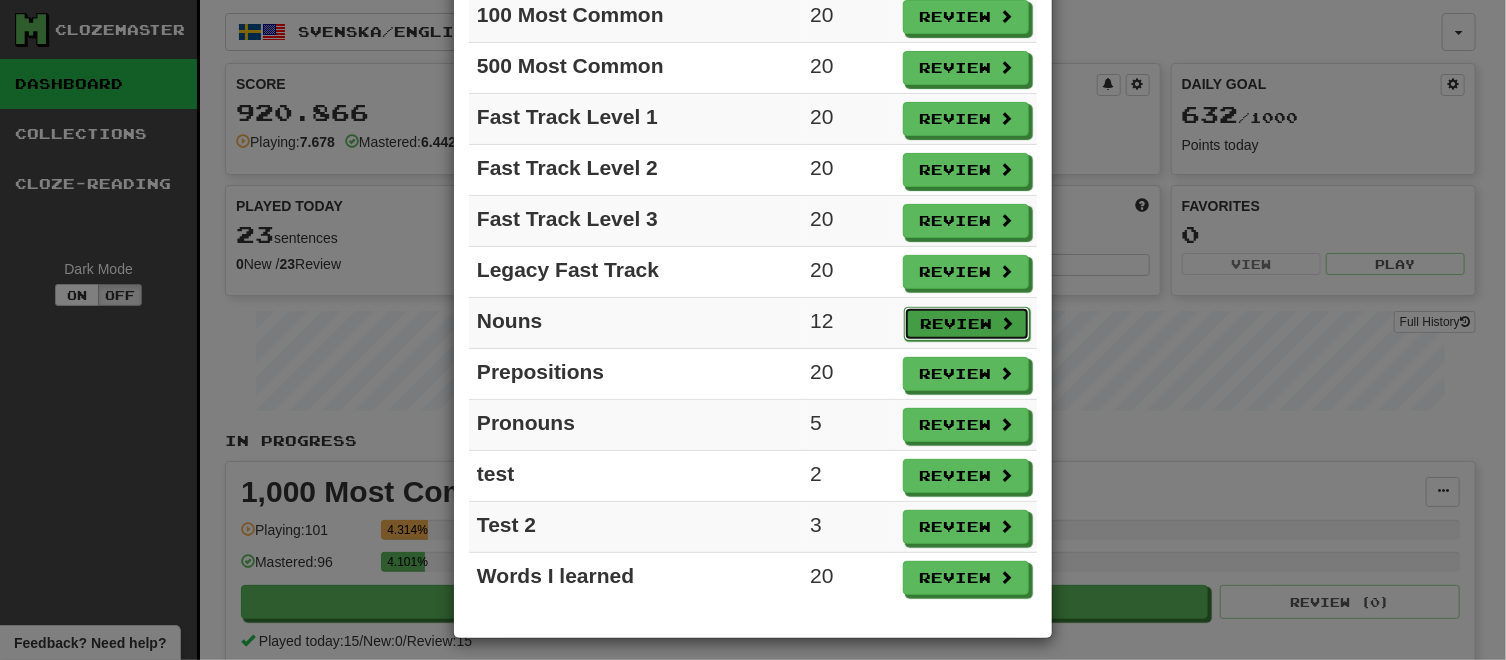 click on "Review" at bounding box center [967, 324] 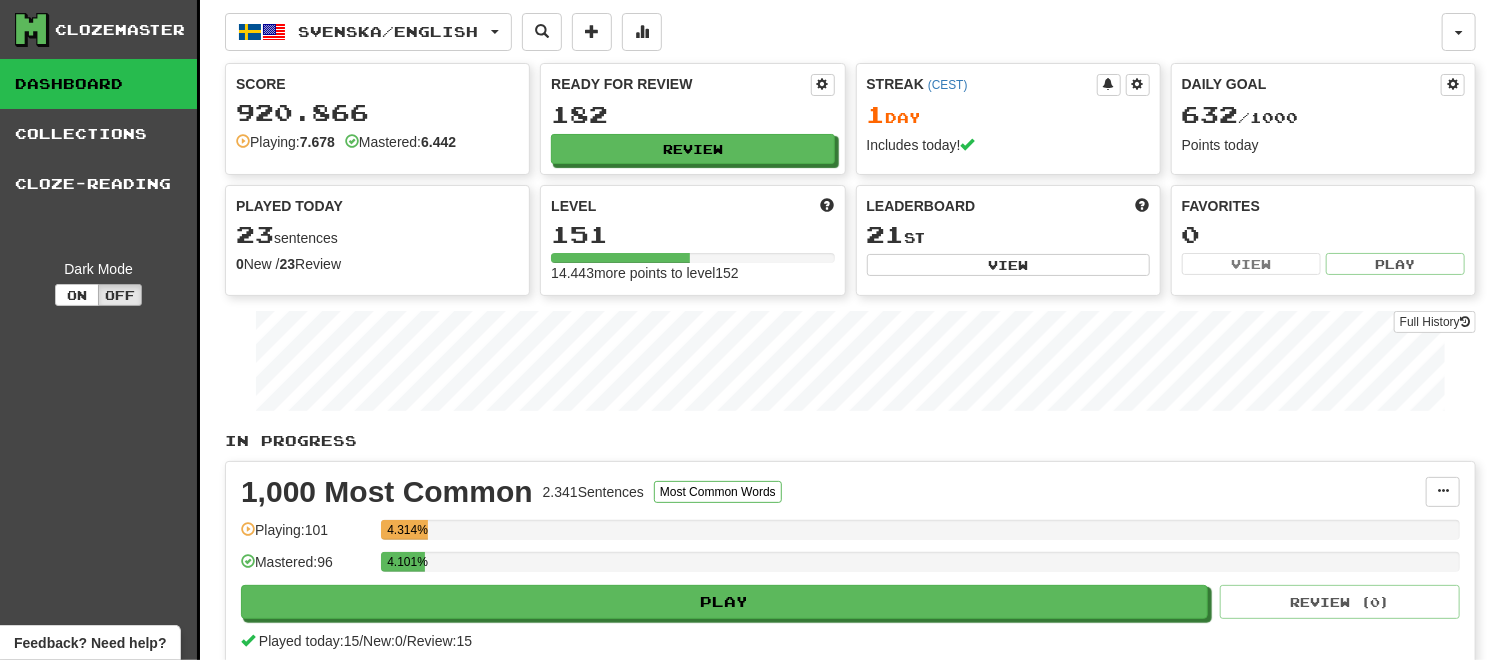 select on "**" 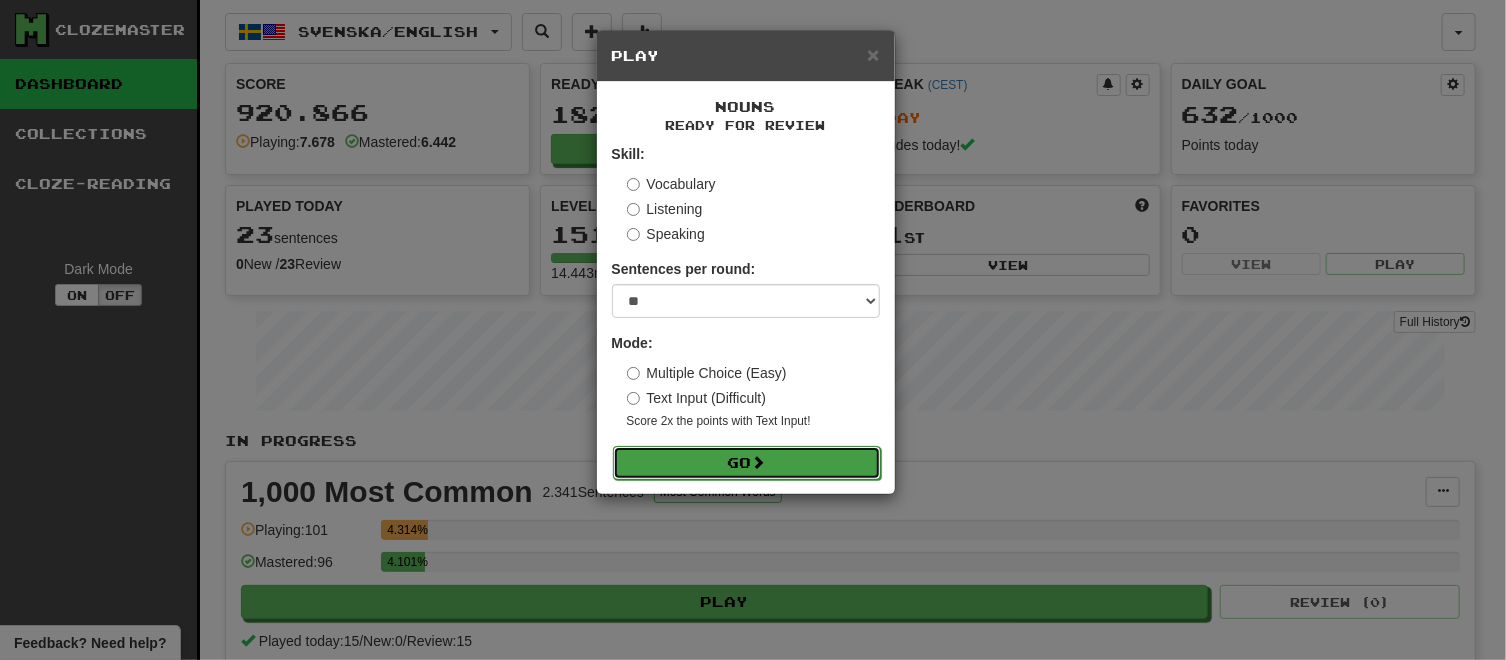 click on "Go" at bounding box center [747, 463] 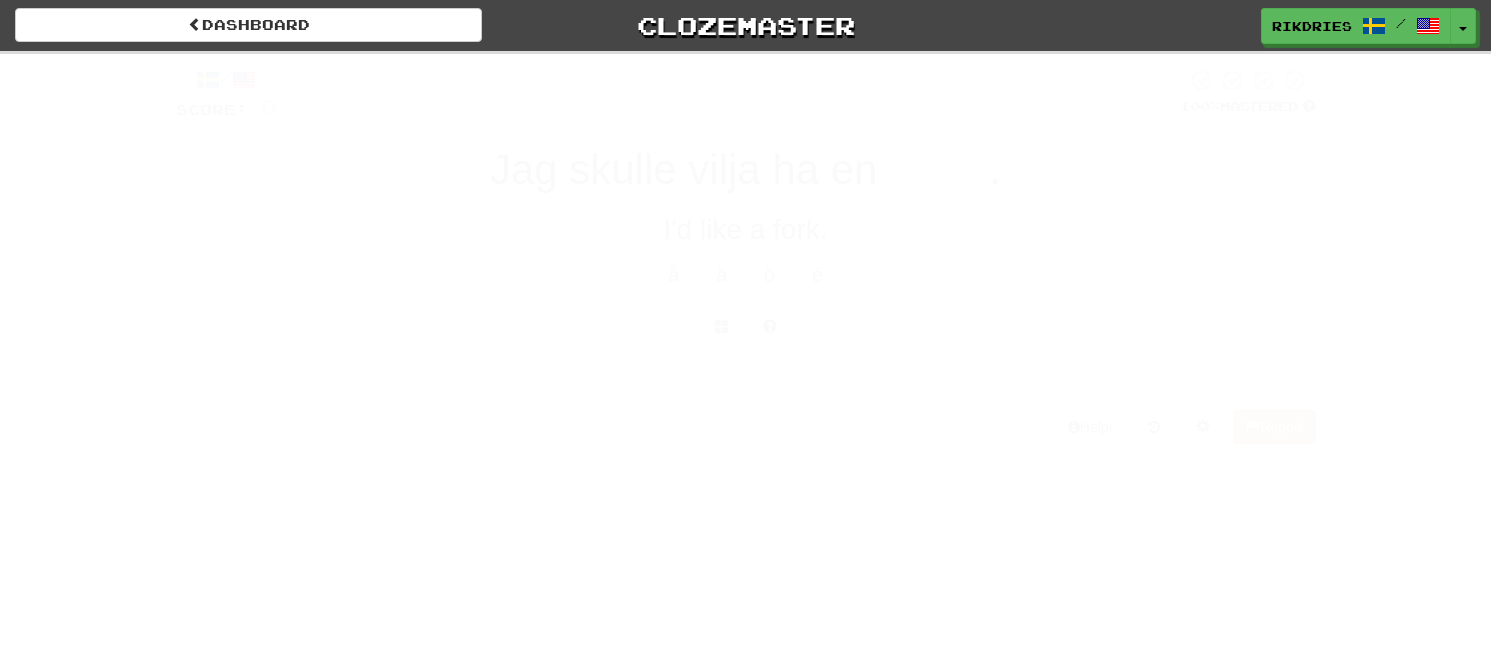 scroll, scrollTop: 0, scrollLeft: 0, axis: both 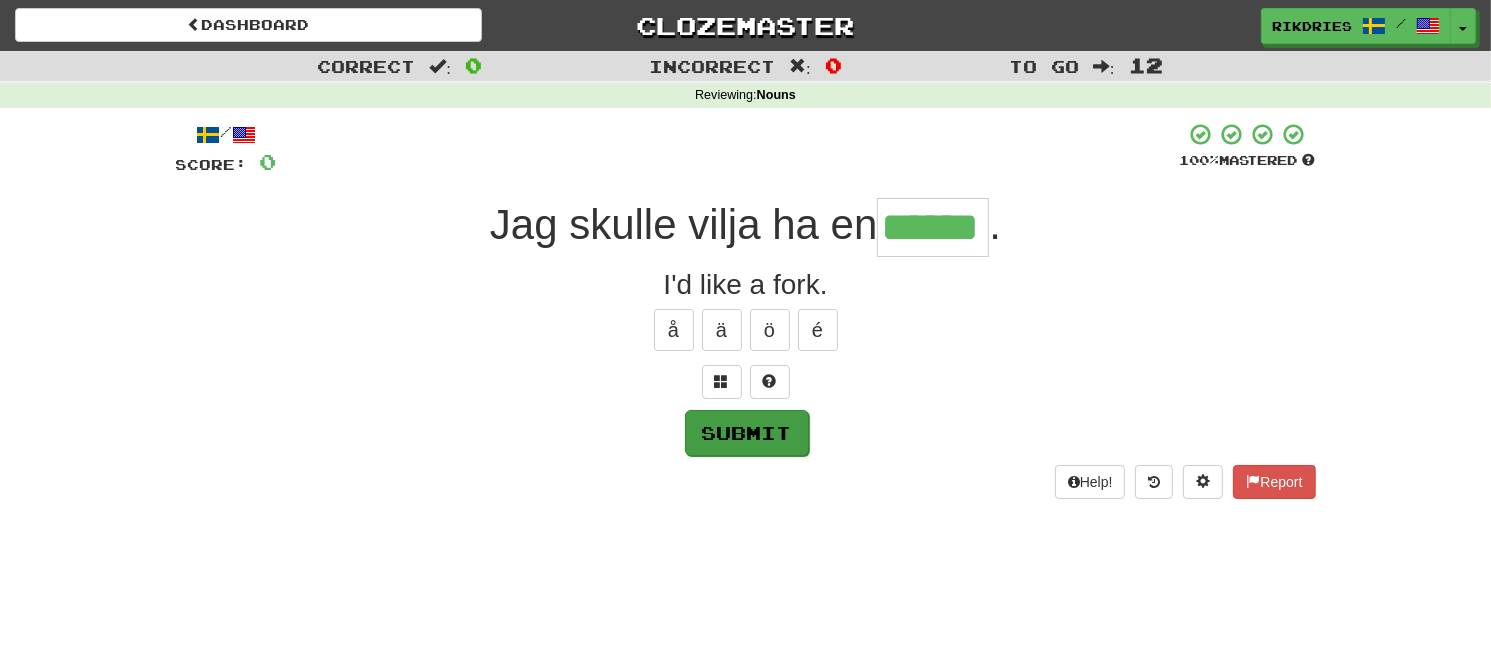 type on "******" 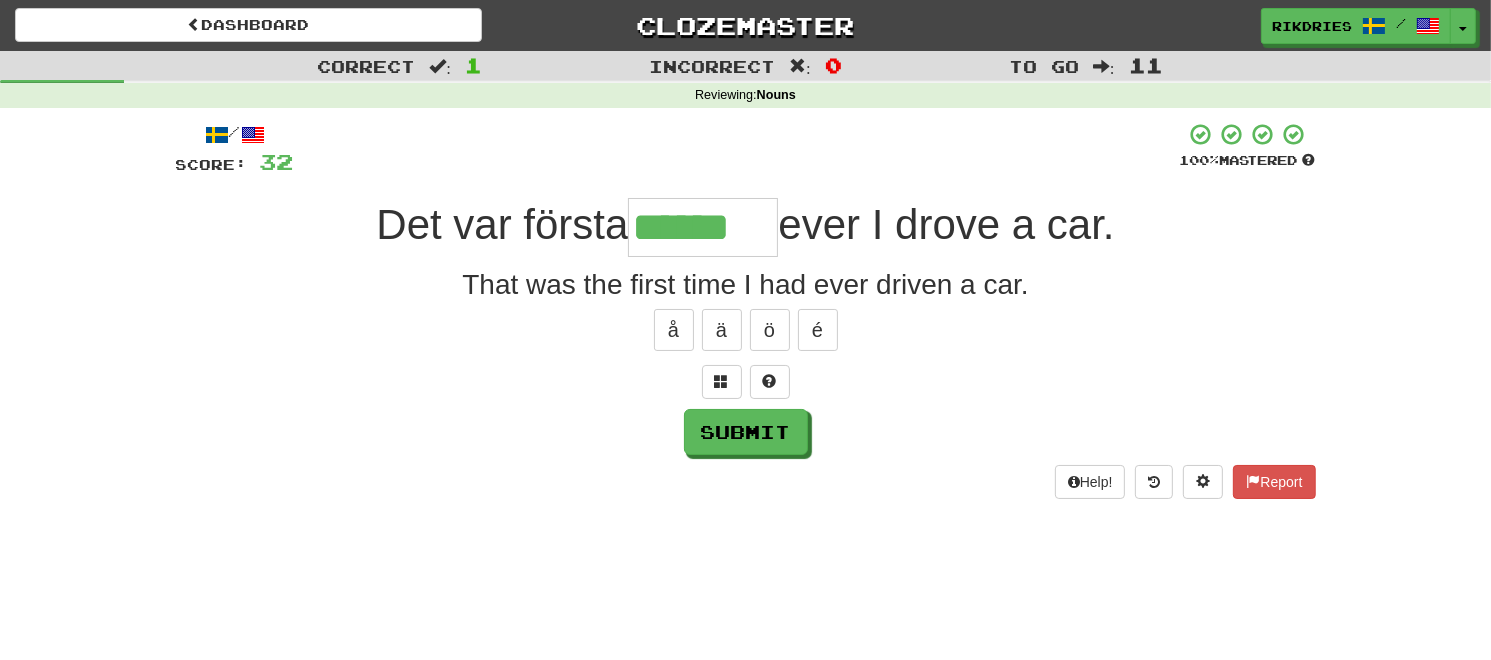type on "******" 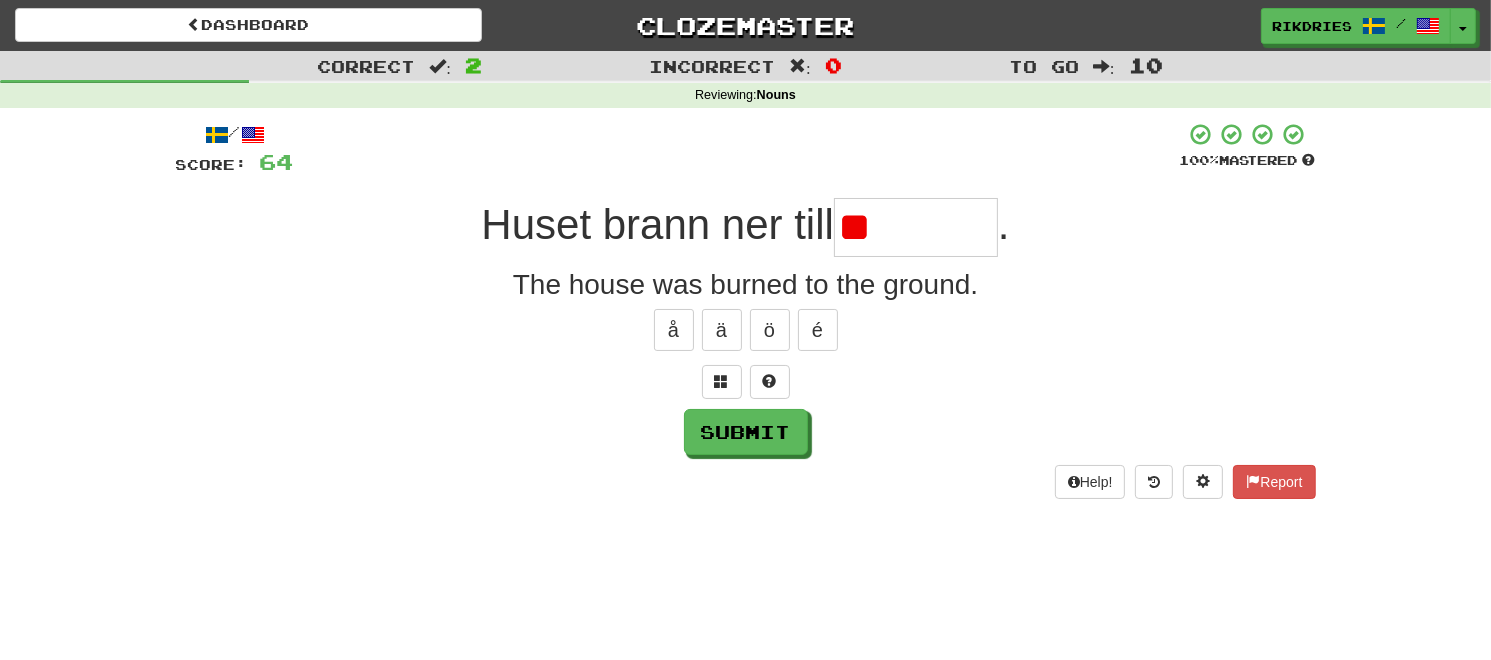 type on "*" 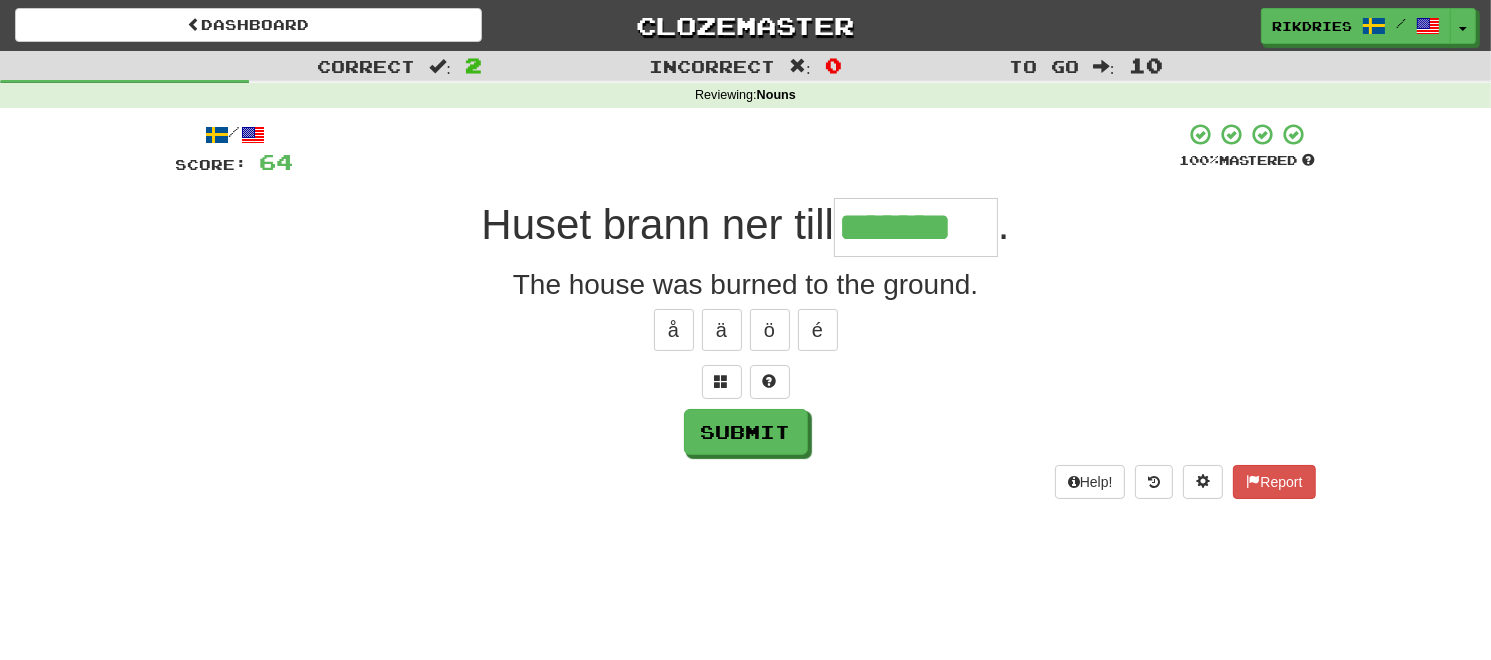 type on "*******" 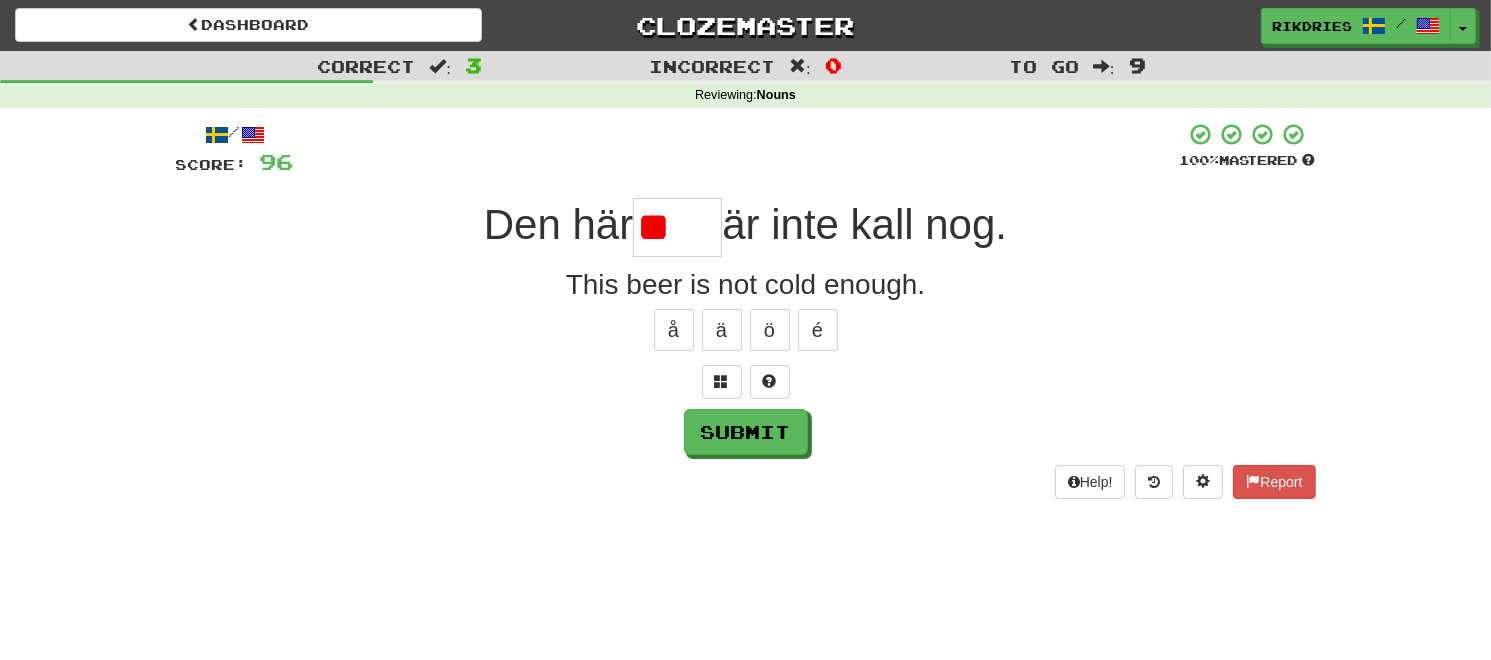 type on "*" 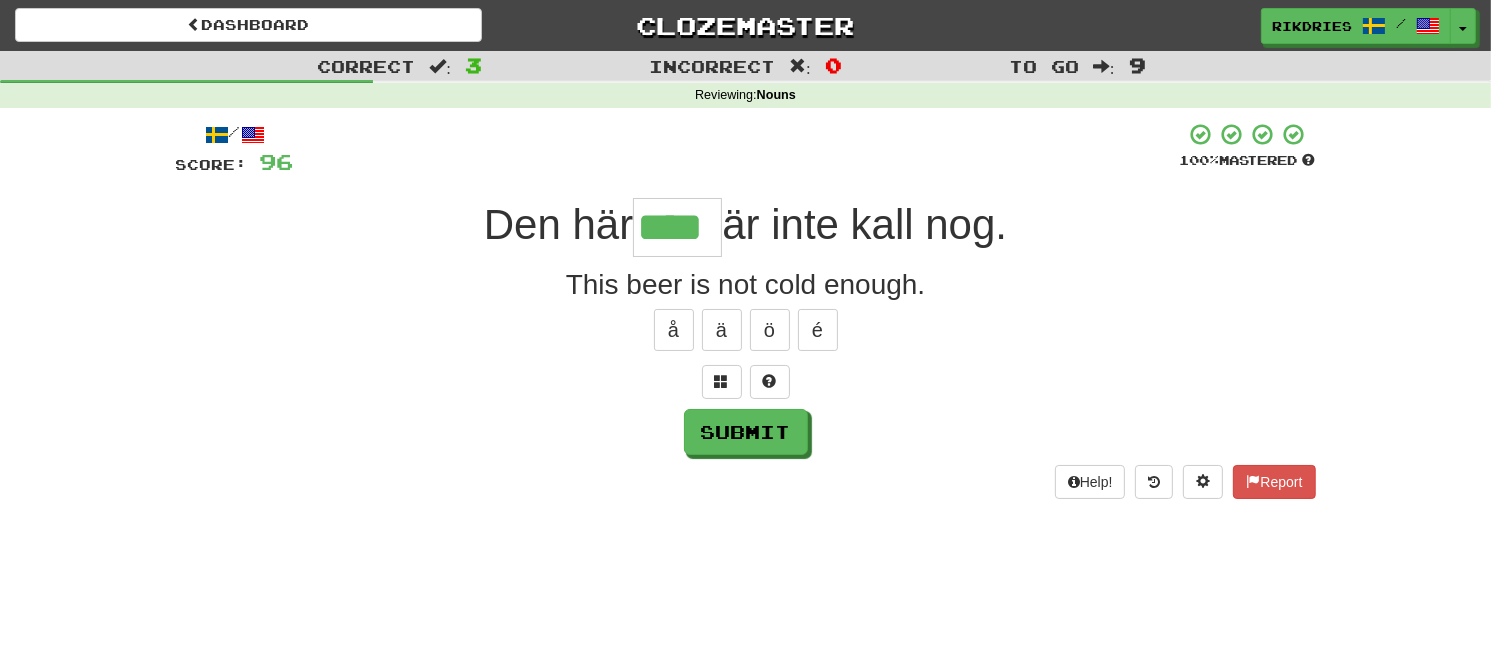 type on "****" 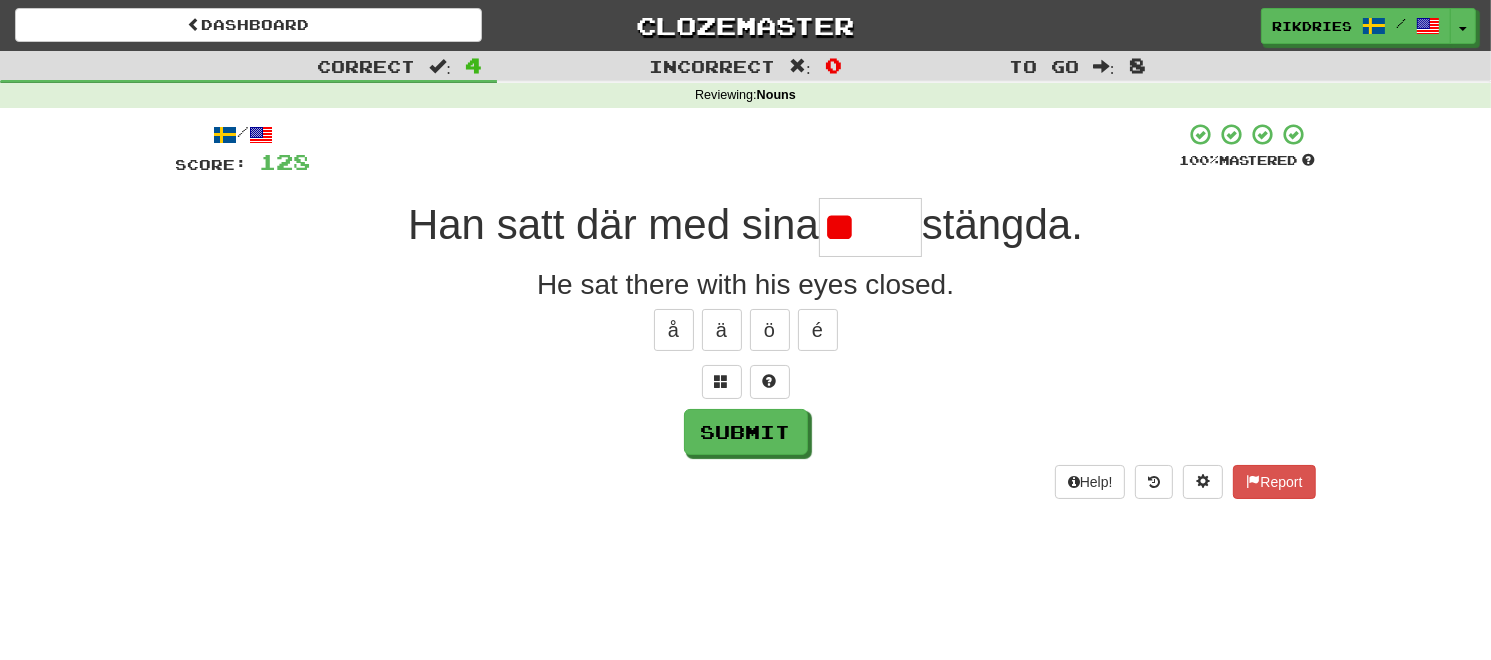 type on "*" 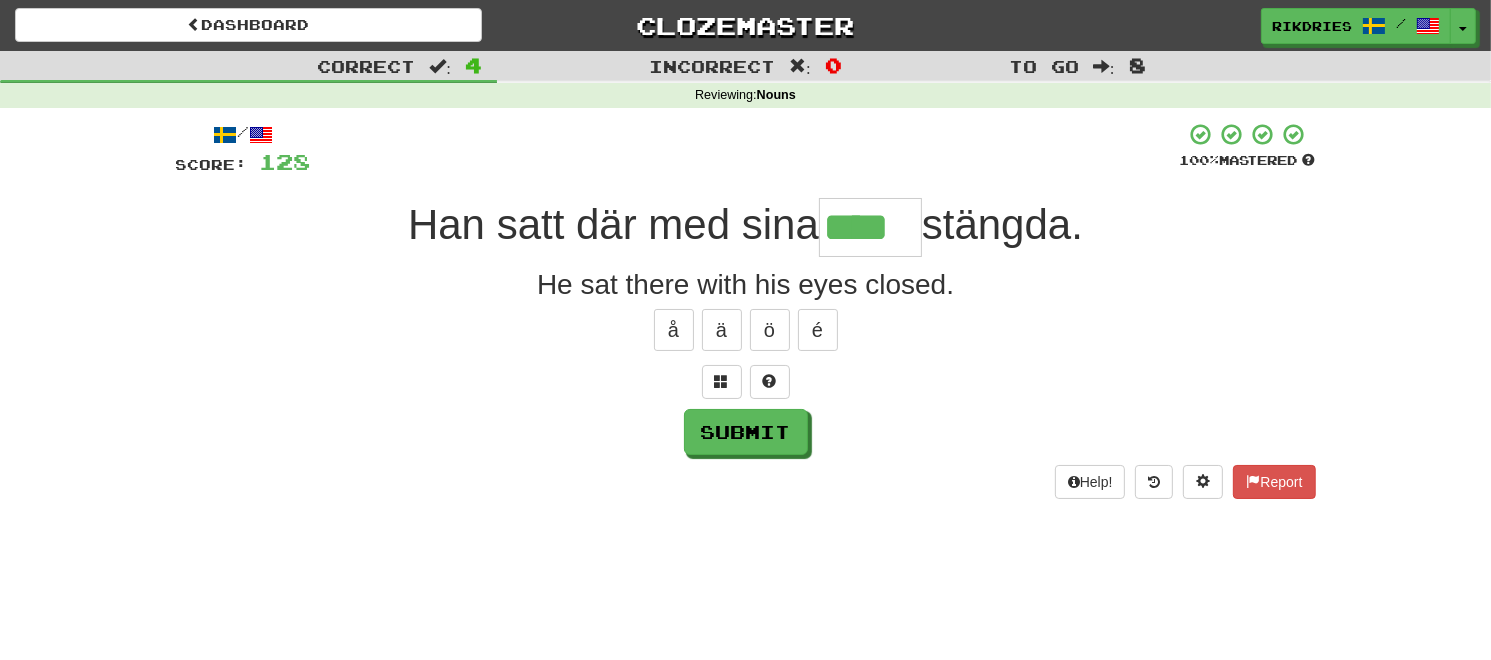 type on "****" 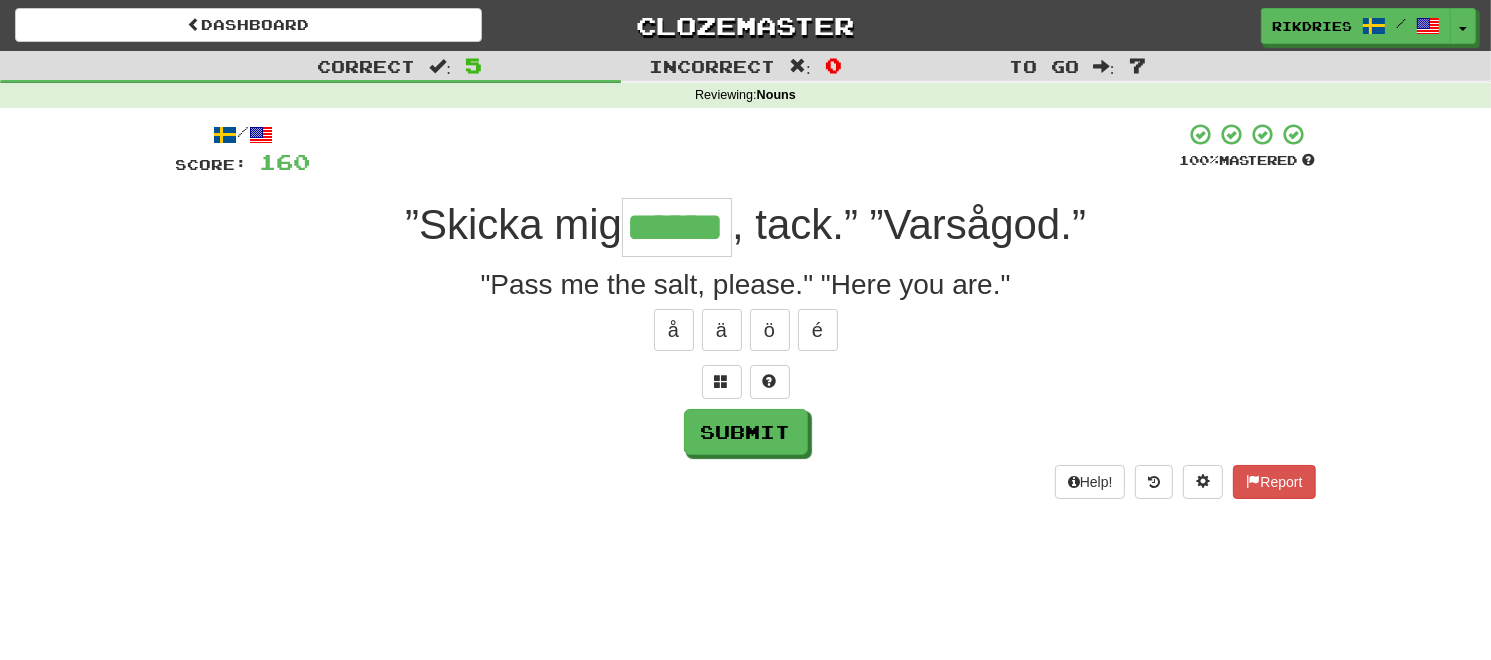 type on "******" 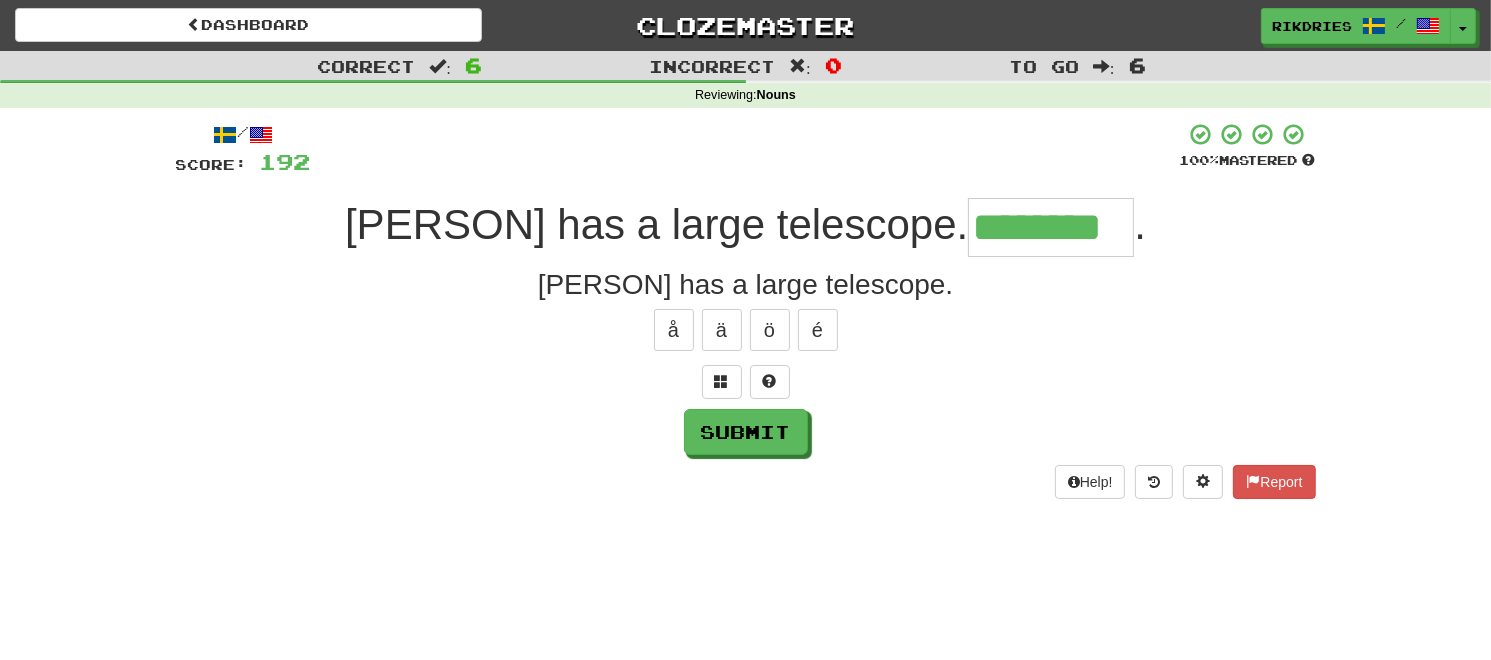 type on "********" 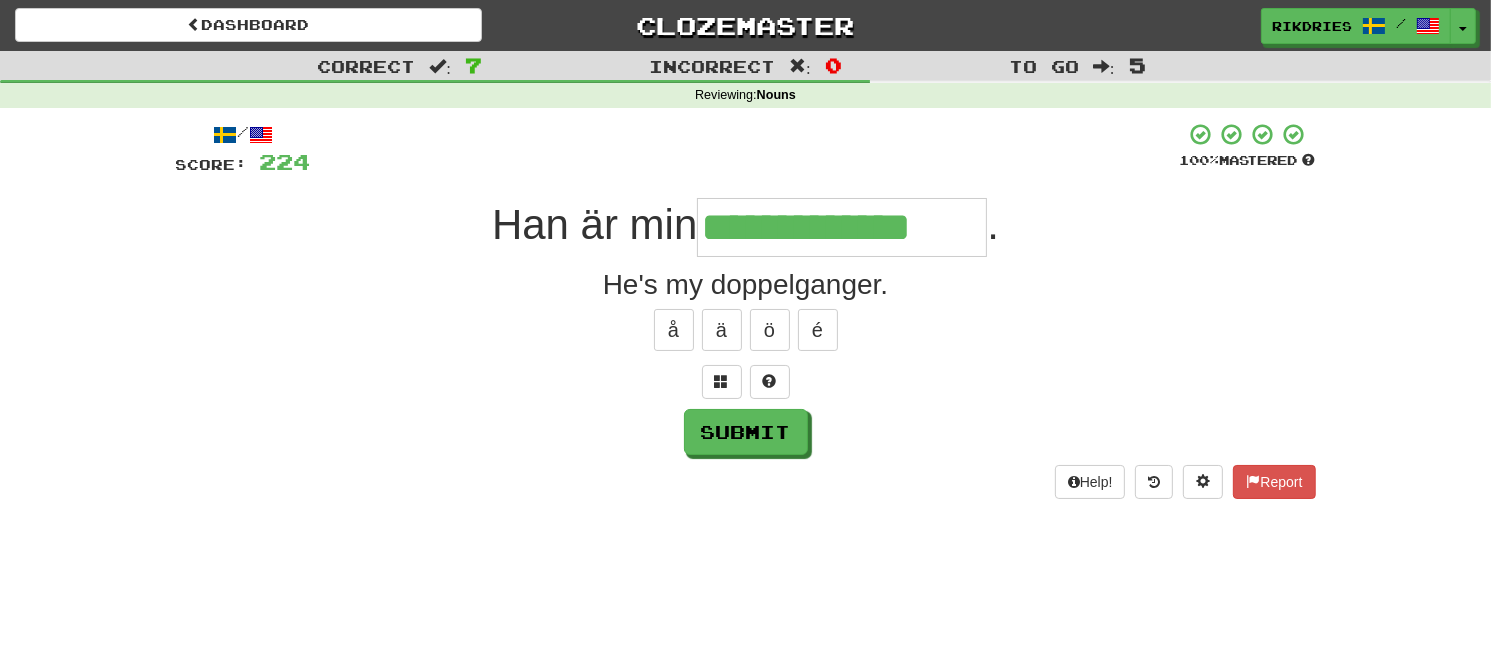 type on "**********" 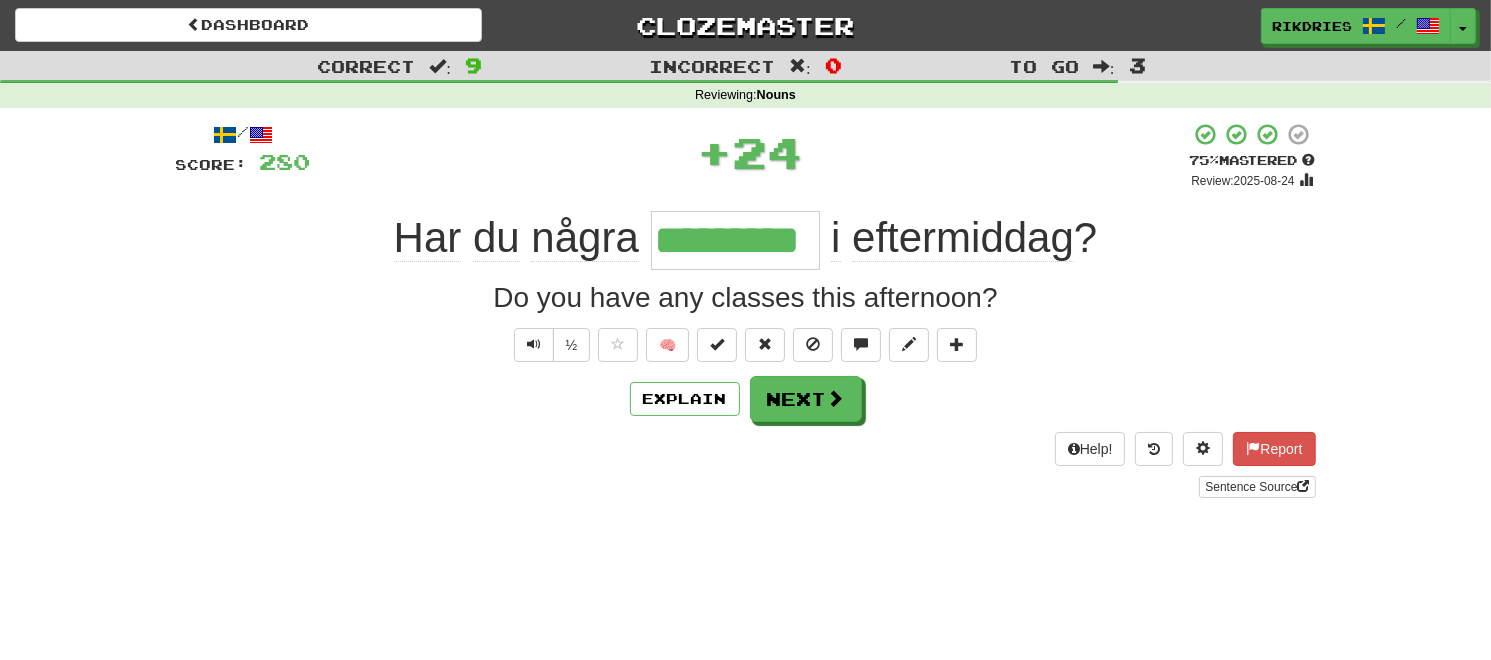 type on "*" 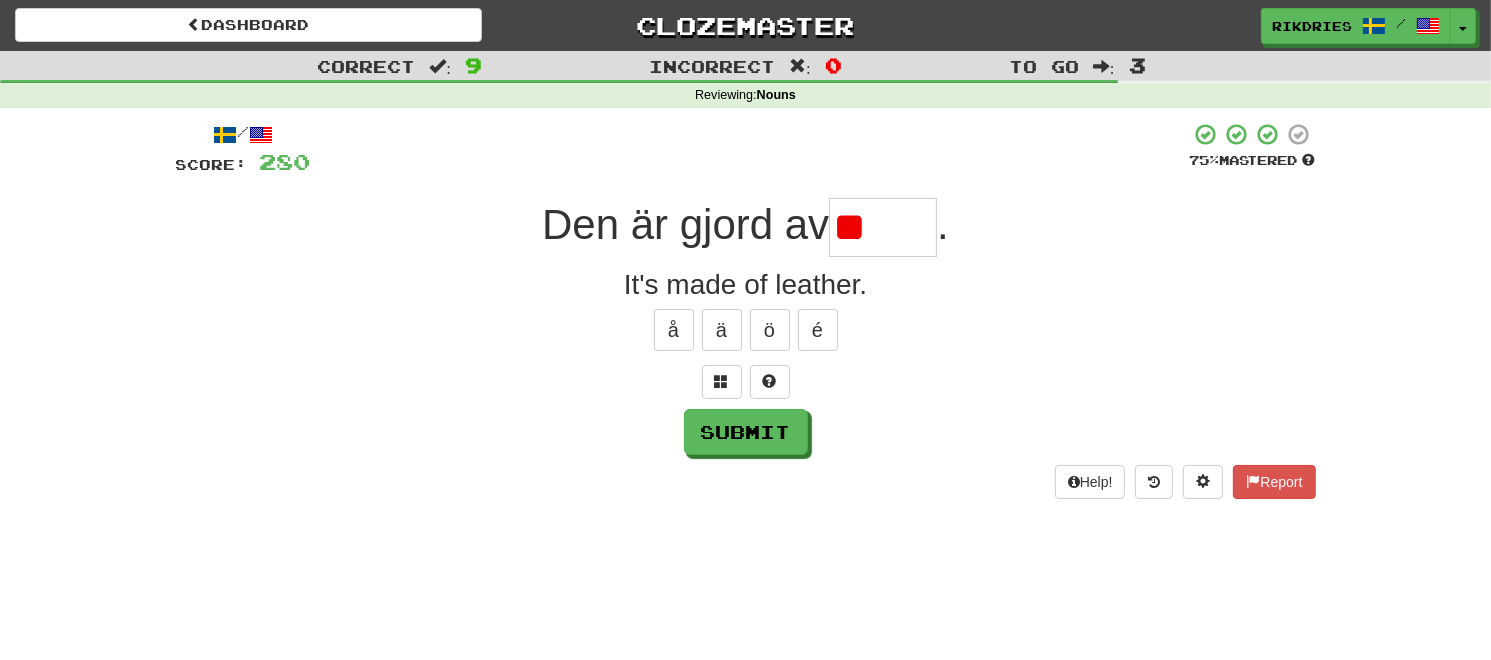 type on "*" 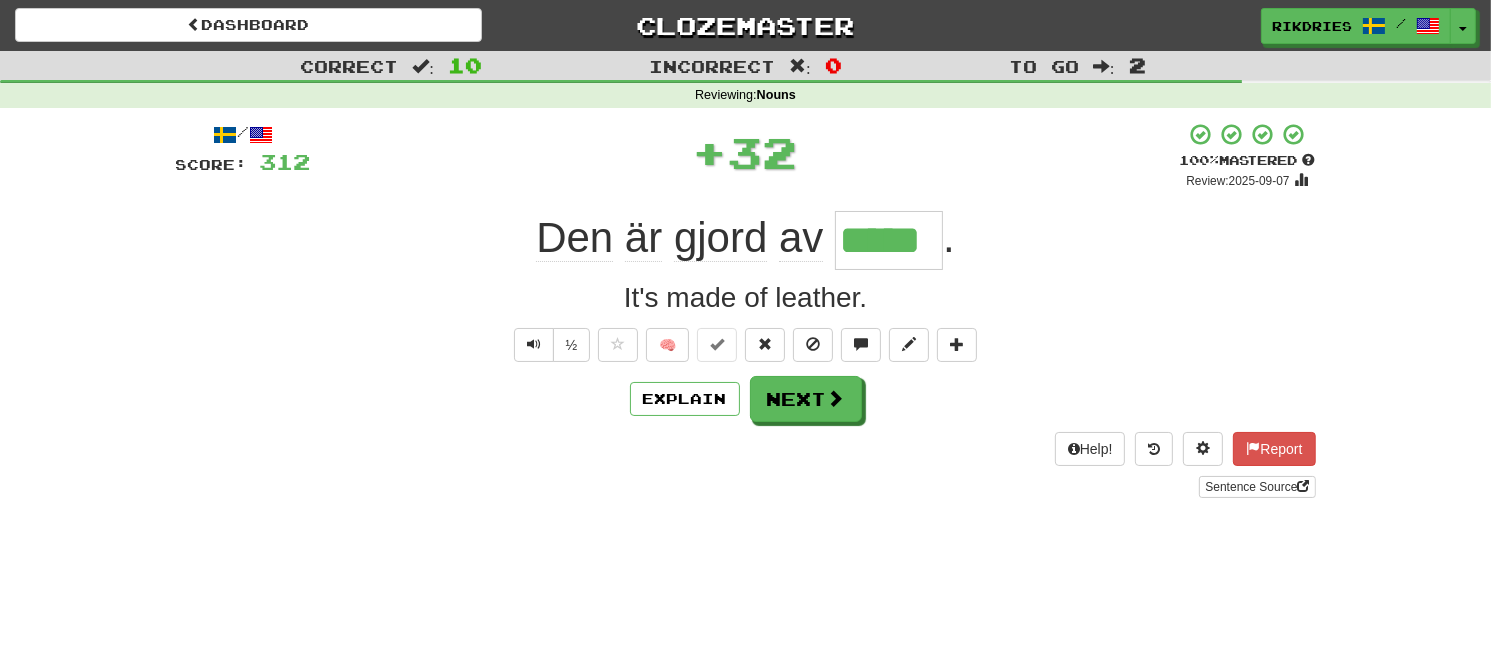type on "*" 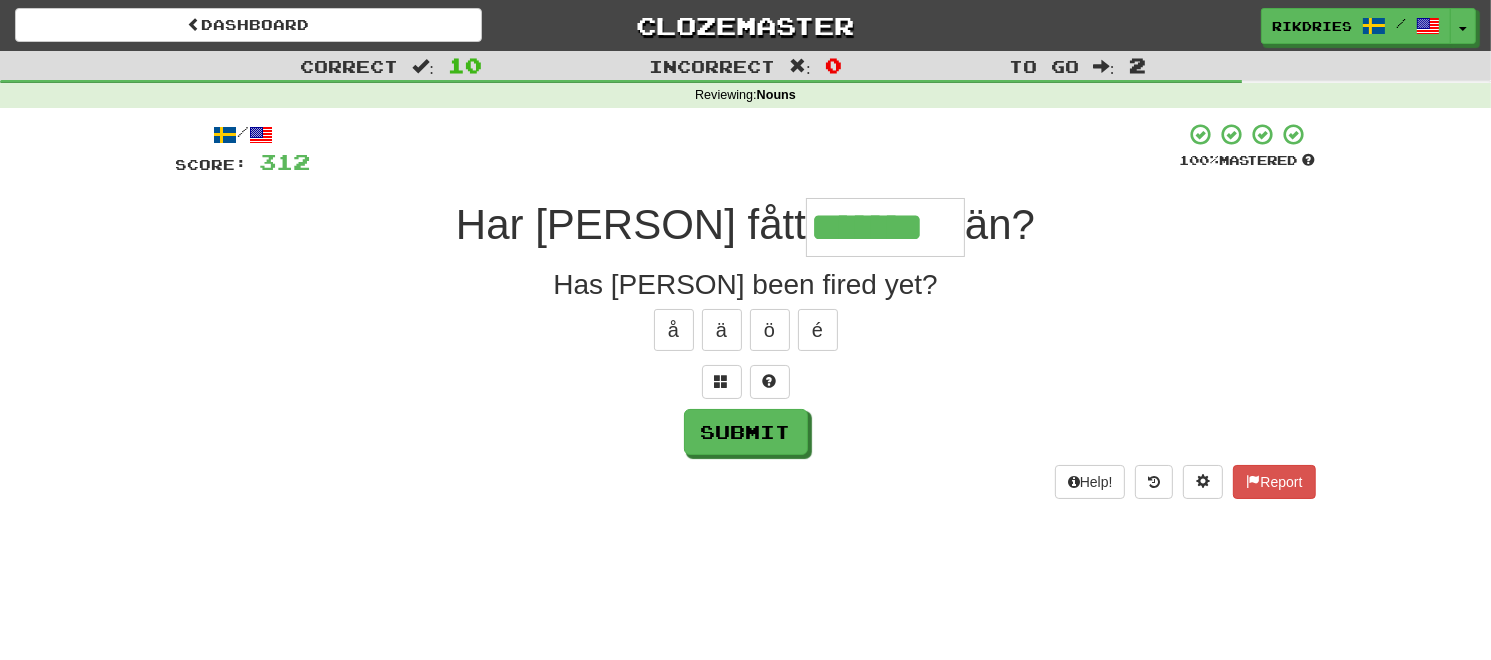 type on "*******" 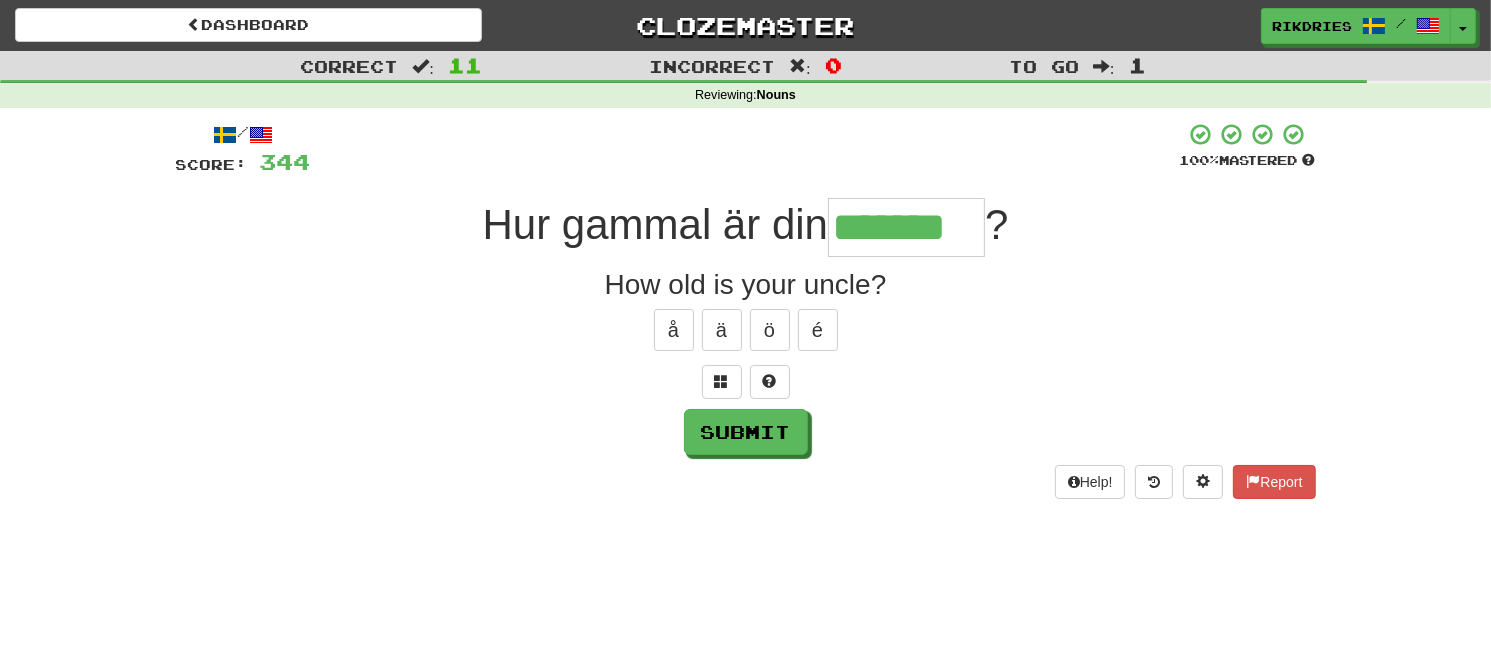 type on "*******" 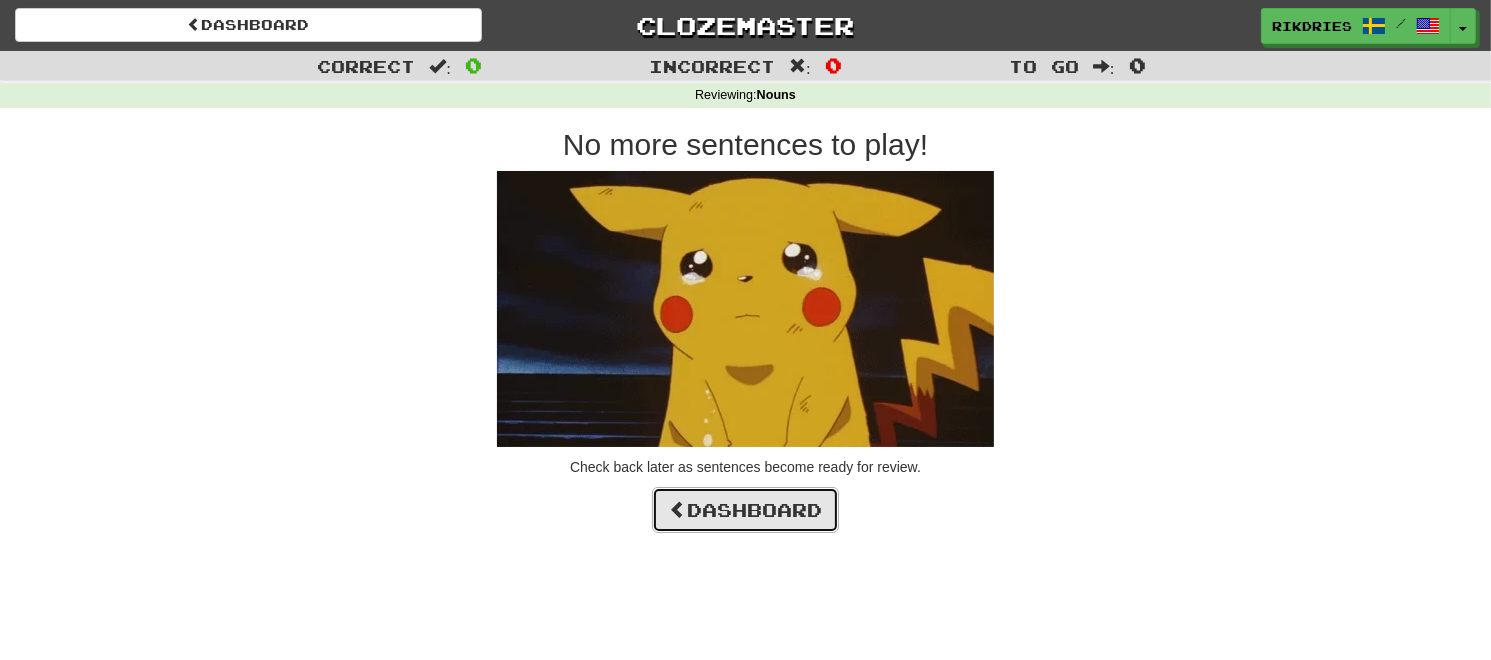 click on "Dashboard" at bounding box center (745, 510) 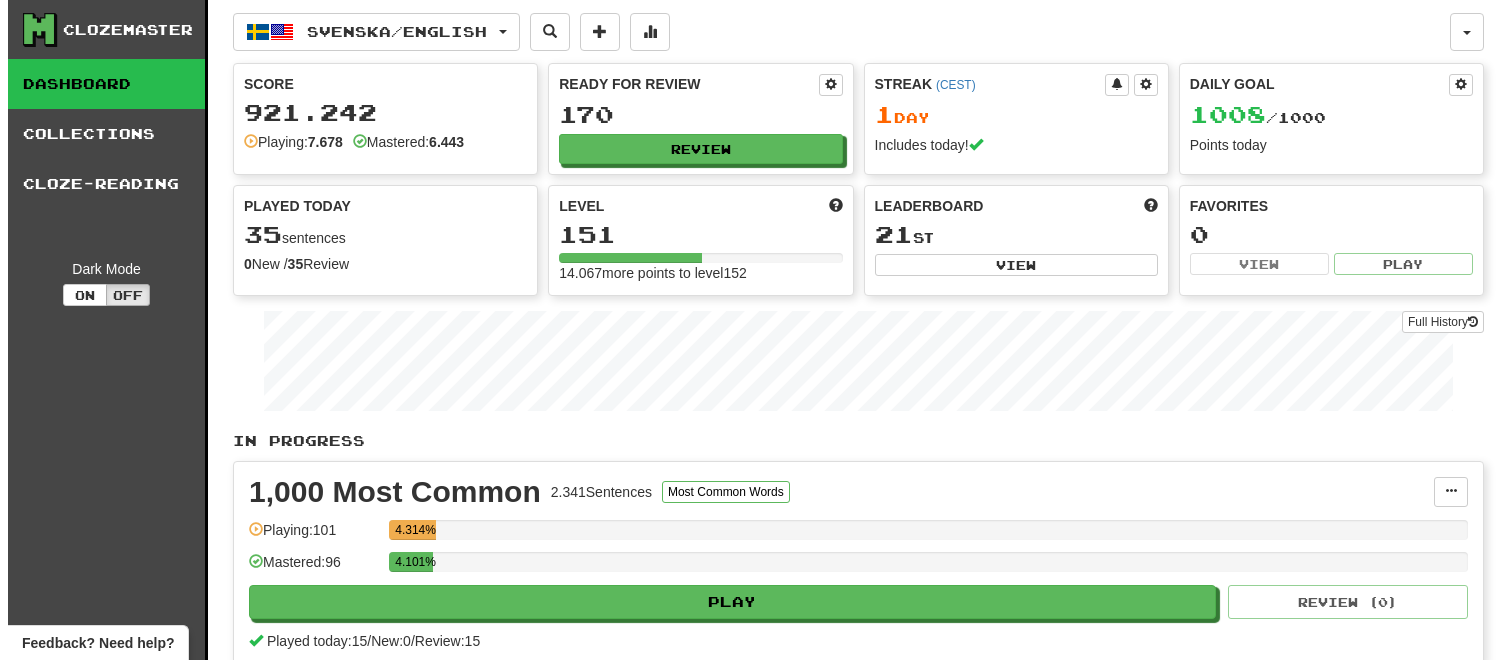 scroll, scrollTop: 0, scrollLeft: 0, axis: both 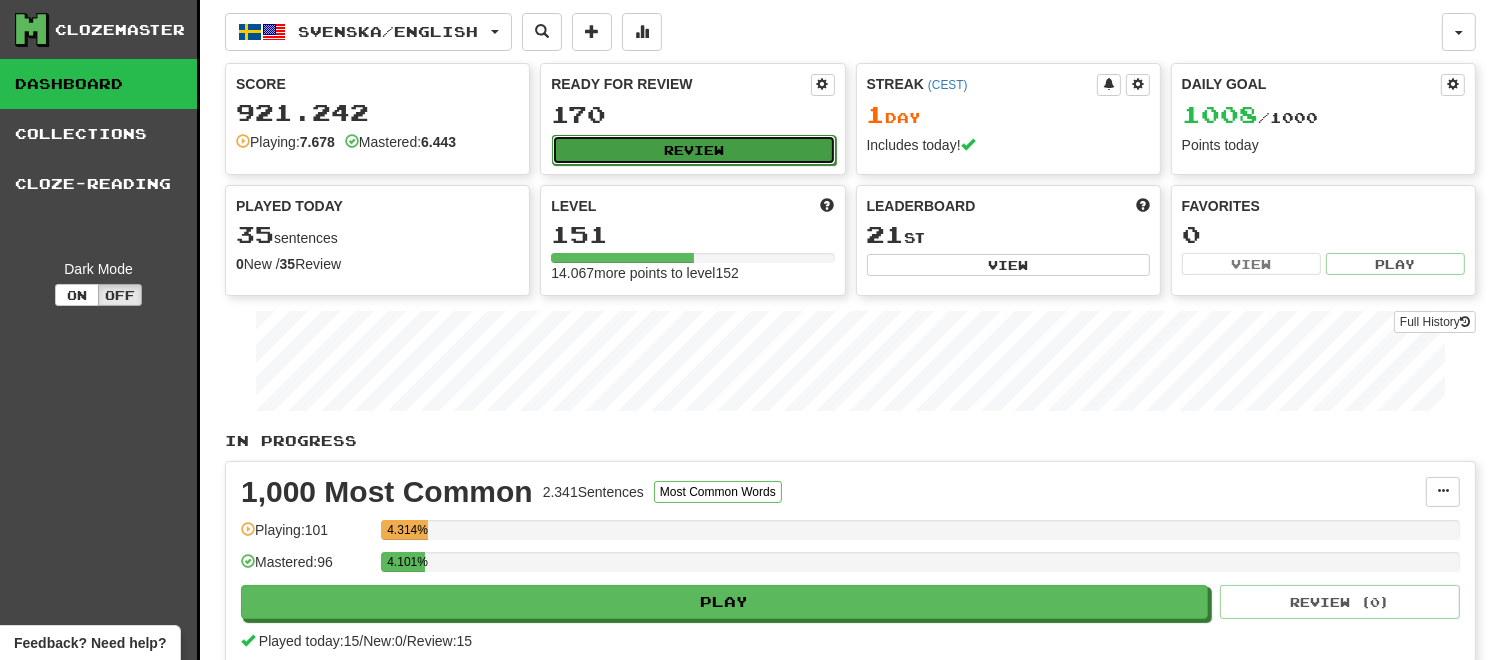 click on "Review" at bounding box center [693, 150] 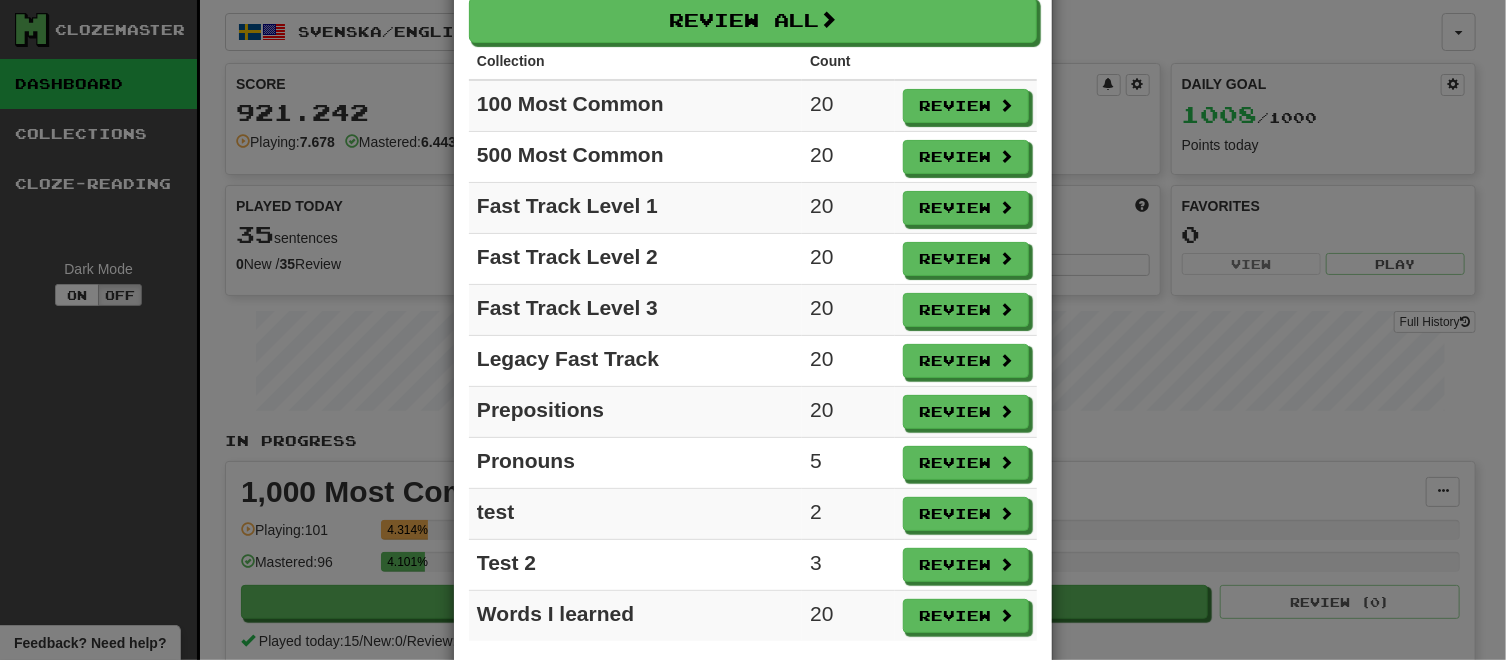 scroll, scrollTop: 139, scrollLeft: 0, axis: vertical 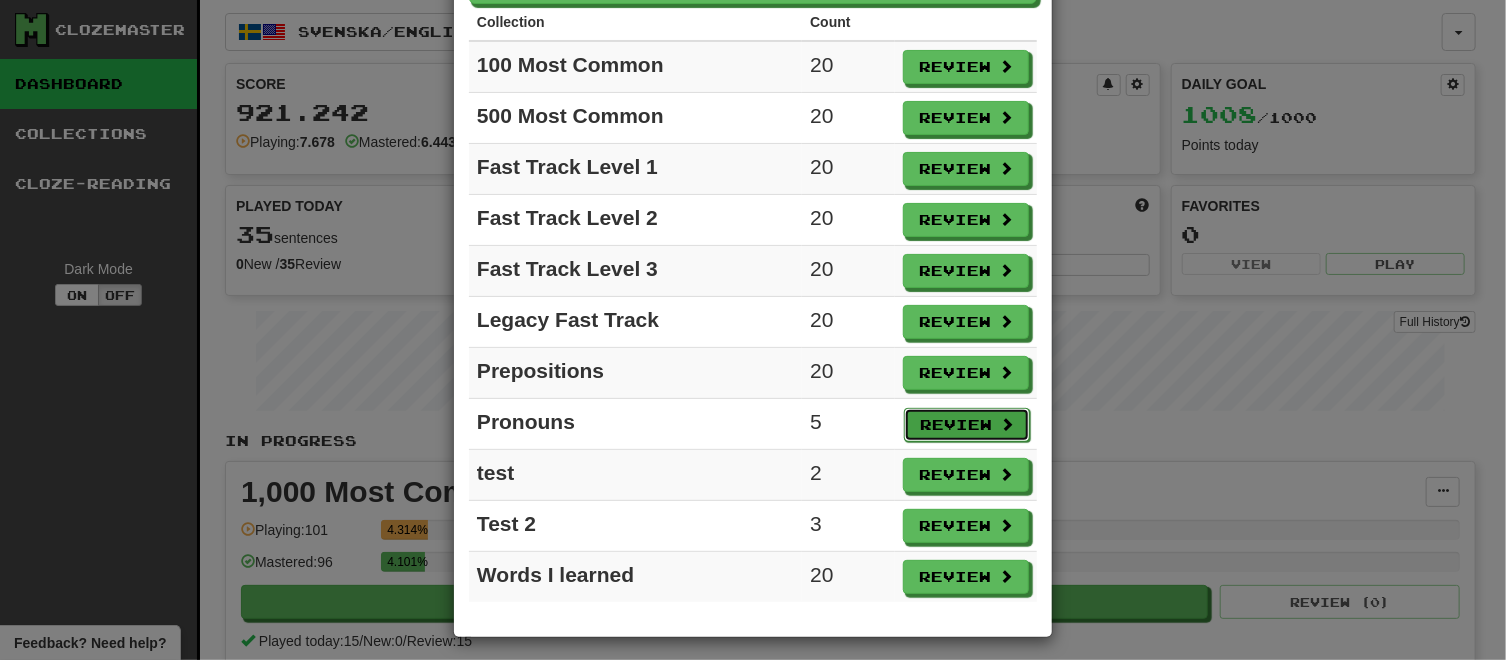 click on "Review" at bounding box center [967, 425] 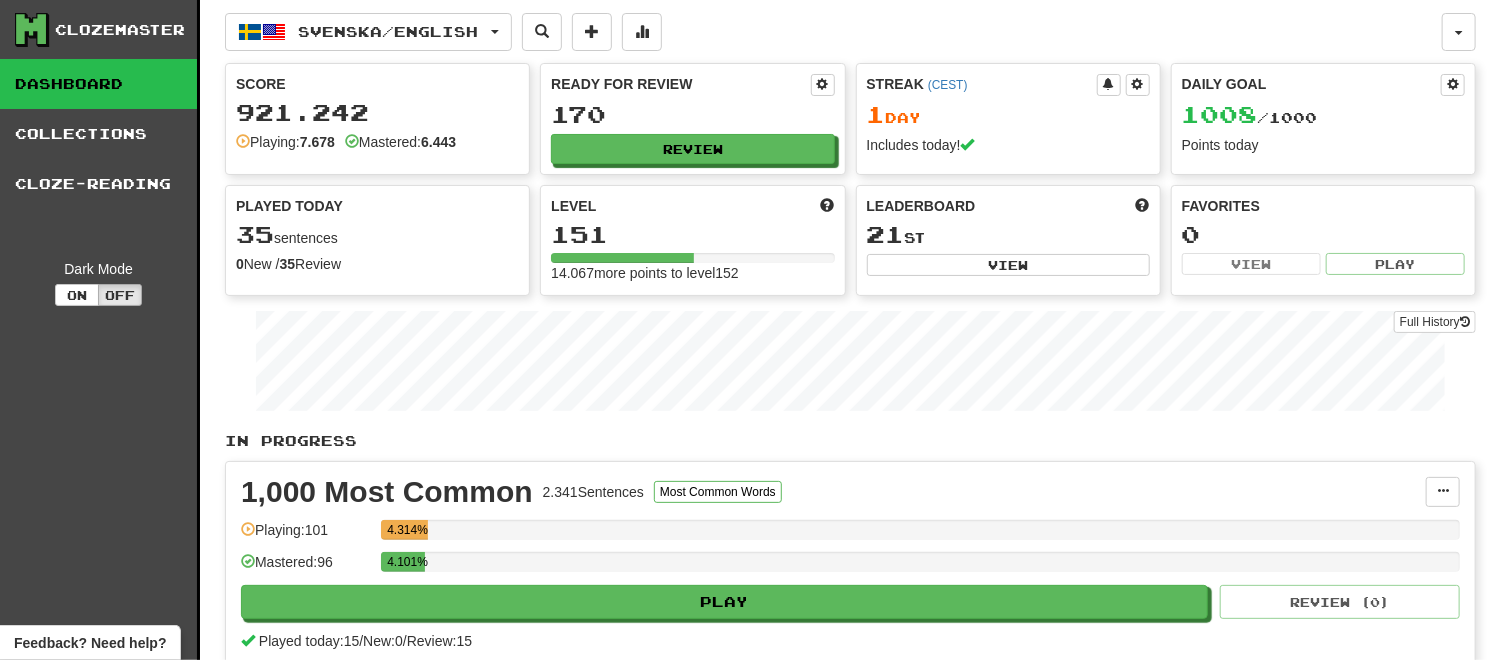 select on "**" 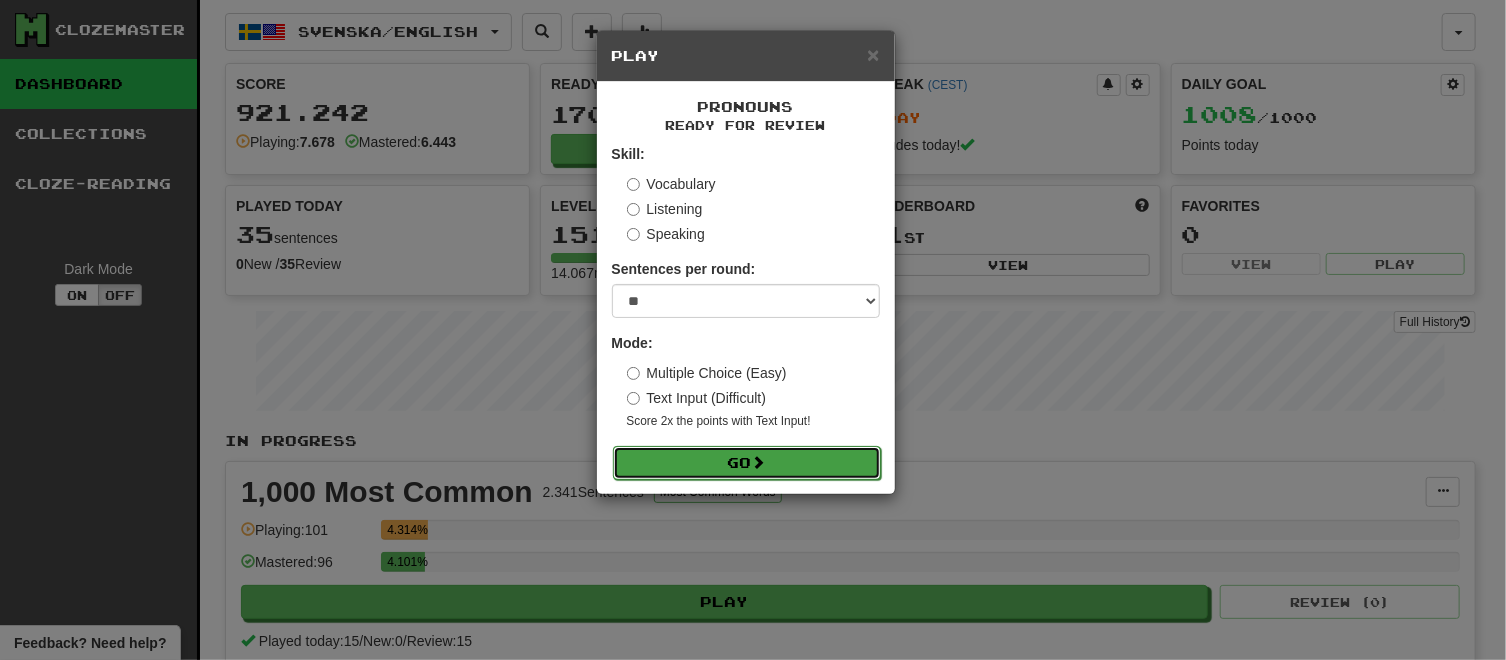 click on "Go" at bounding box center [747, 463] 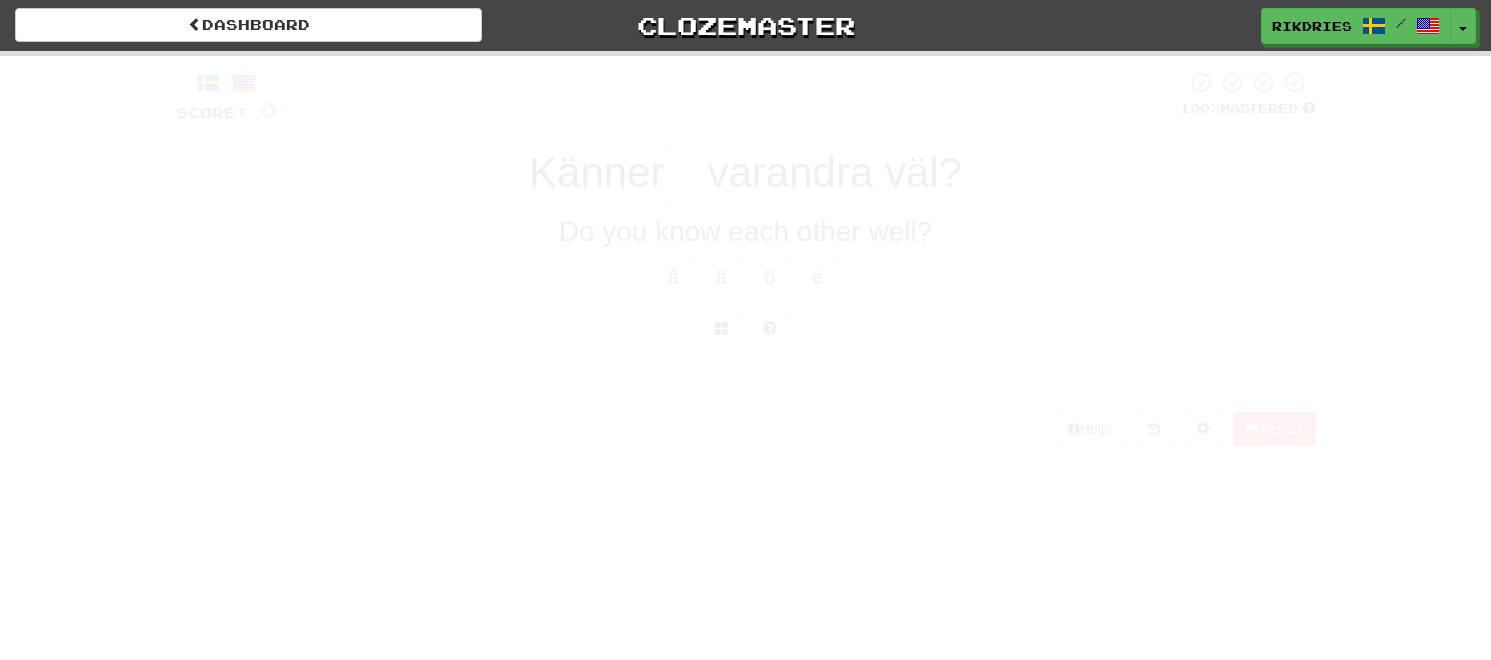 scroll, scrollTop: 0, scrollLeft: 0, axis: both 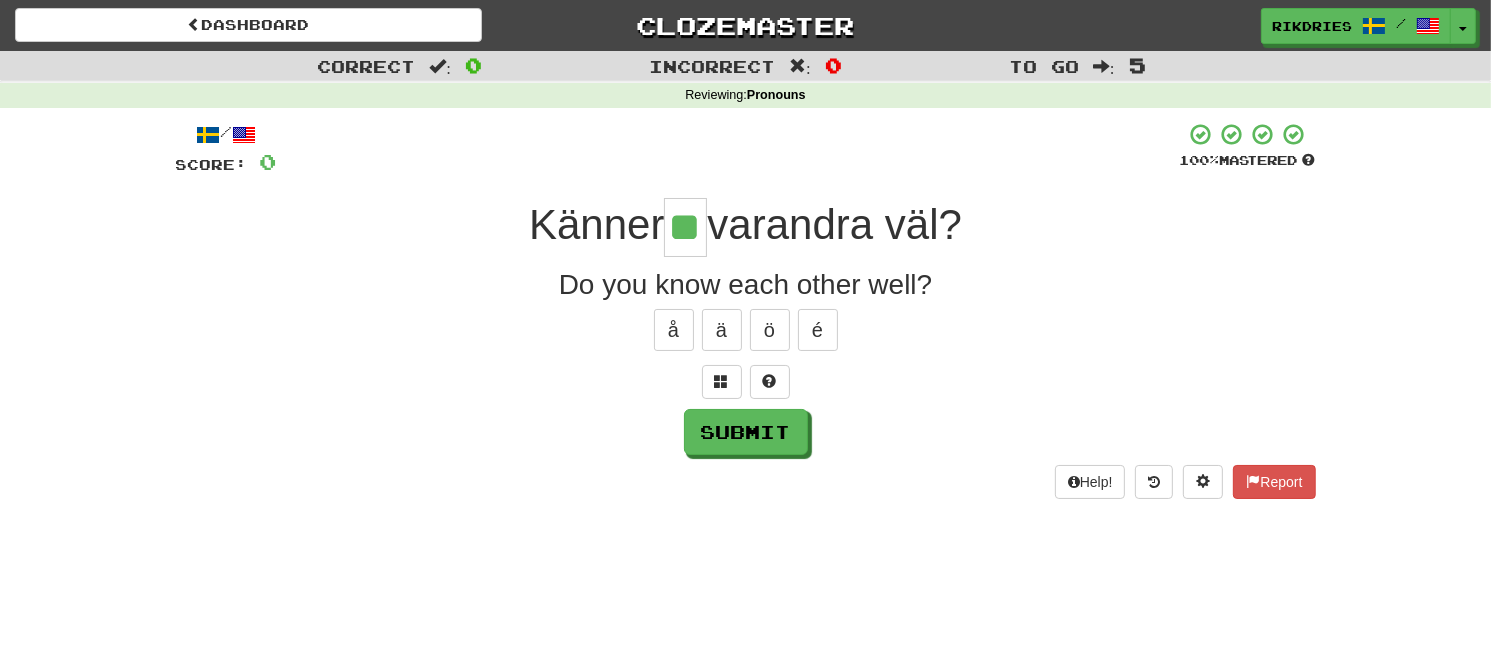 type on "**" 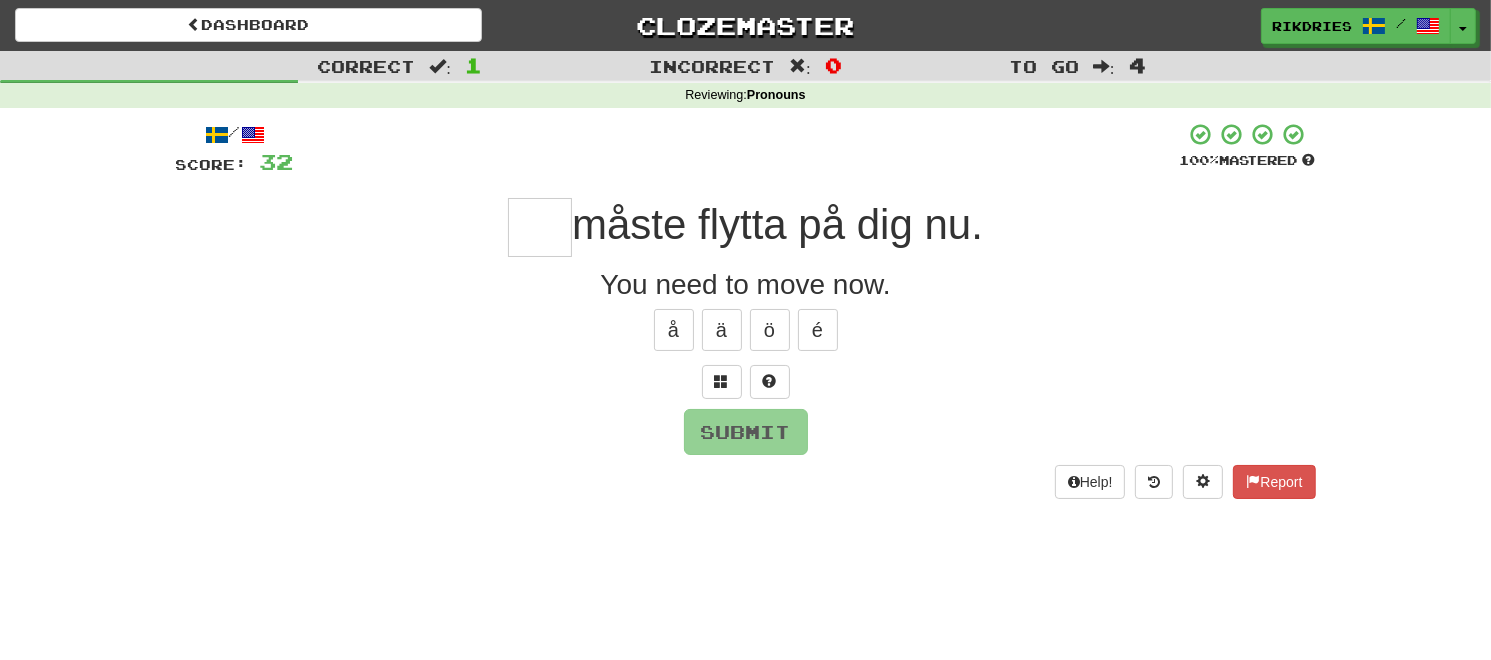 type on "*" 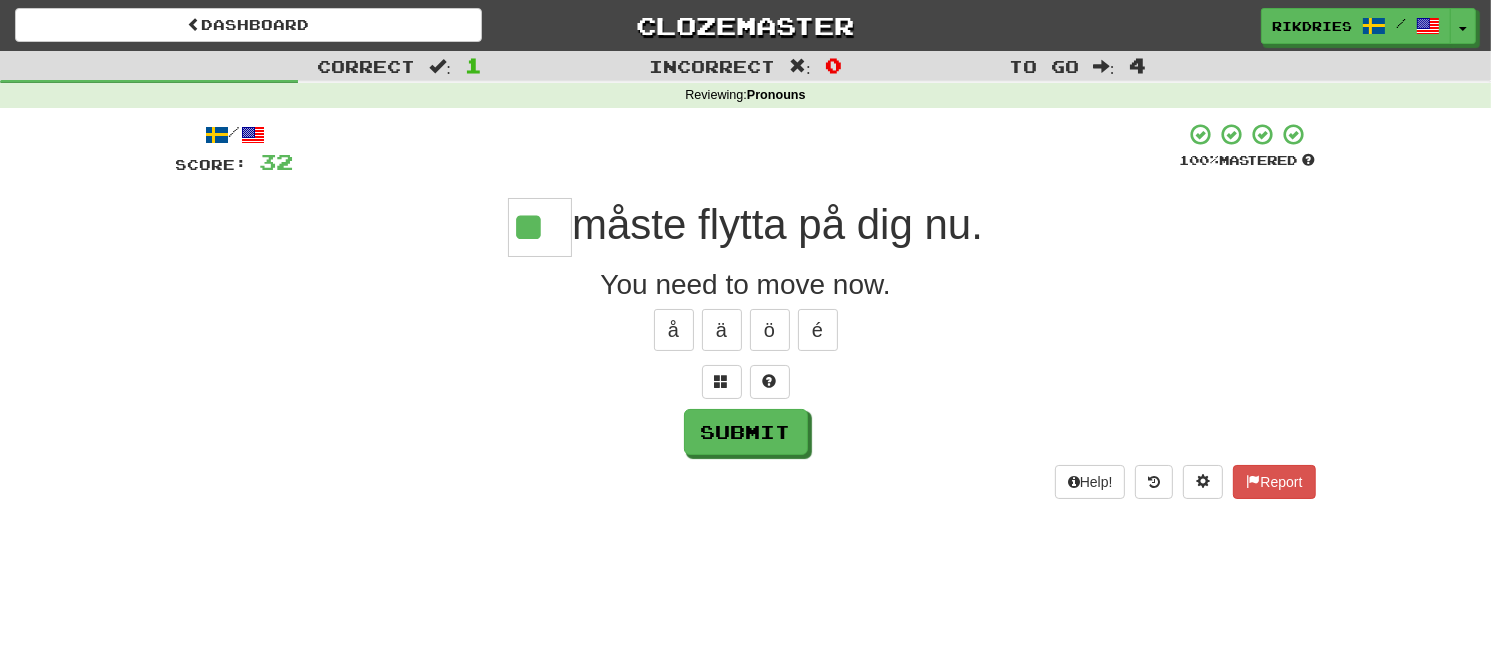 type on "**" 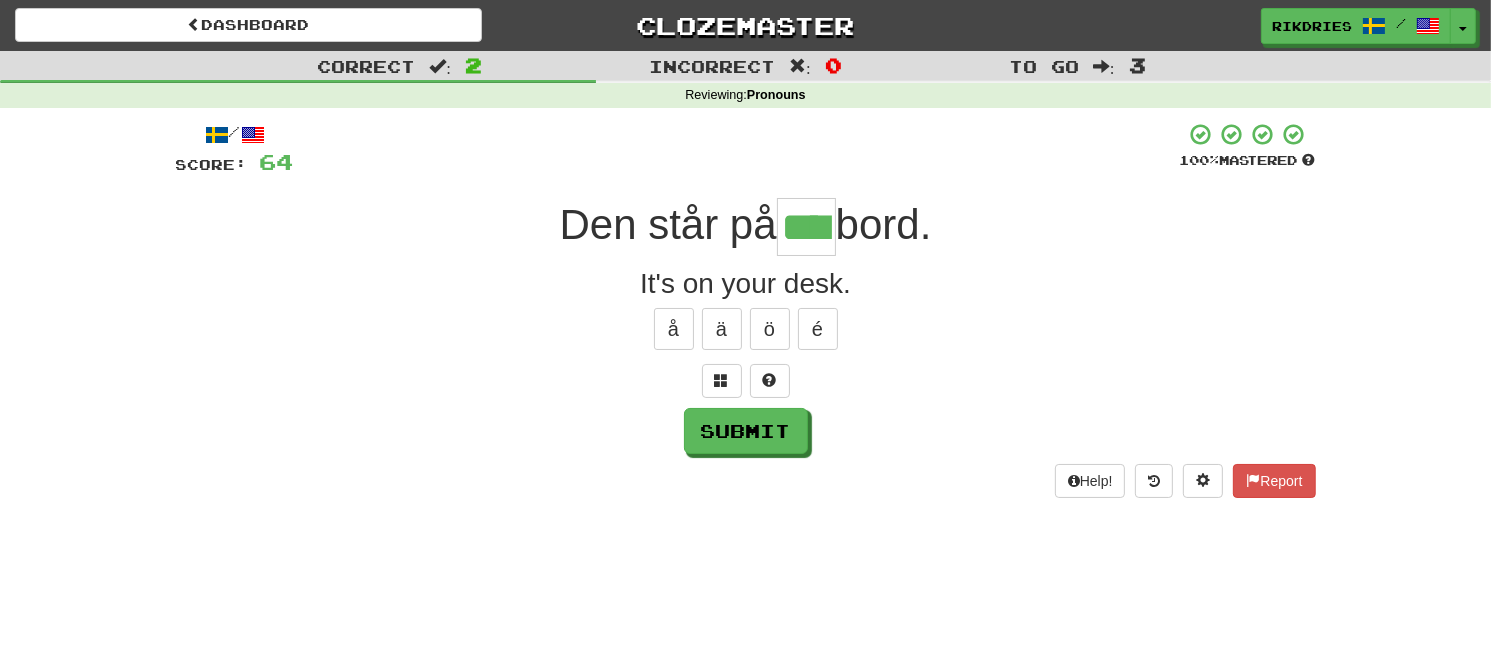 scroll, scrollTop: 0, scrollLeft: 4, axis: horizontal 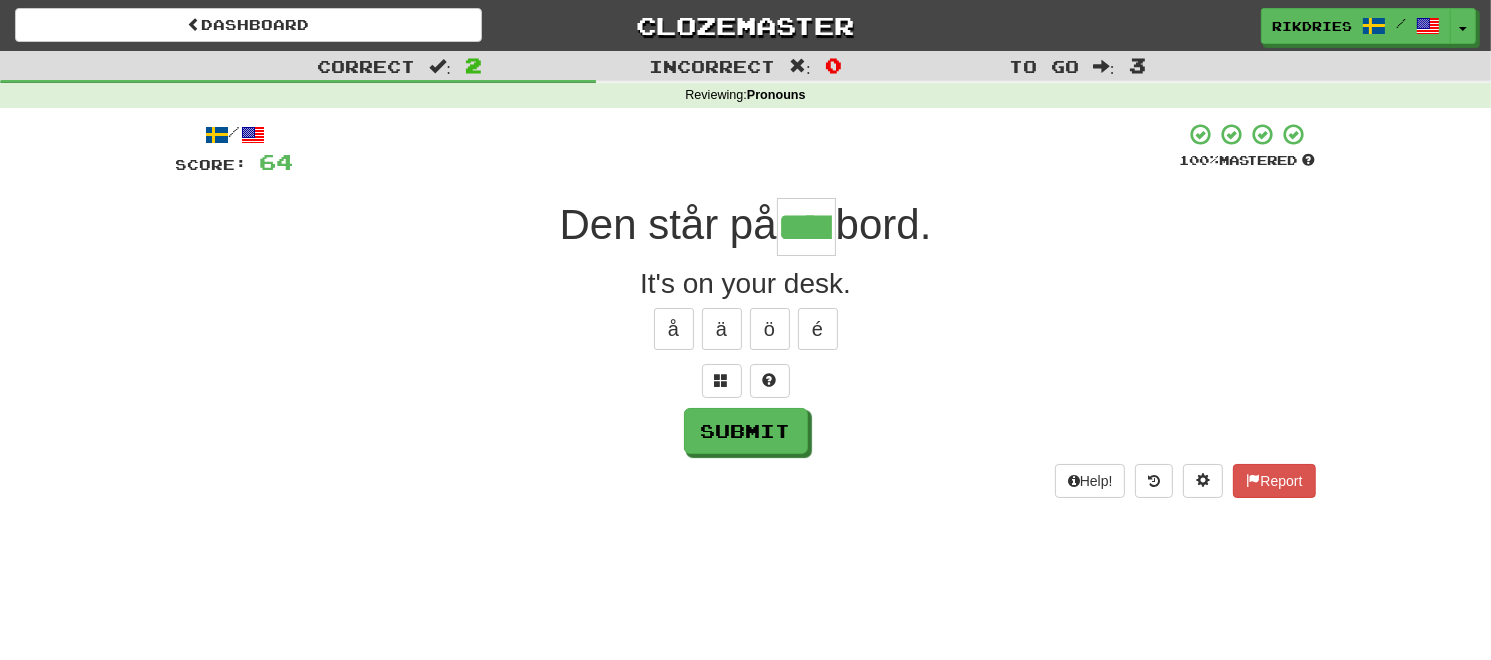 type on "***" 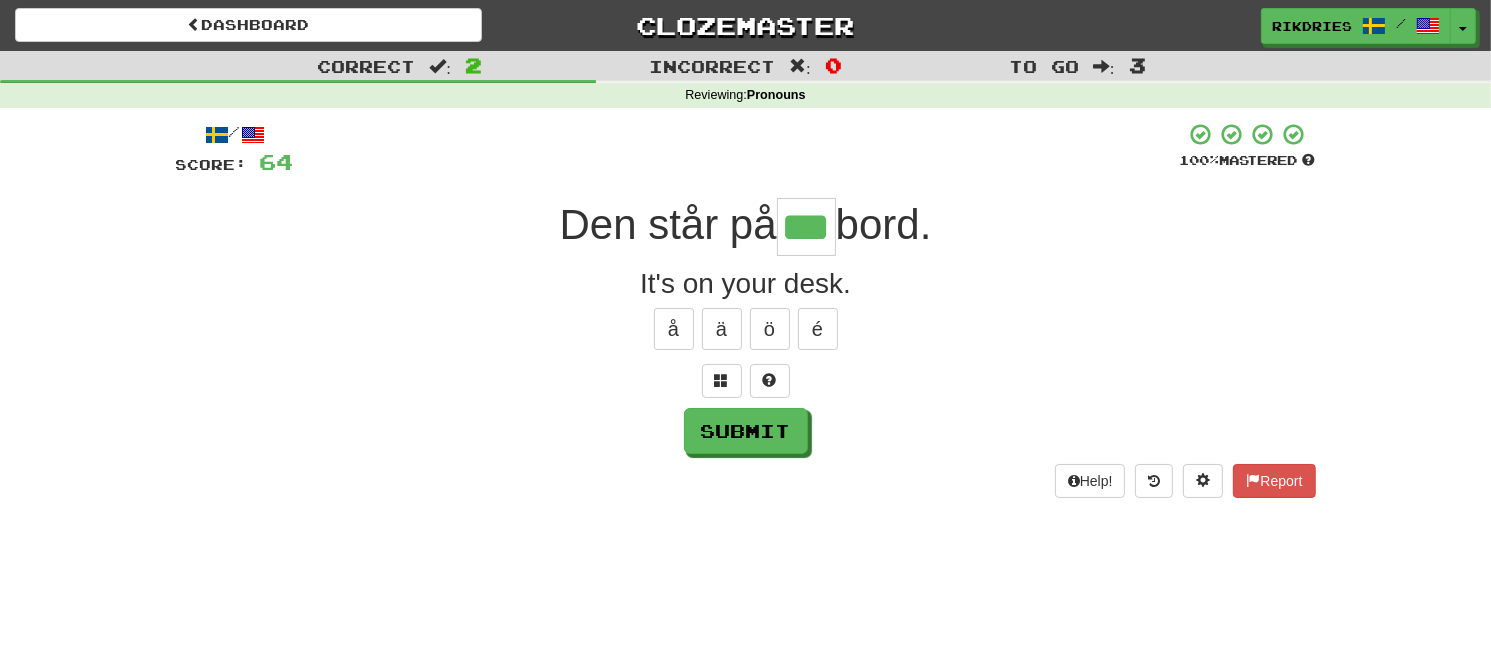 scroll, scrollTop: 0, scrollLeft: 0, axis: both 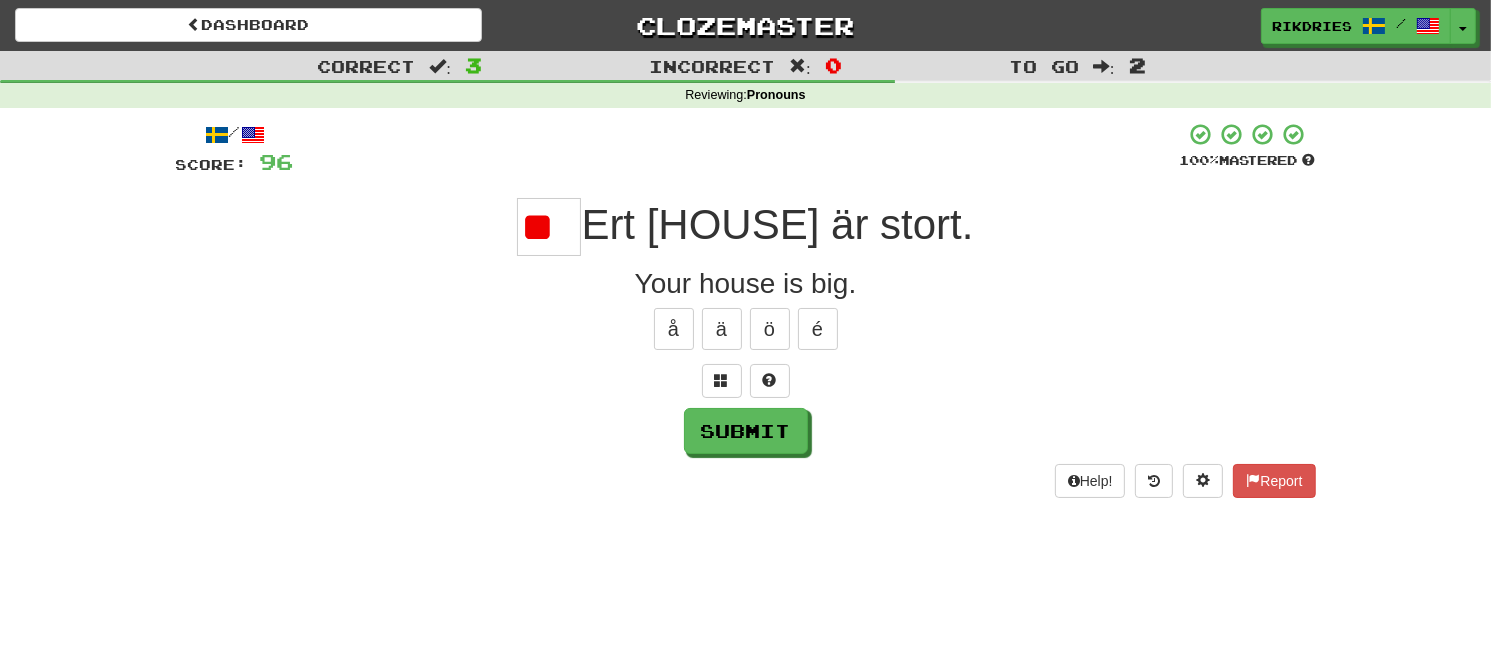 type on "*" 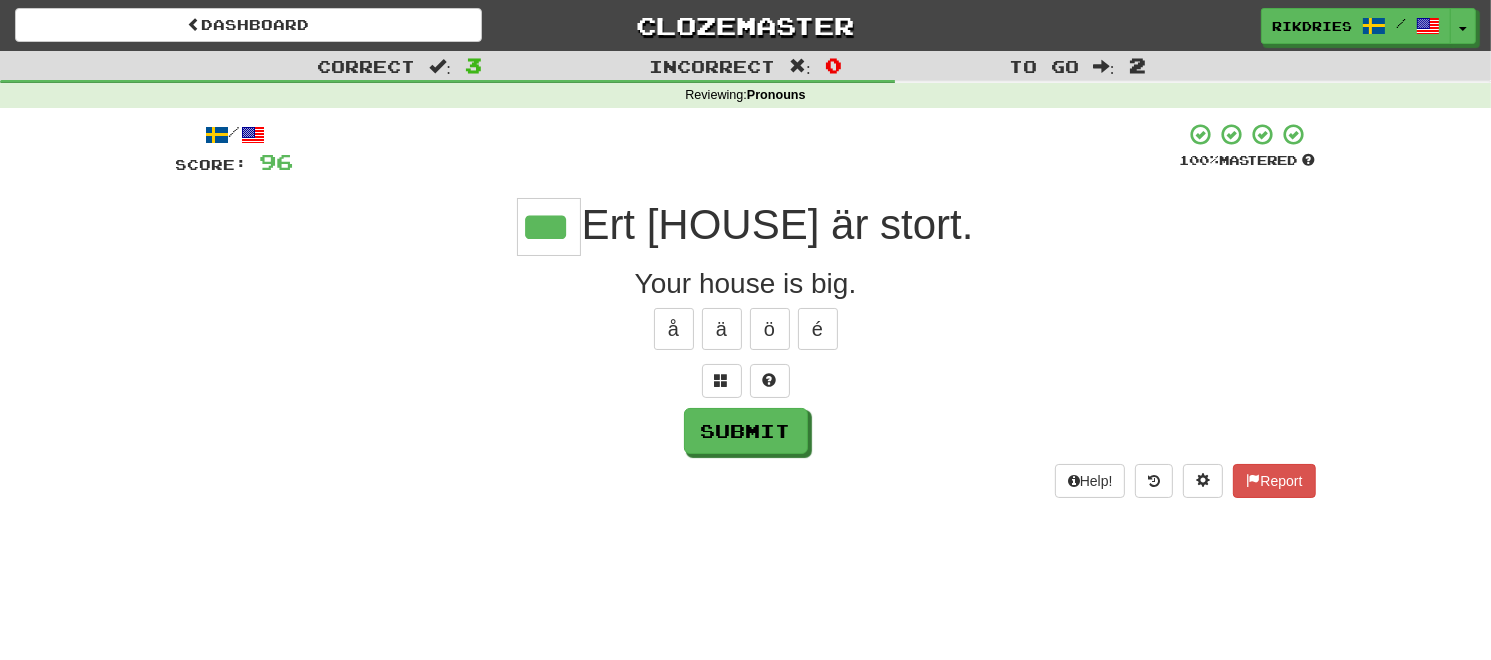 type on "***" 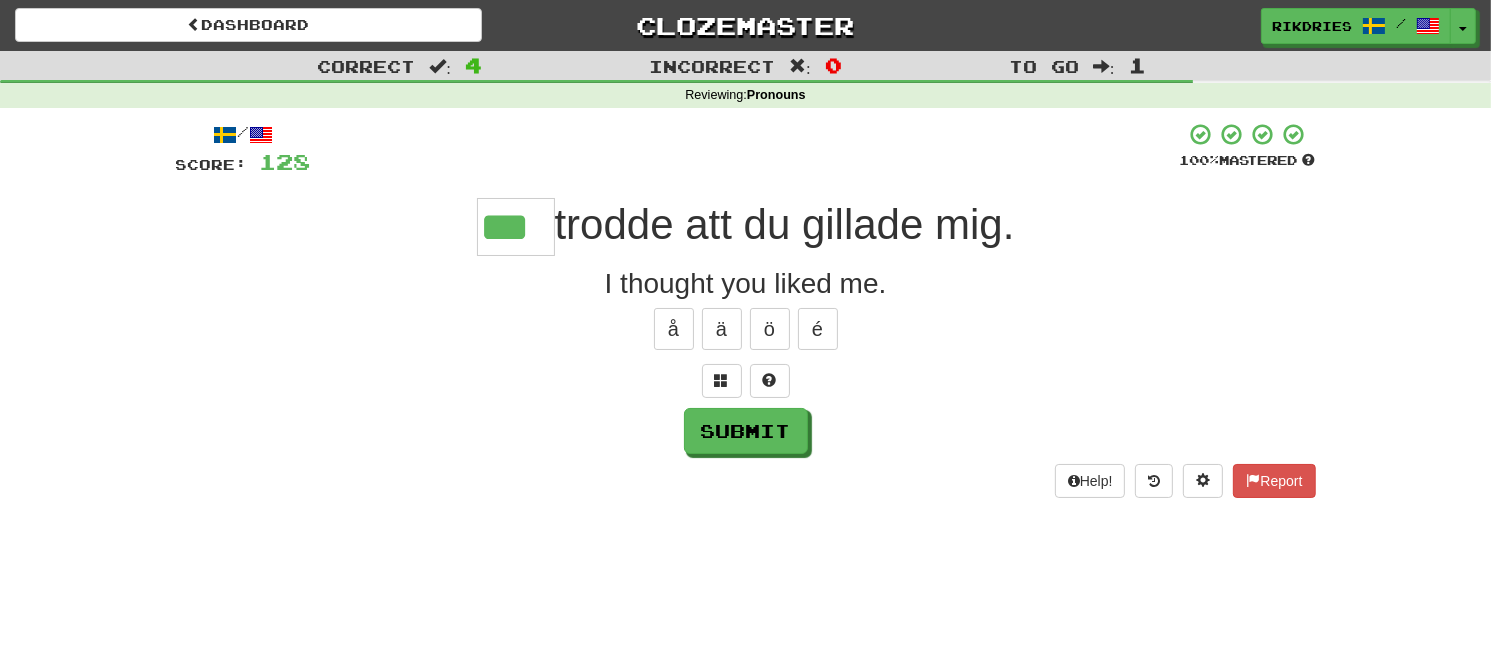 type on "***" 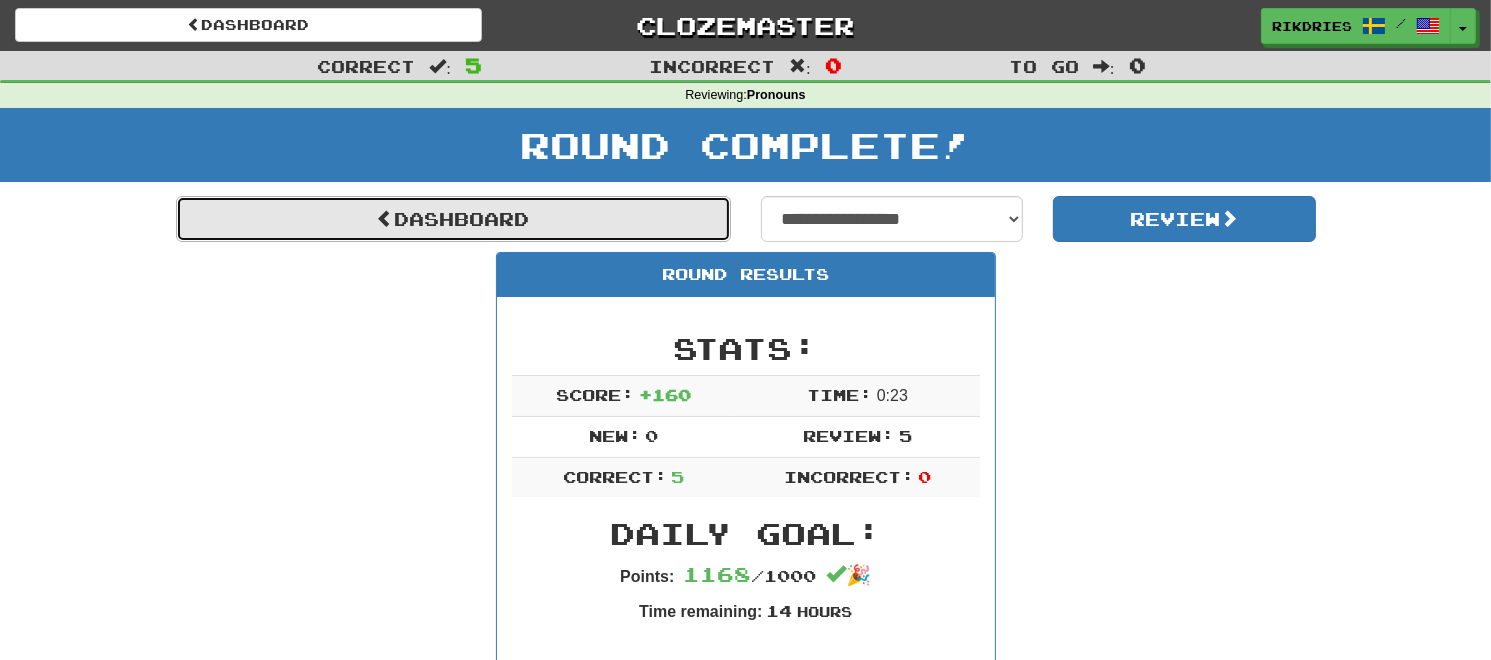 click on "Dashboard" at bounding box center [453, 219] 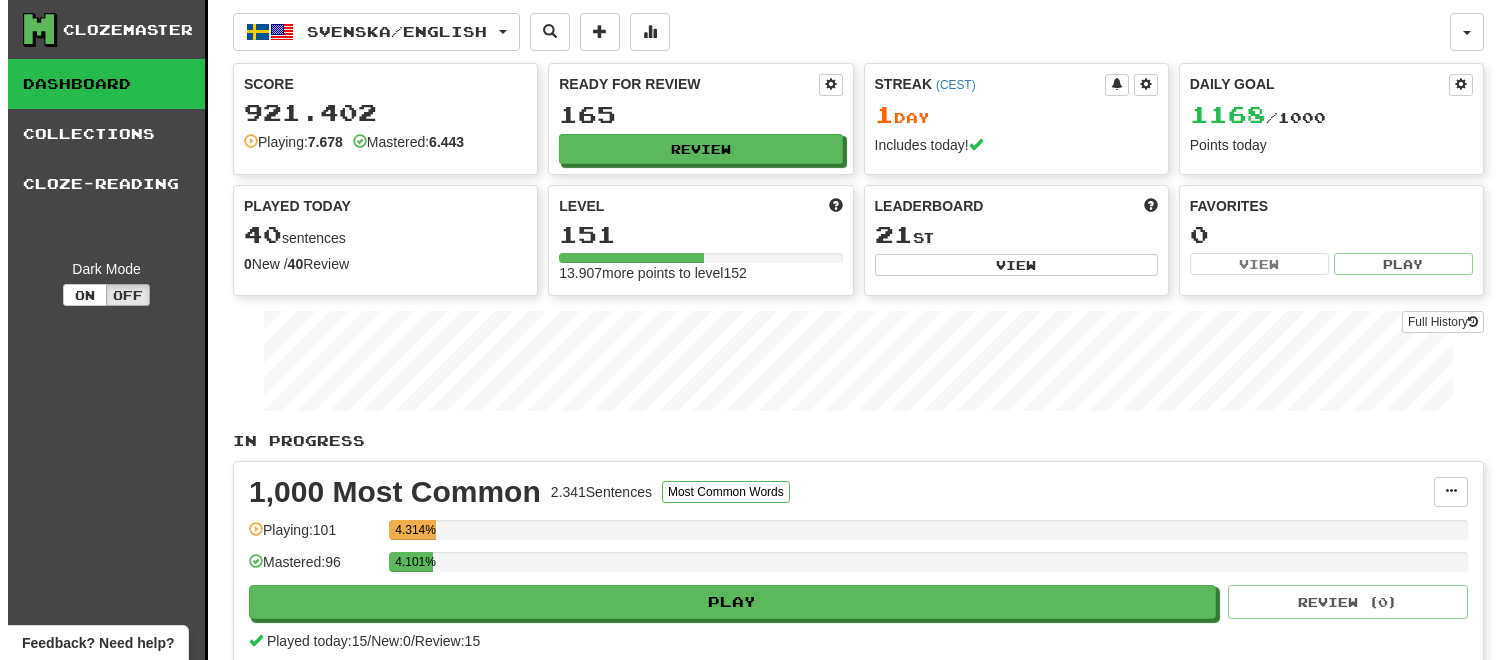 scroll, scrollTop: 0, scrollLeft: 0, axis: both 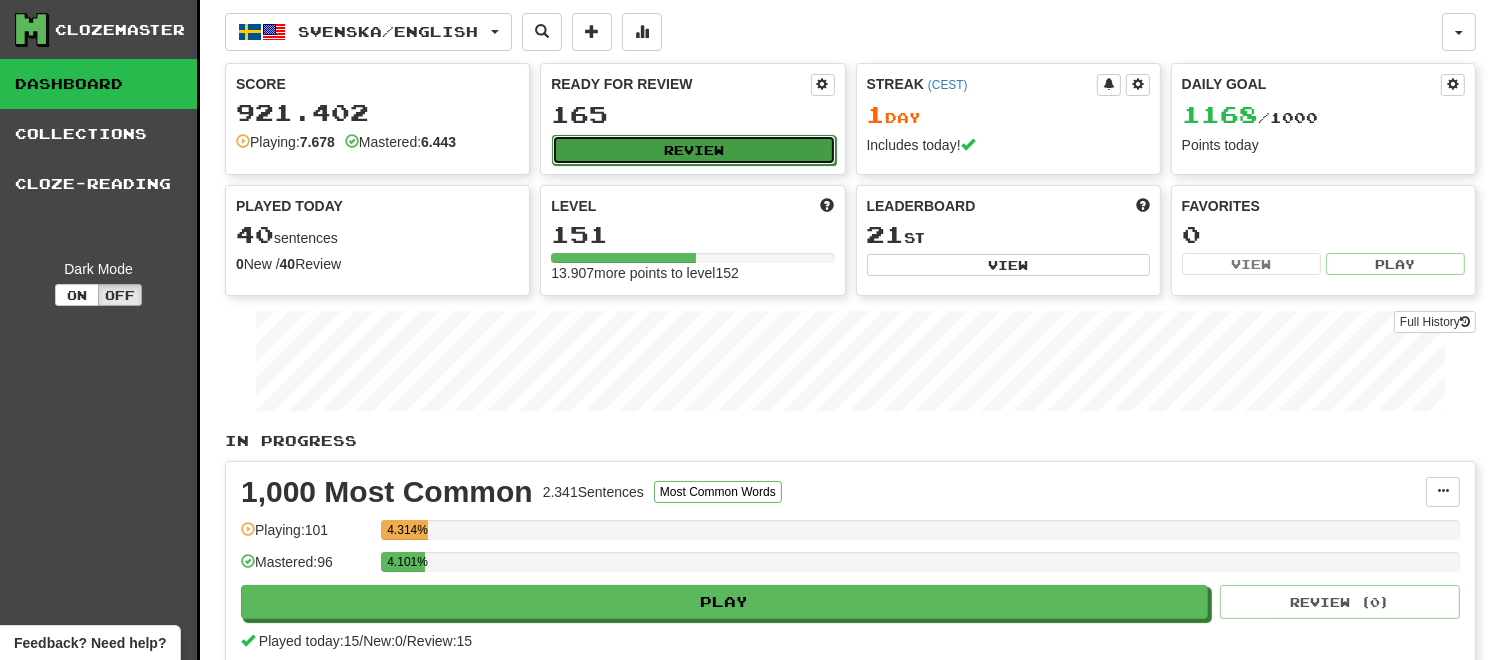 click on "Review" at bounding box center [693, 150] 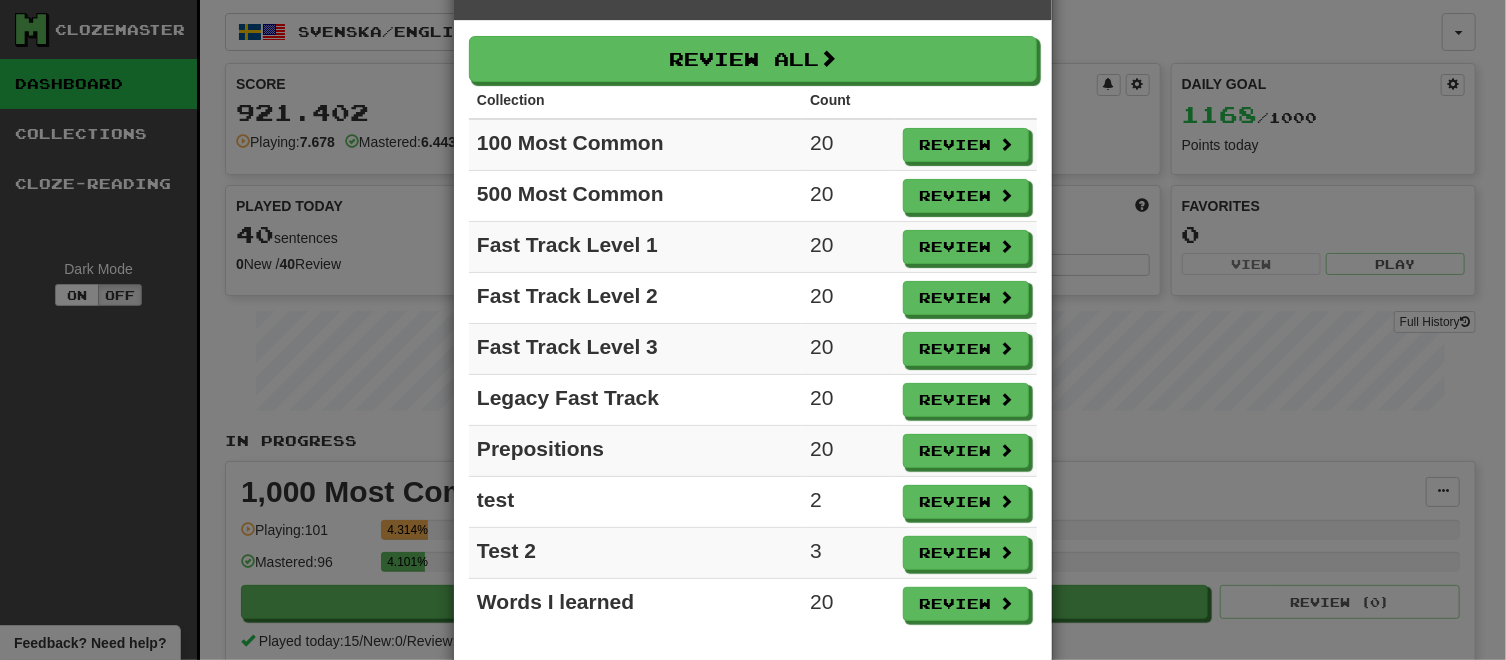 scroll, scrollTop: 88, scrollLeft: 0, axis: vertical 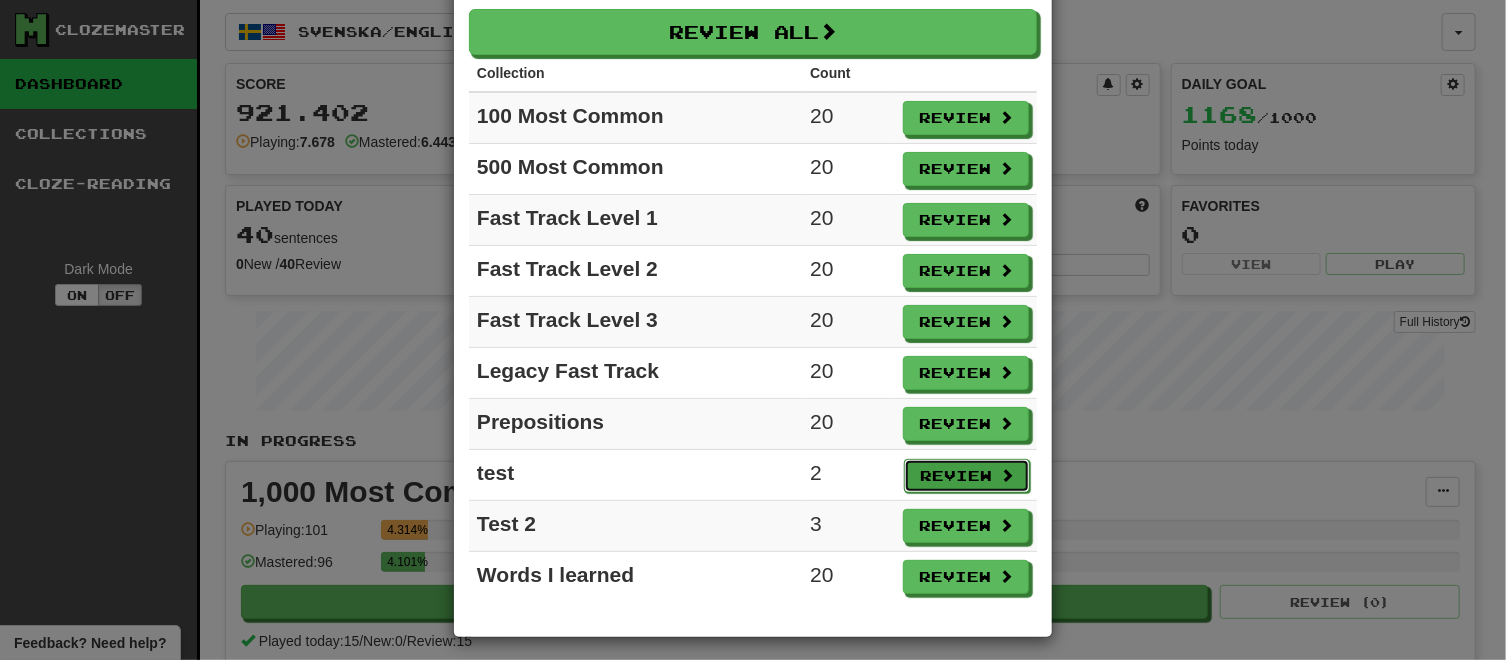 click on "Review" at bounding box center [967, 476] 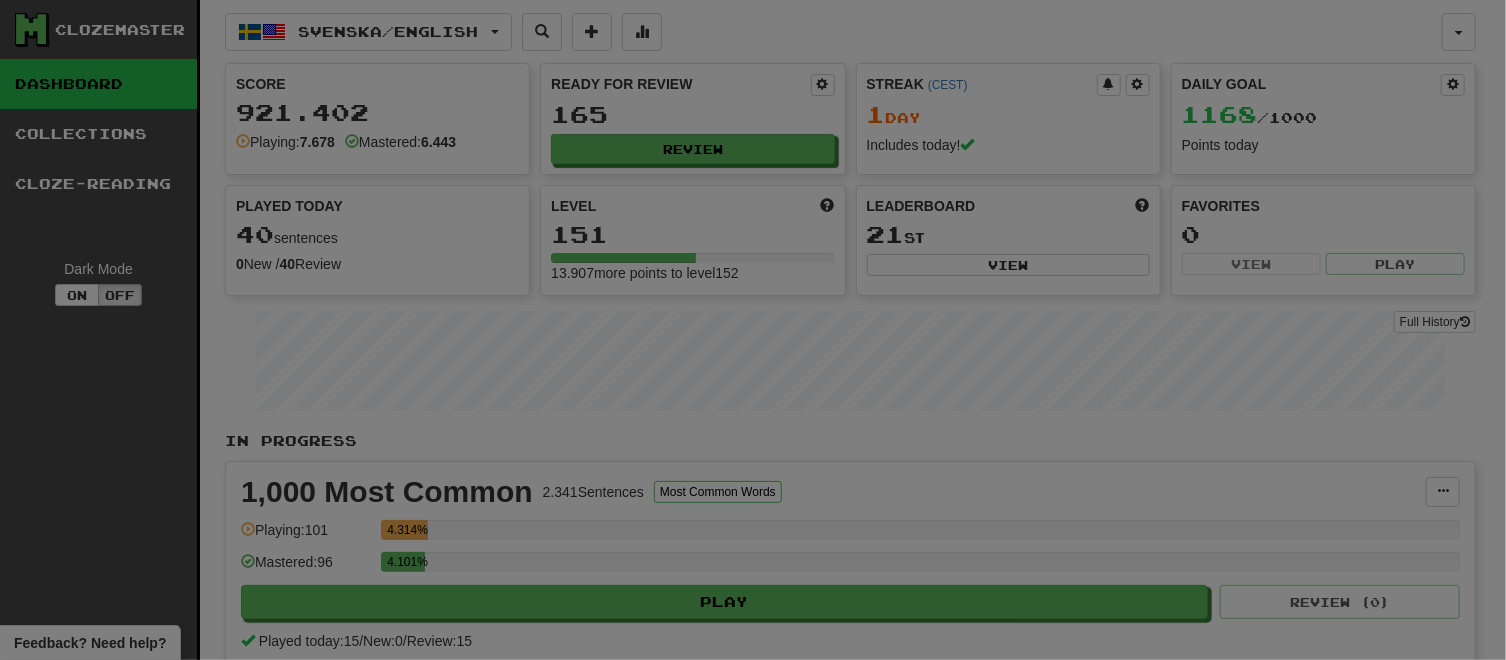 select on "**" 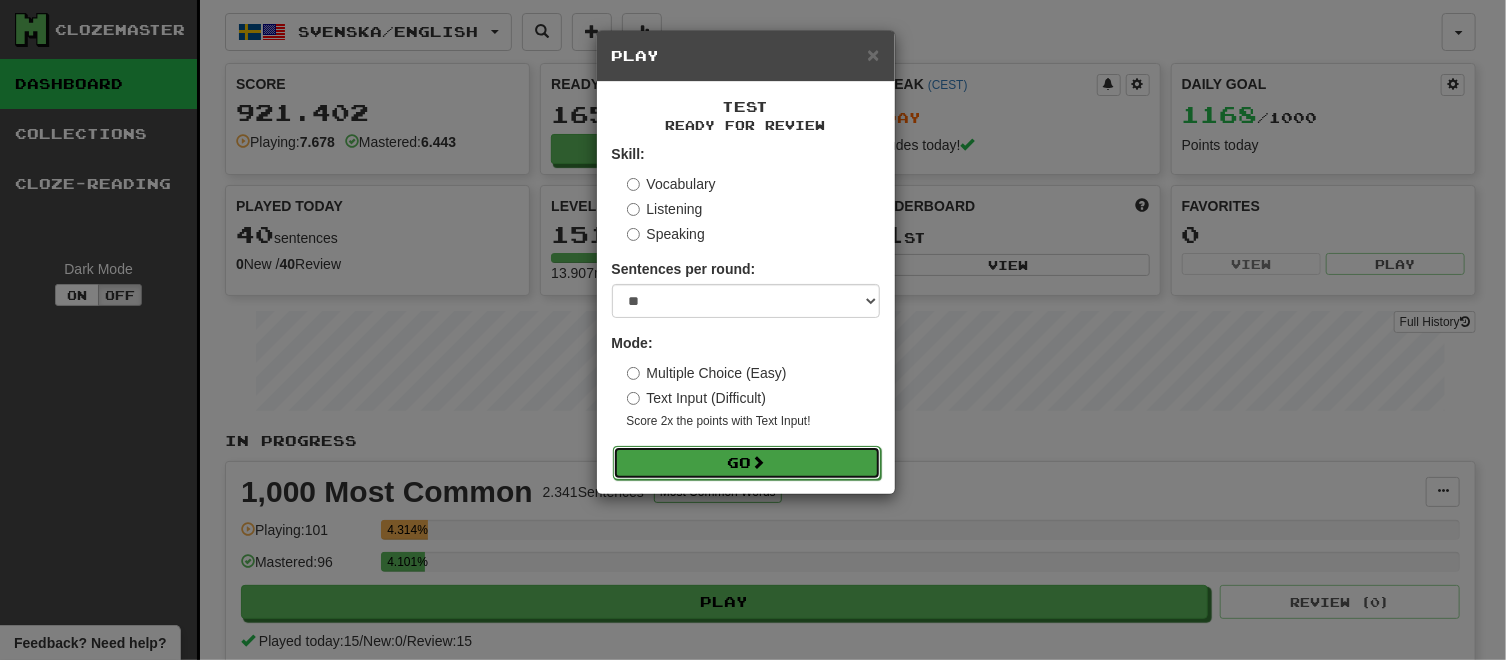 click at bounding box center [759, 462] 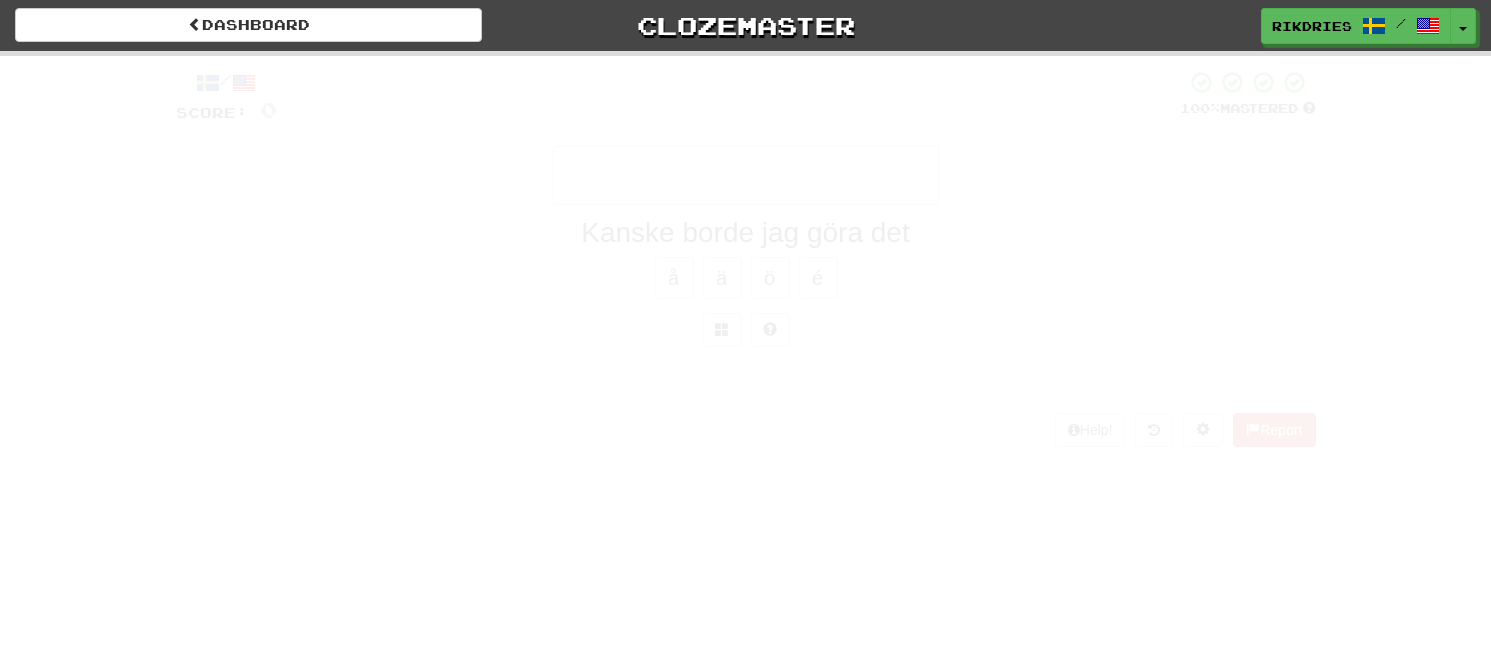 scroll, scrollTop: 0, scrollLeft: 0, axis: both 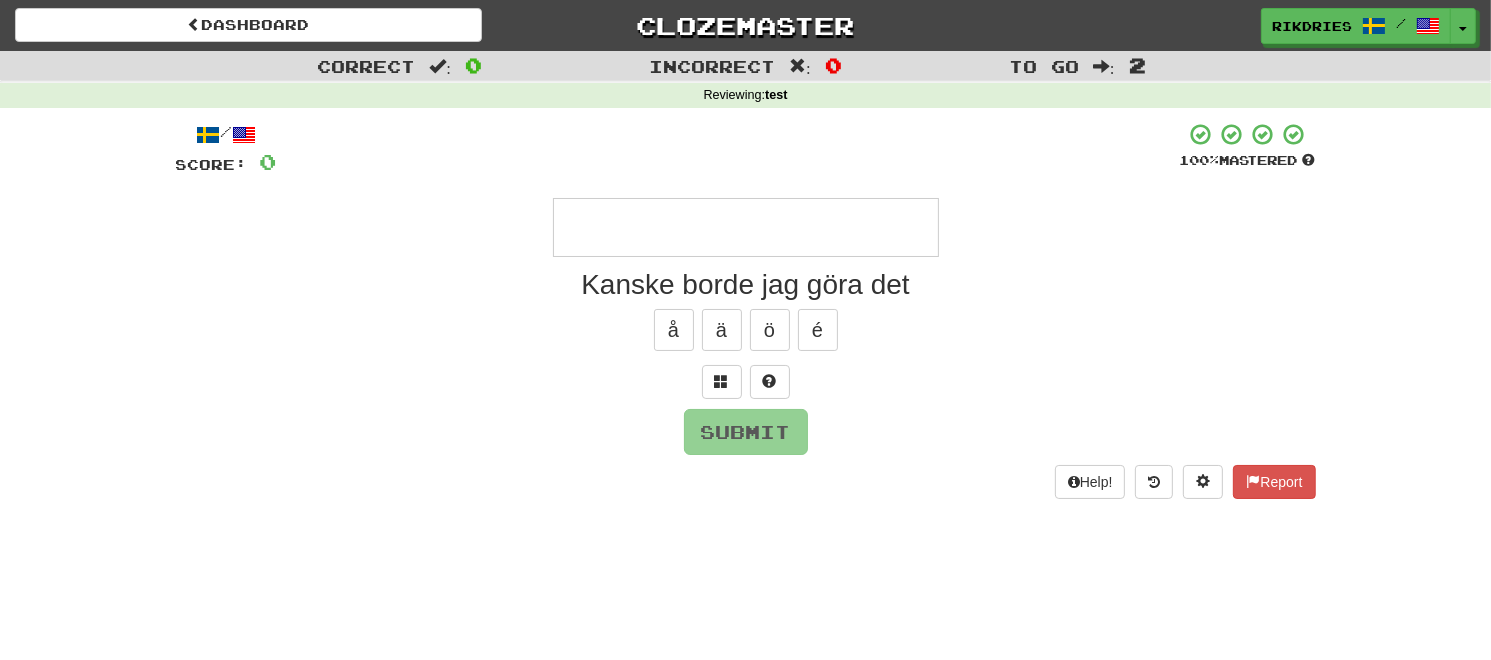 type on "*" 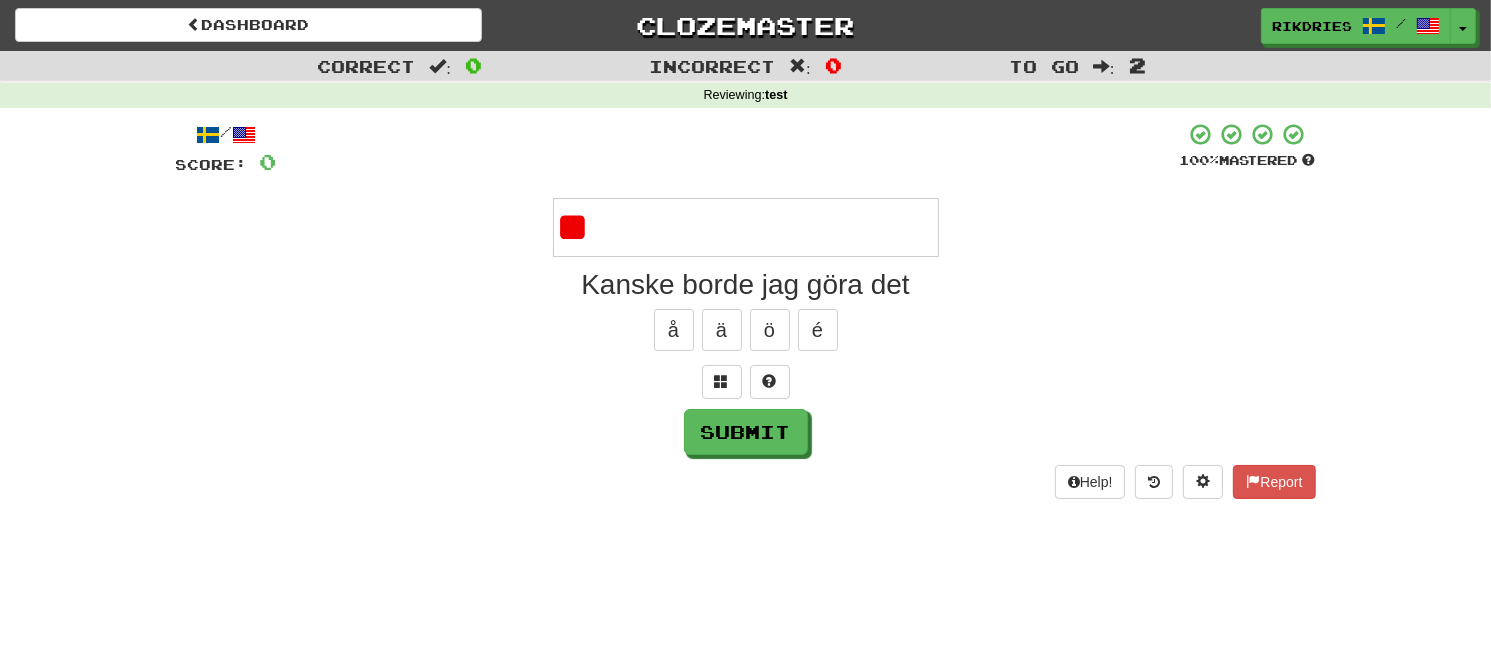 type on "*" 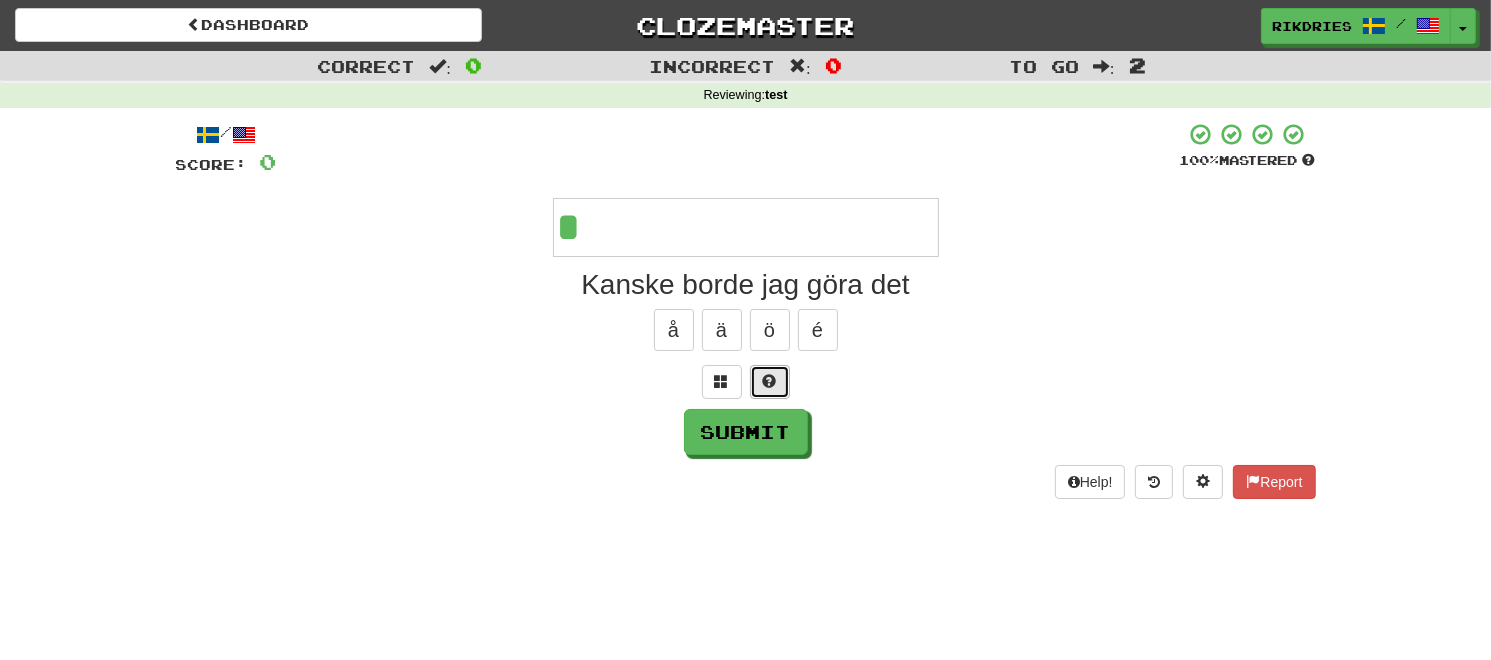 click at bounding box center (770, 381) 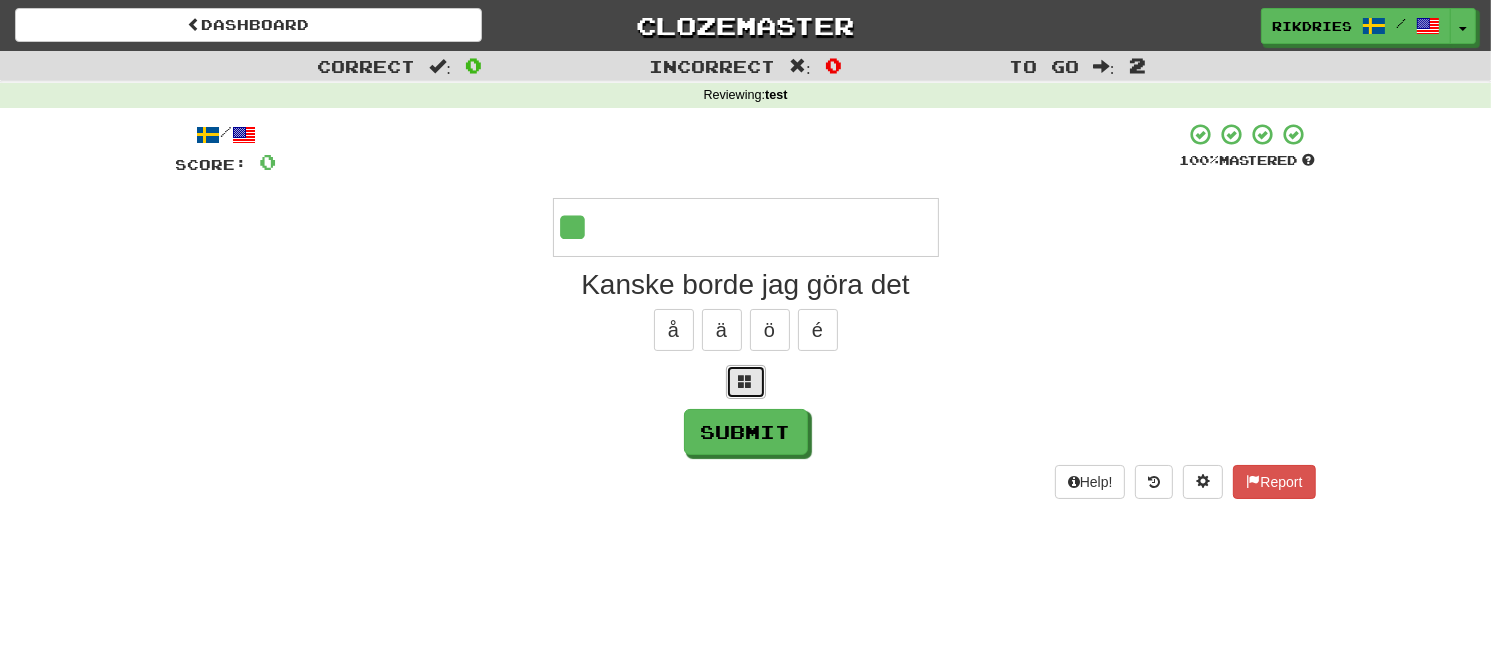 click at bounding box center [746, 381] 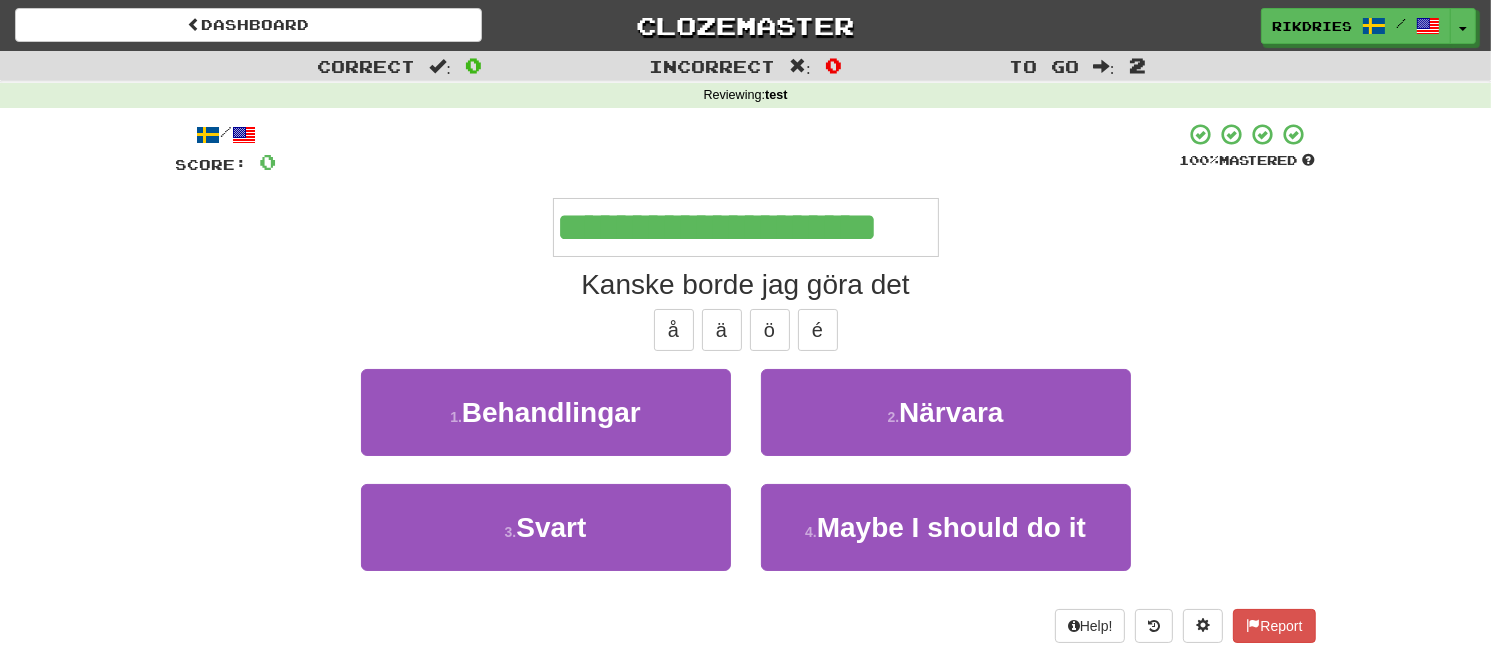 type on "**********" 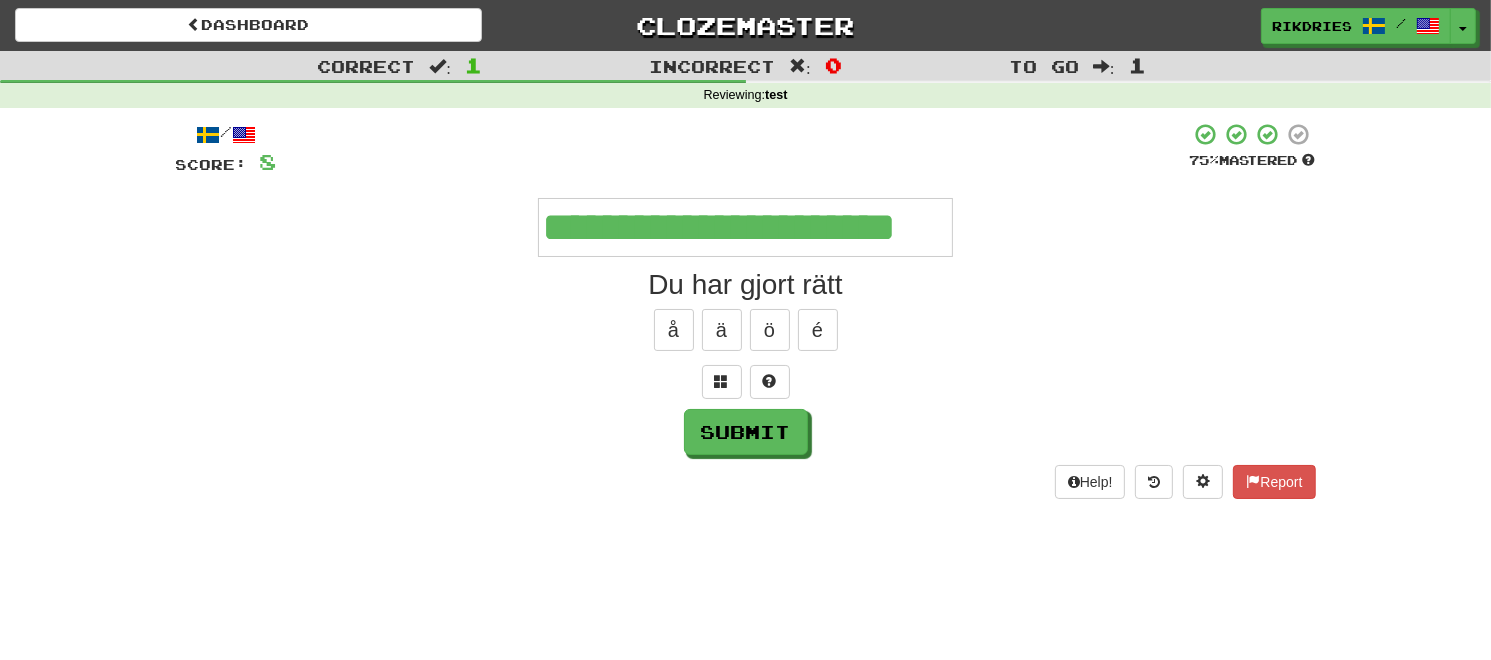 type on "**********" 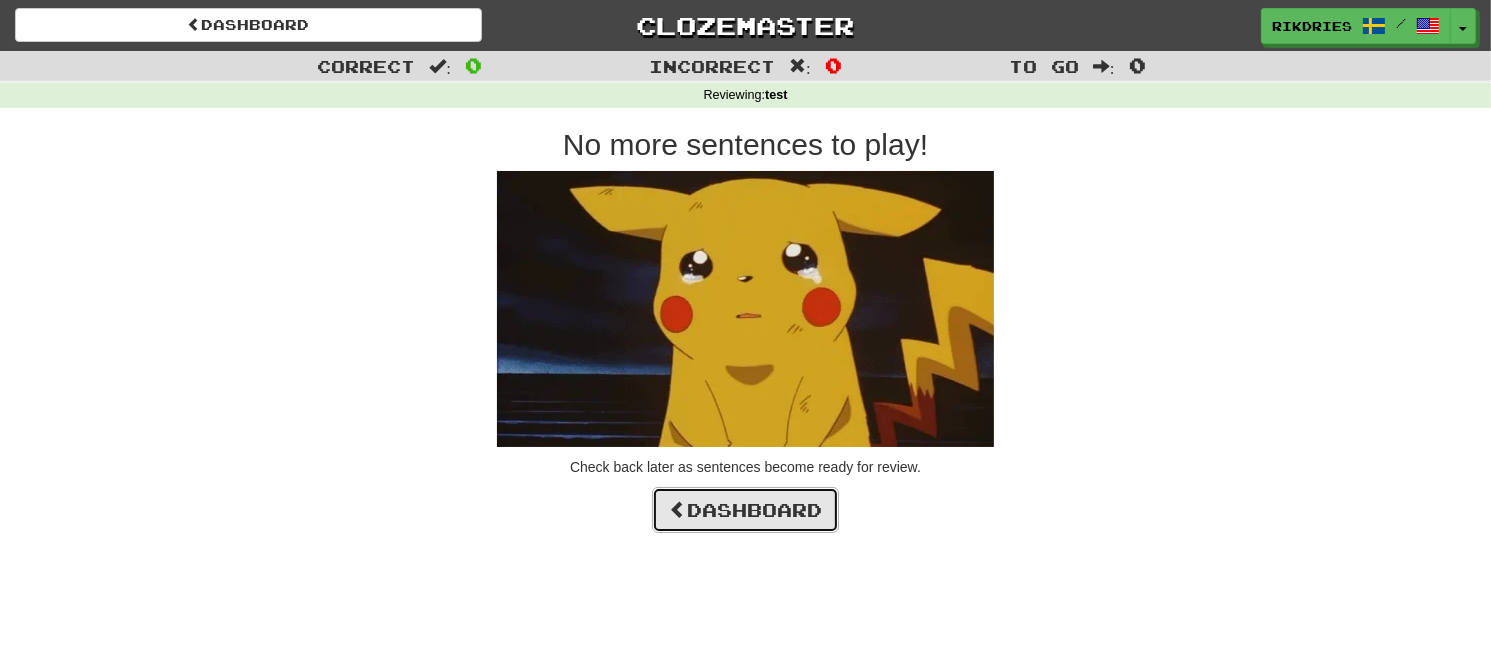 click on "Dashboard" at bounding box center [745, 510] 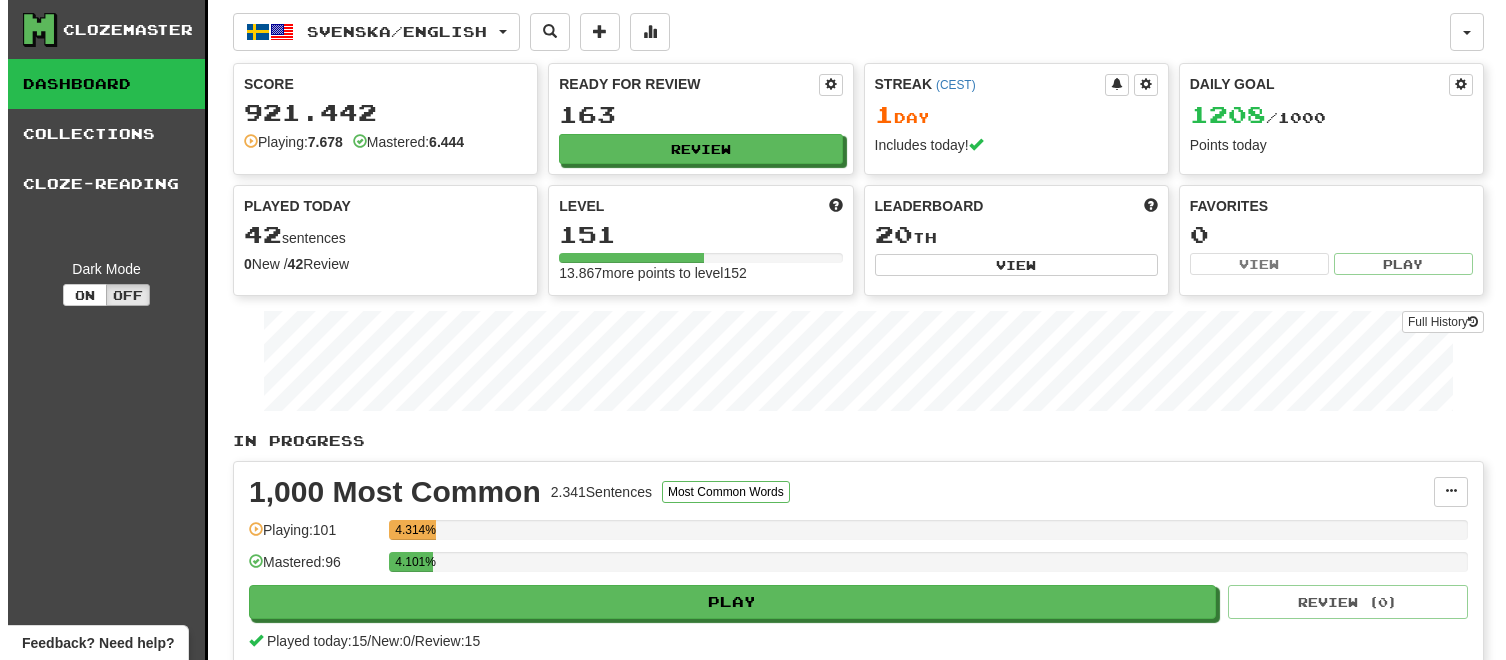 scroll, scrollTop: 0, scrollLeft: 0, axis: both 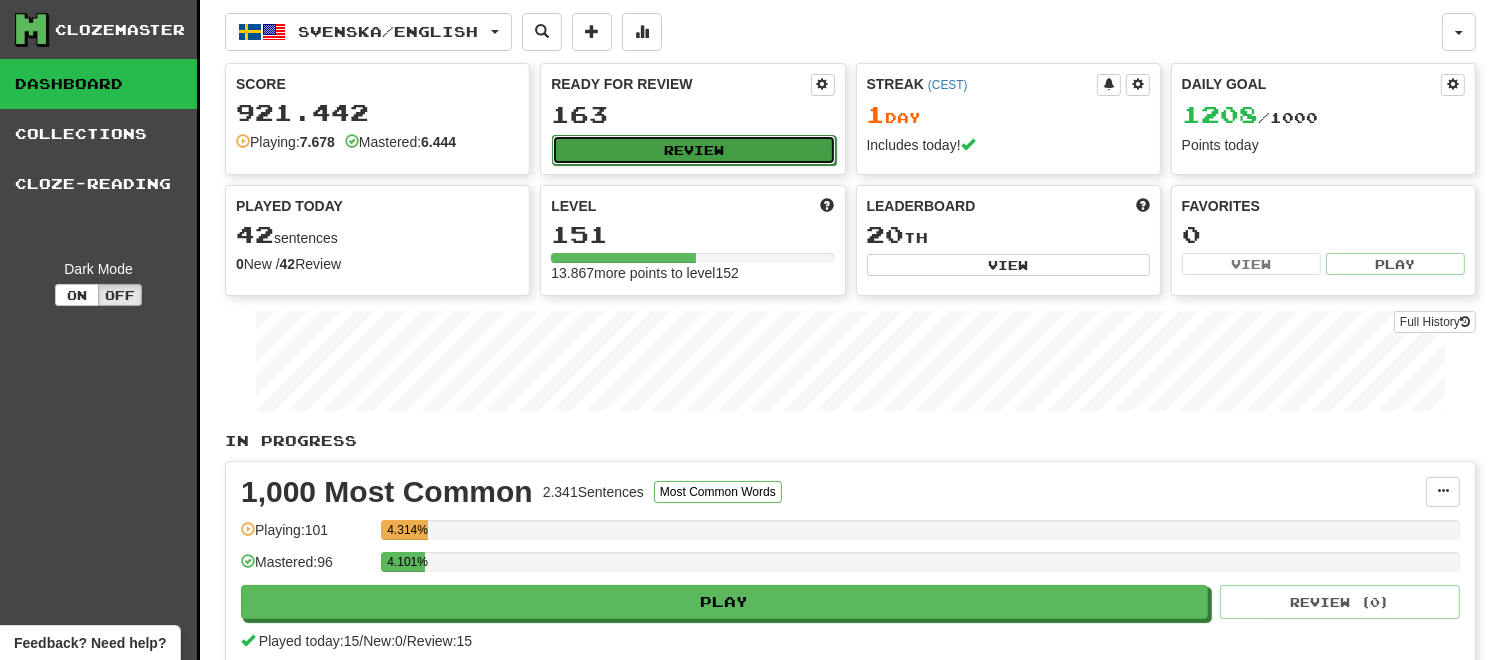 click on "Review" at bounding box center (693, 150) 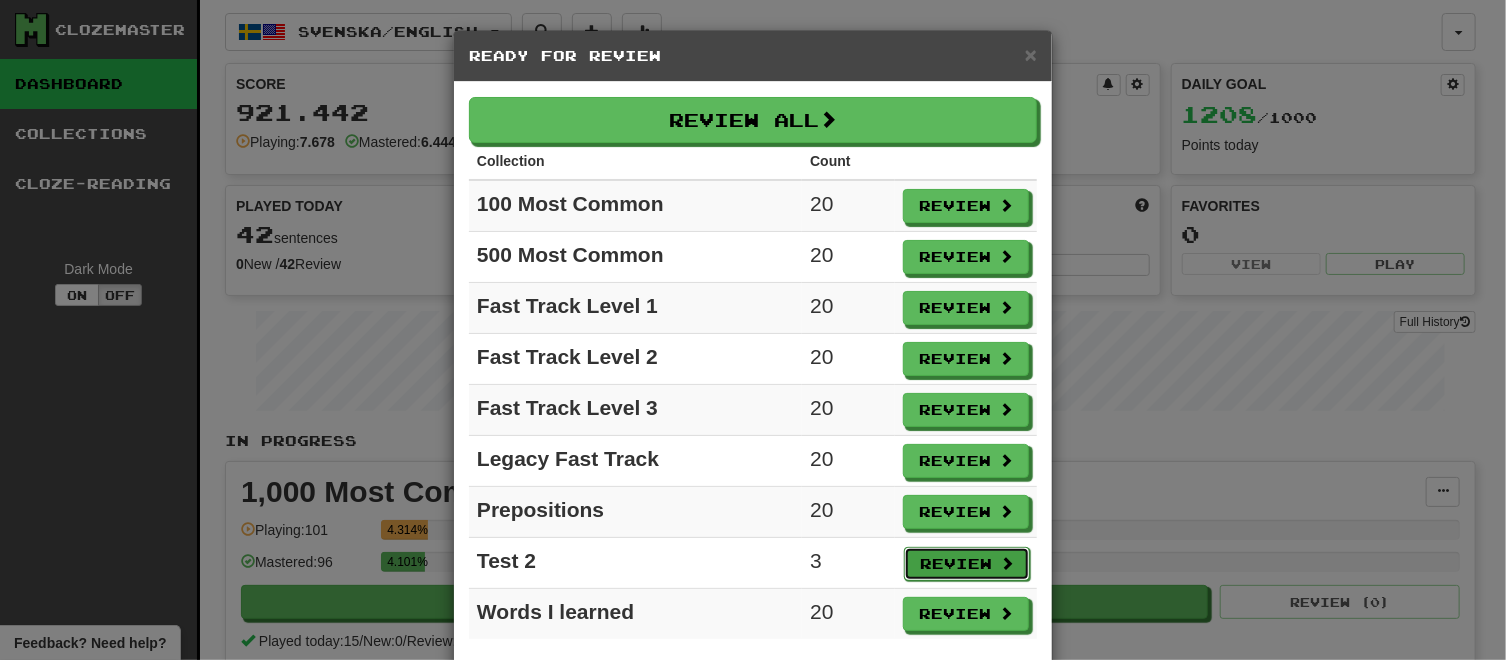 click at bounding box center (1007, 563) 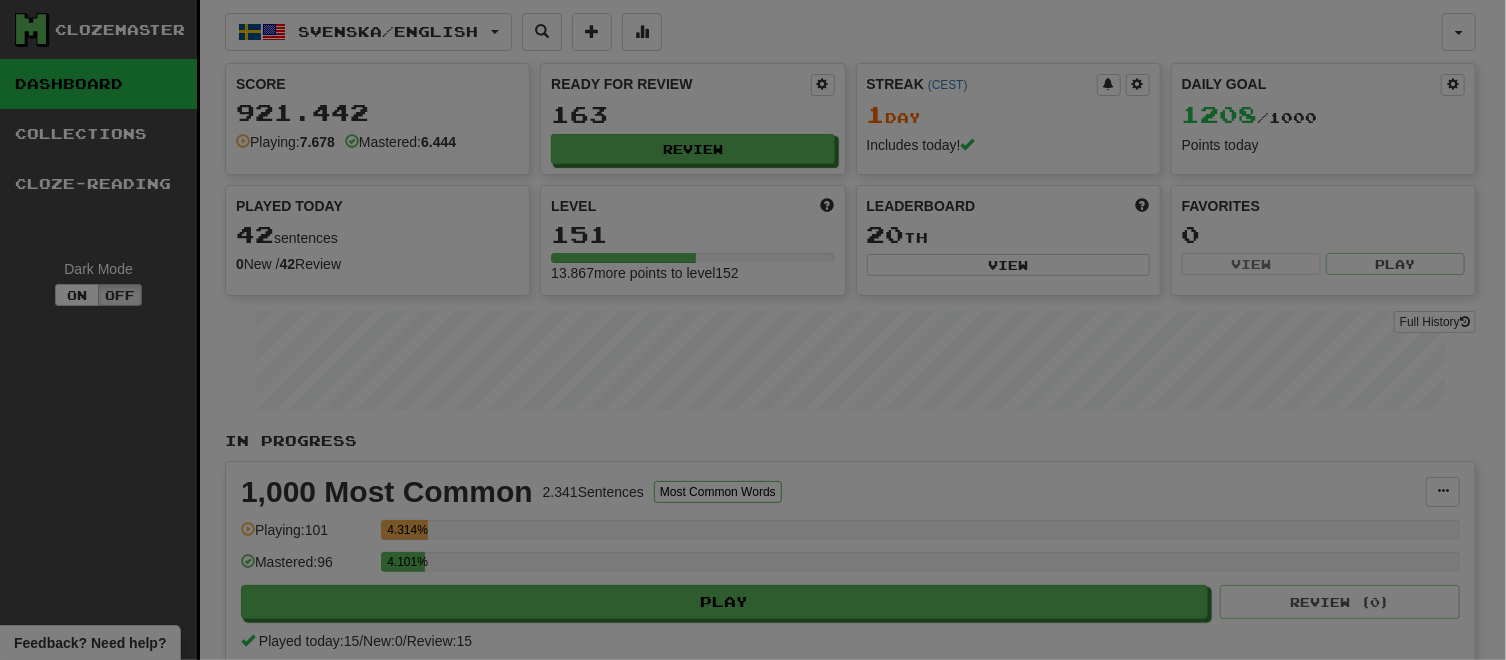 select on "**" 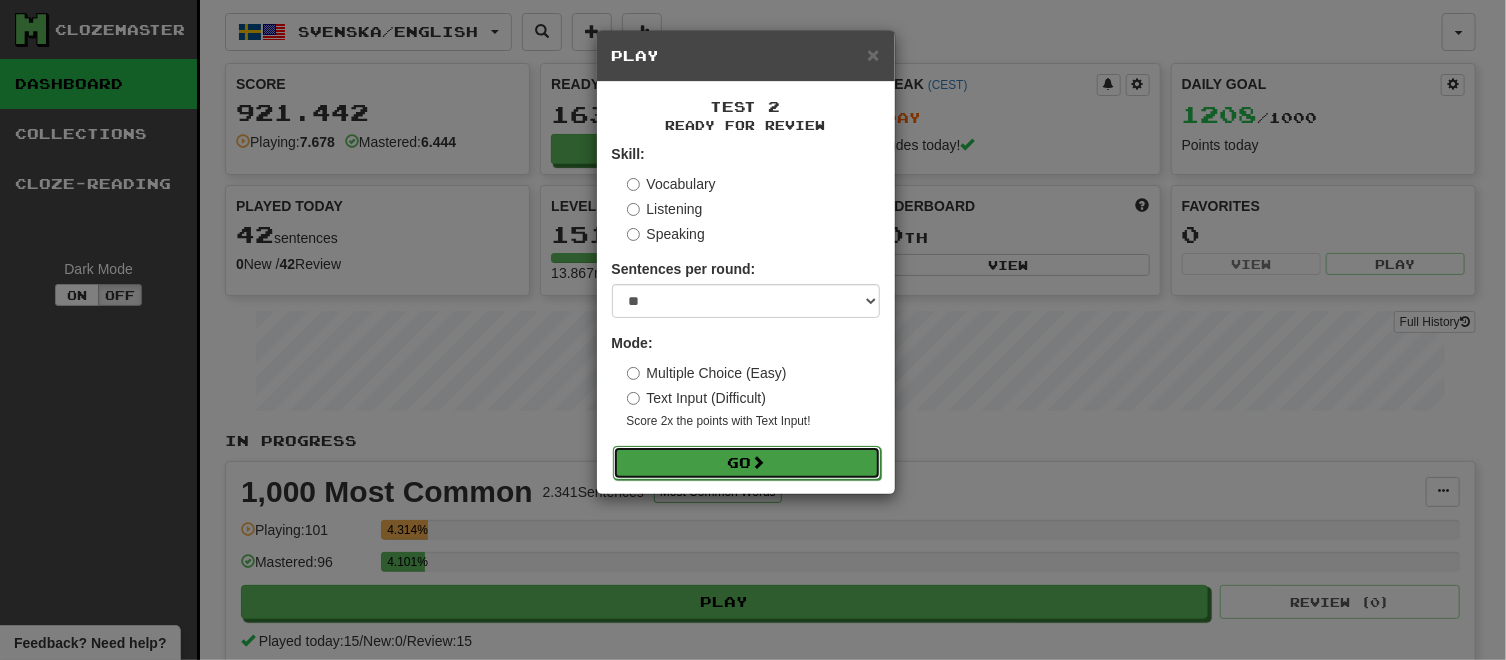 click on "Go" at bounding box center [747, 463] 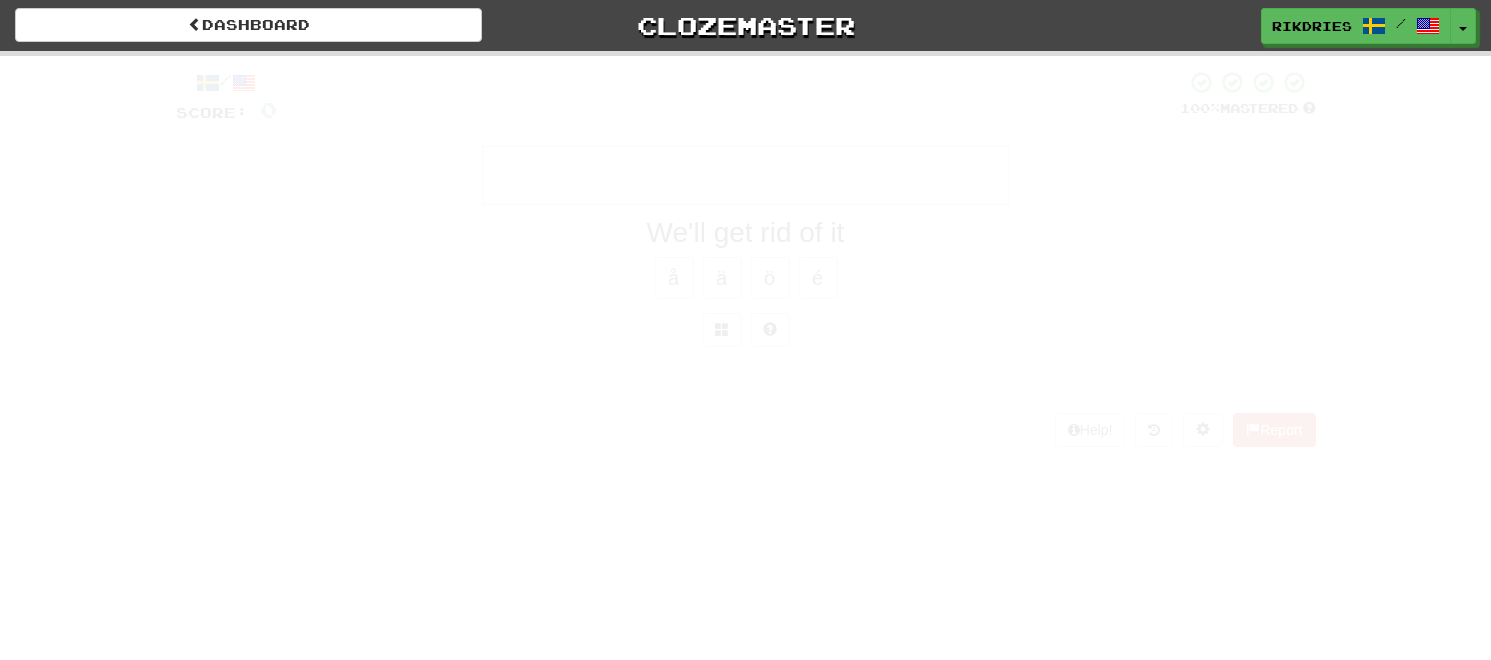 scroll, scrollTop: 0, scrollLeft: 0, axis: both 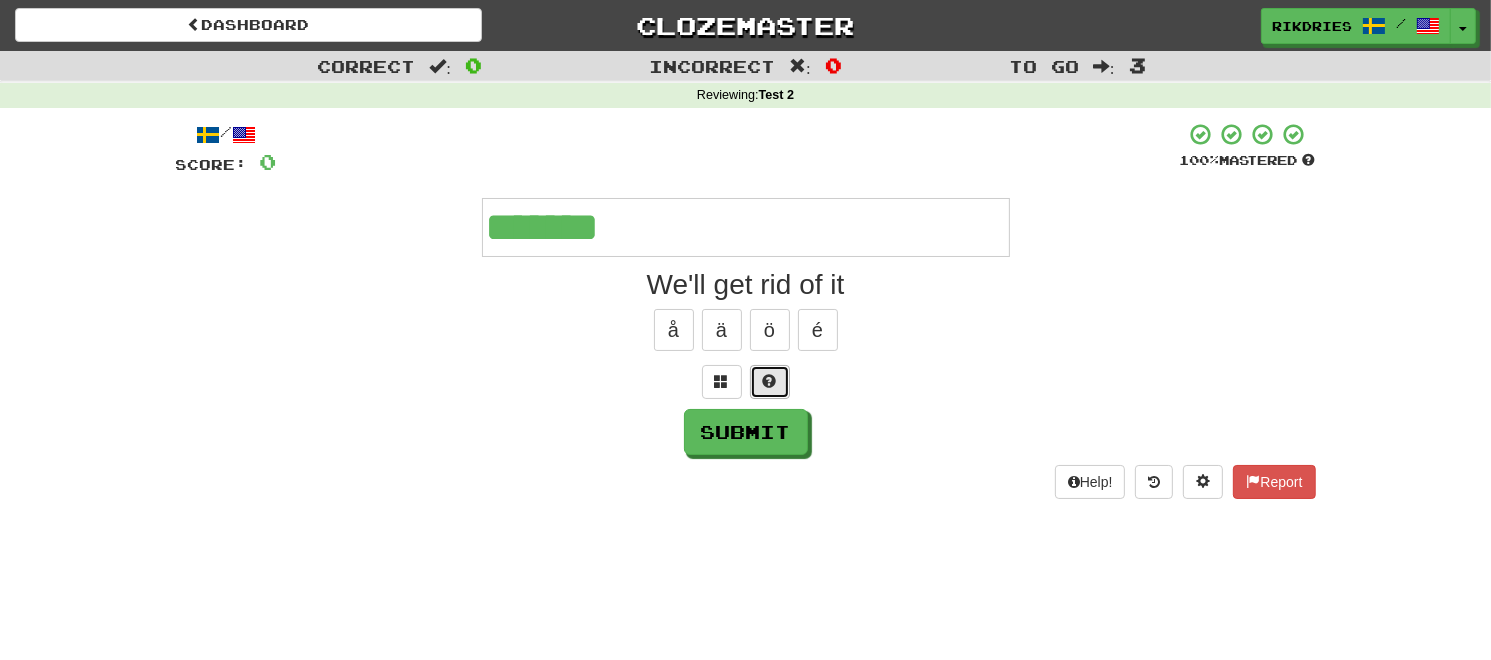 click at bounding box center (770, 381) 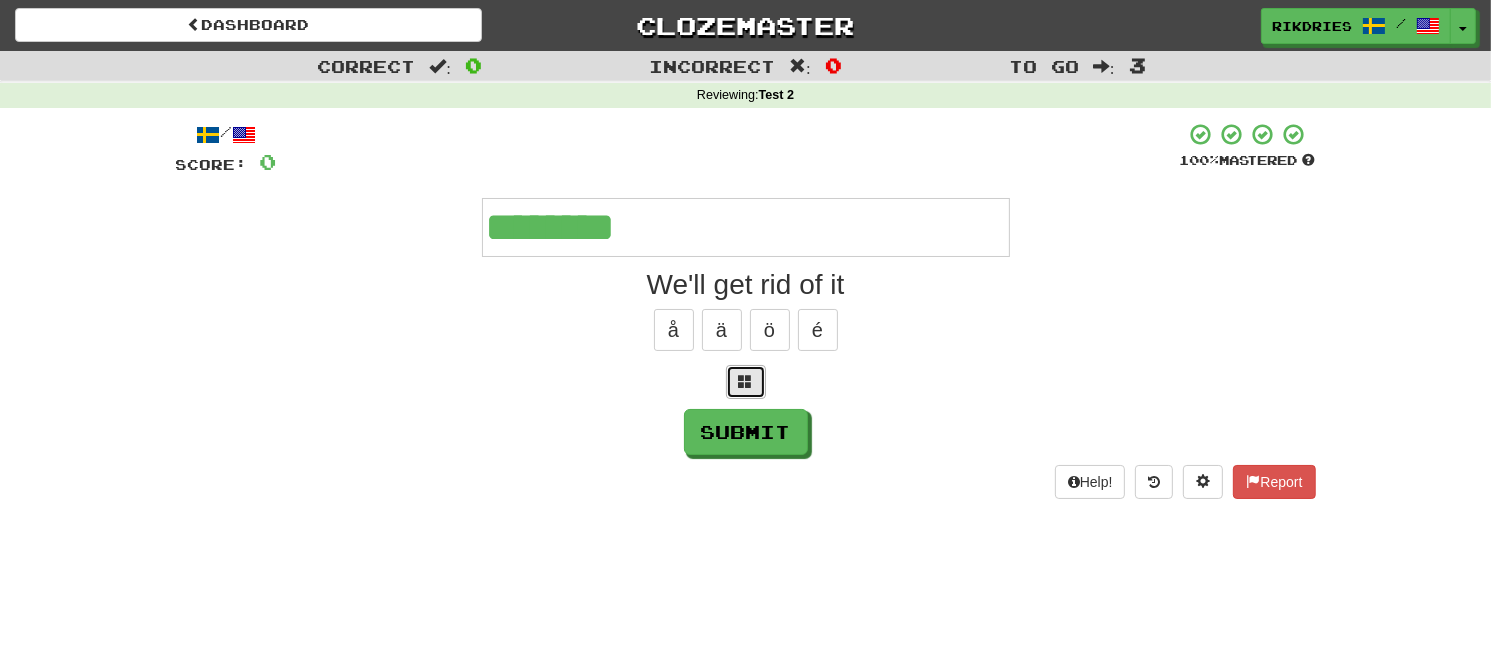 click at bounding box center (746, 381) 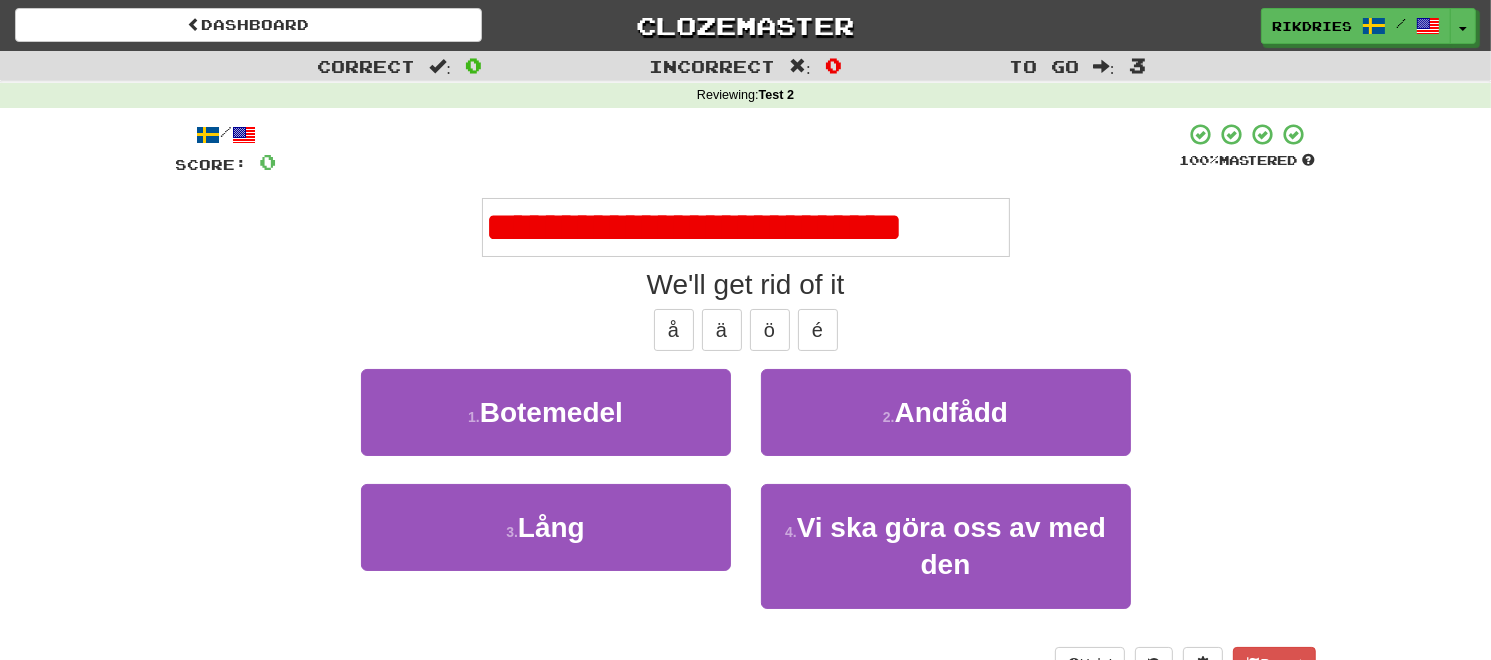 type on "**********" 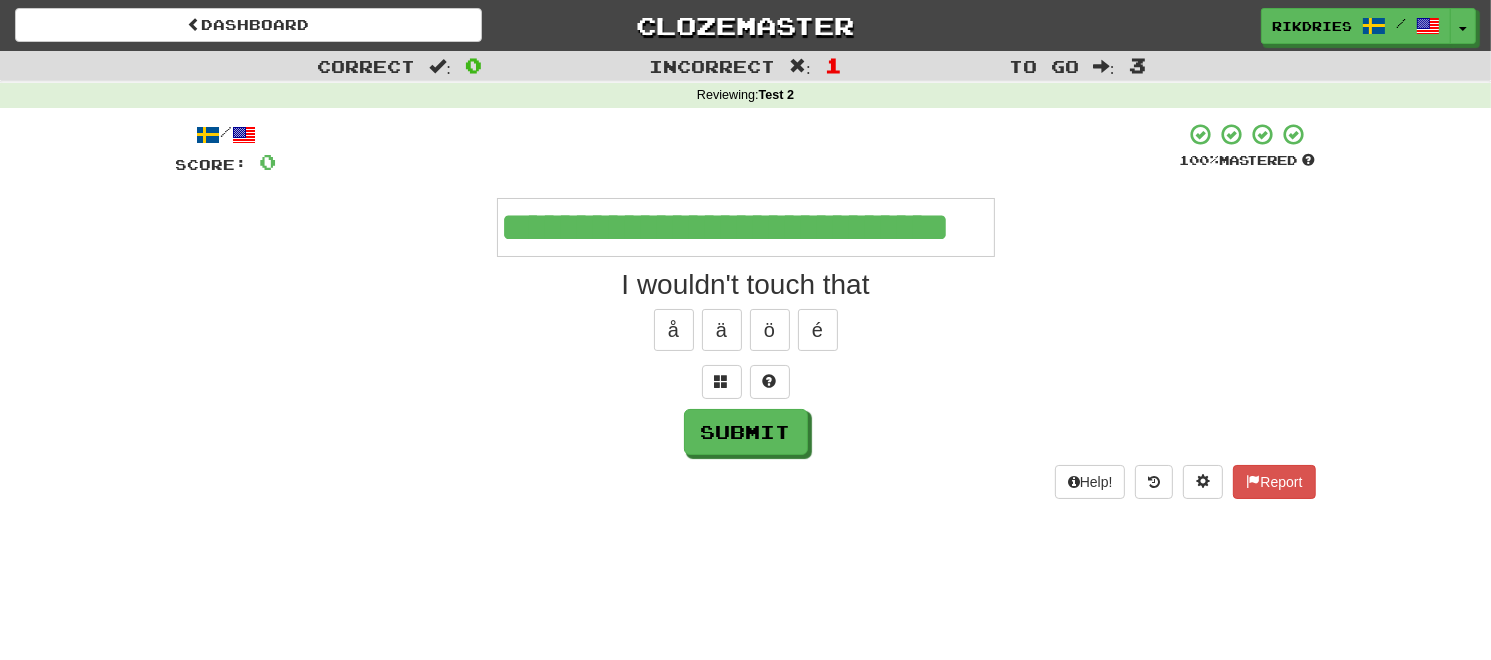 type on "**********" 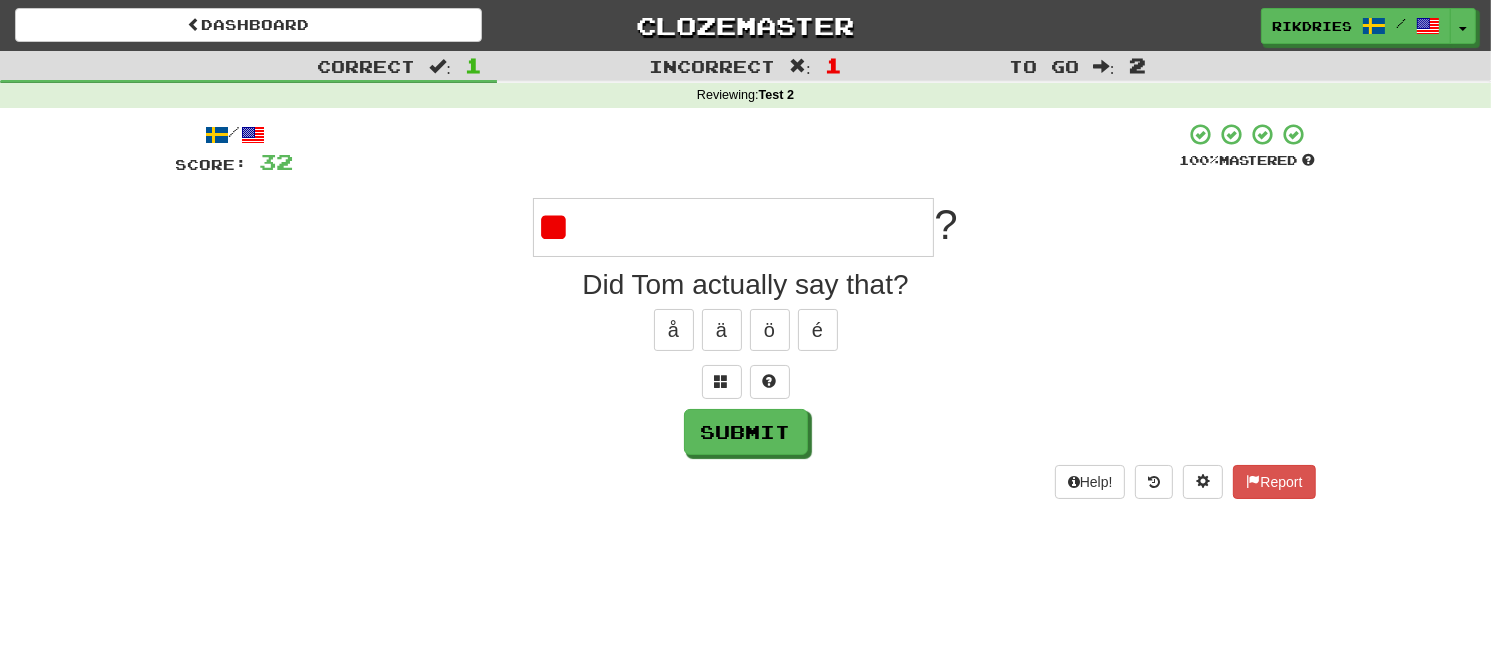type on "*" 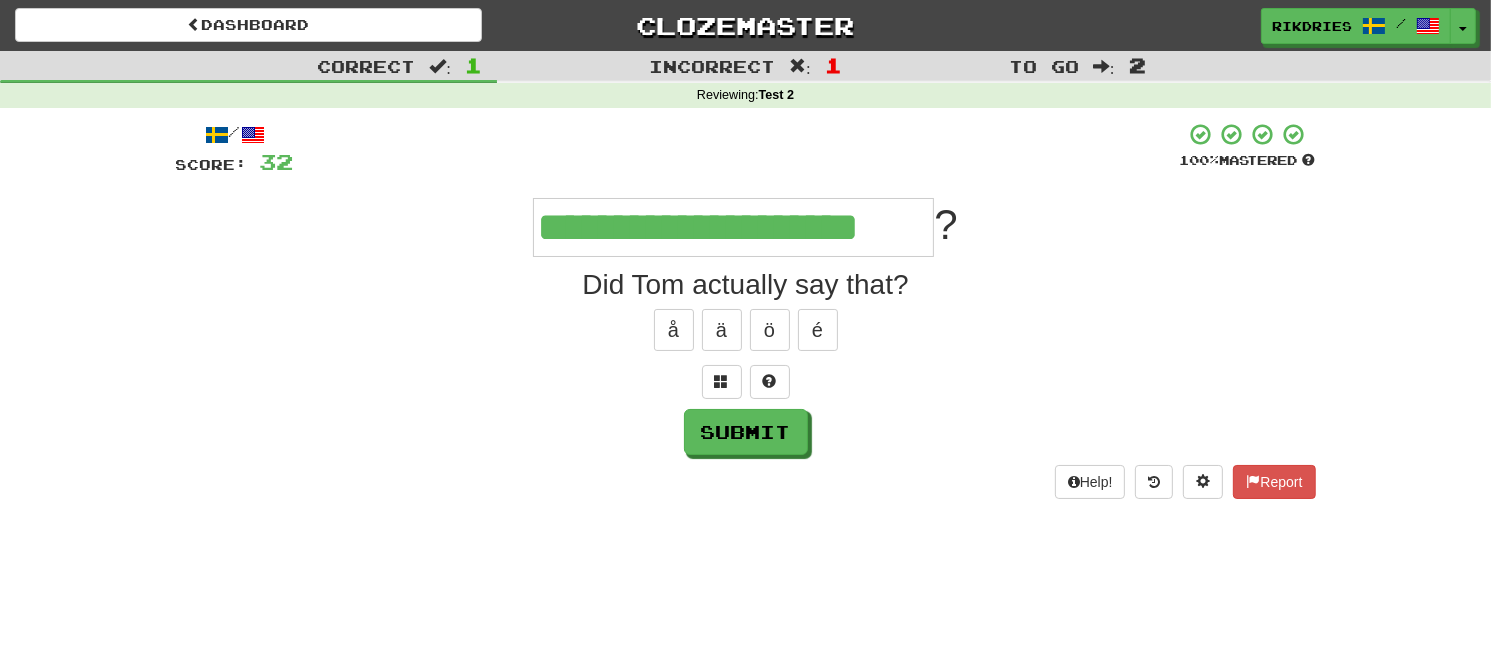 type on "**********" 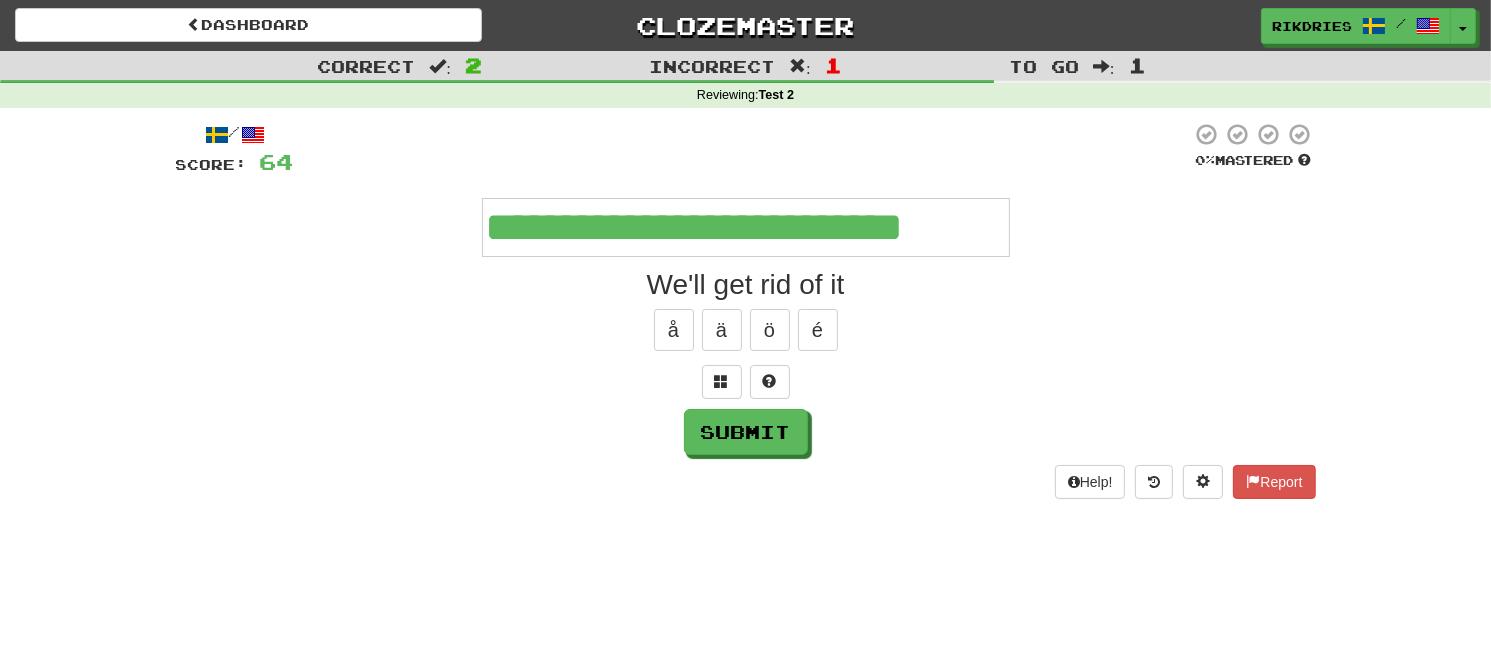 type on "**********" 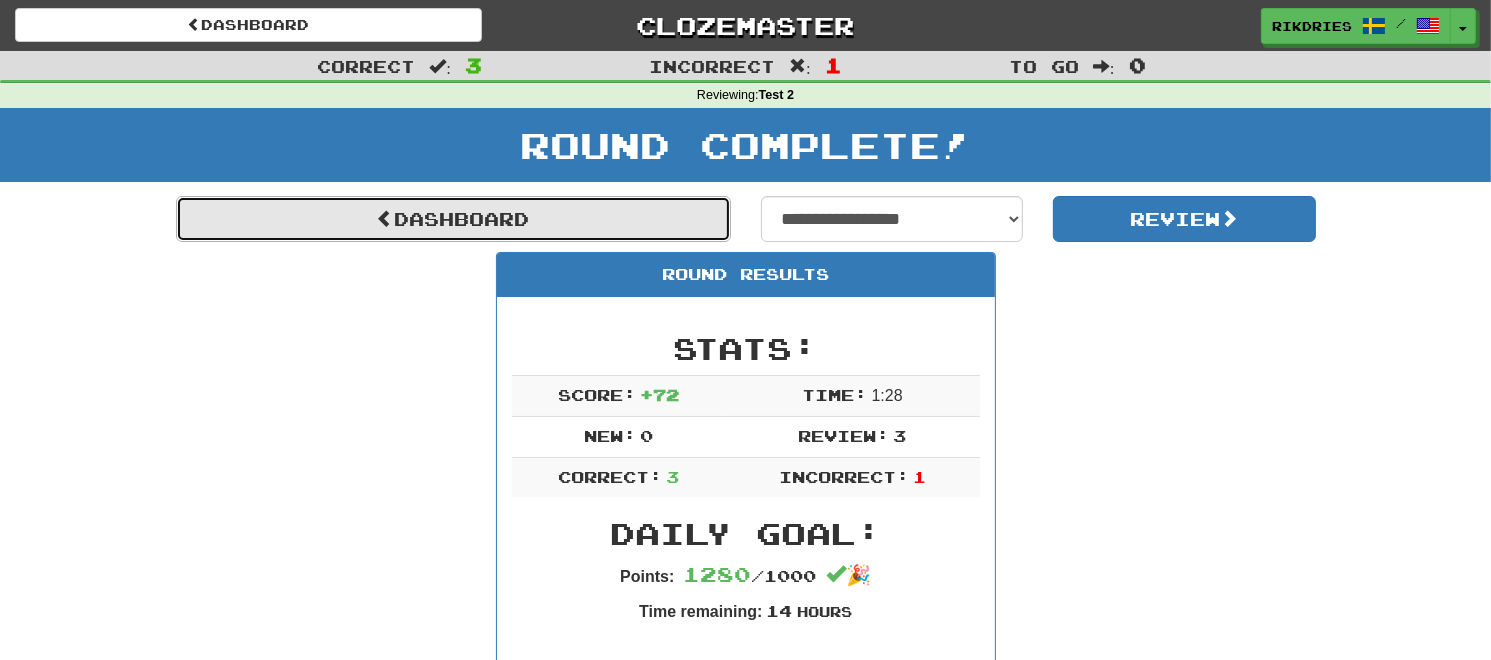 click on "Dashboard" at bounding box center (453, 219) 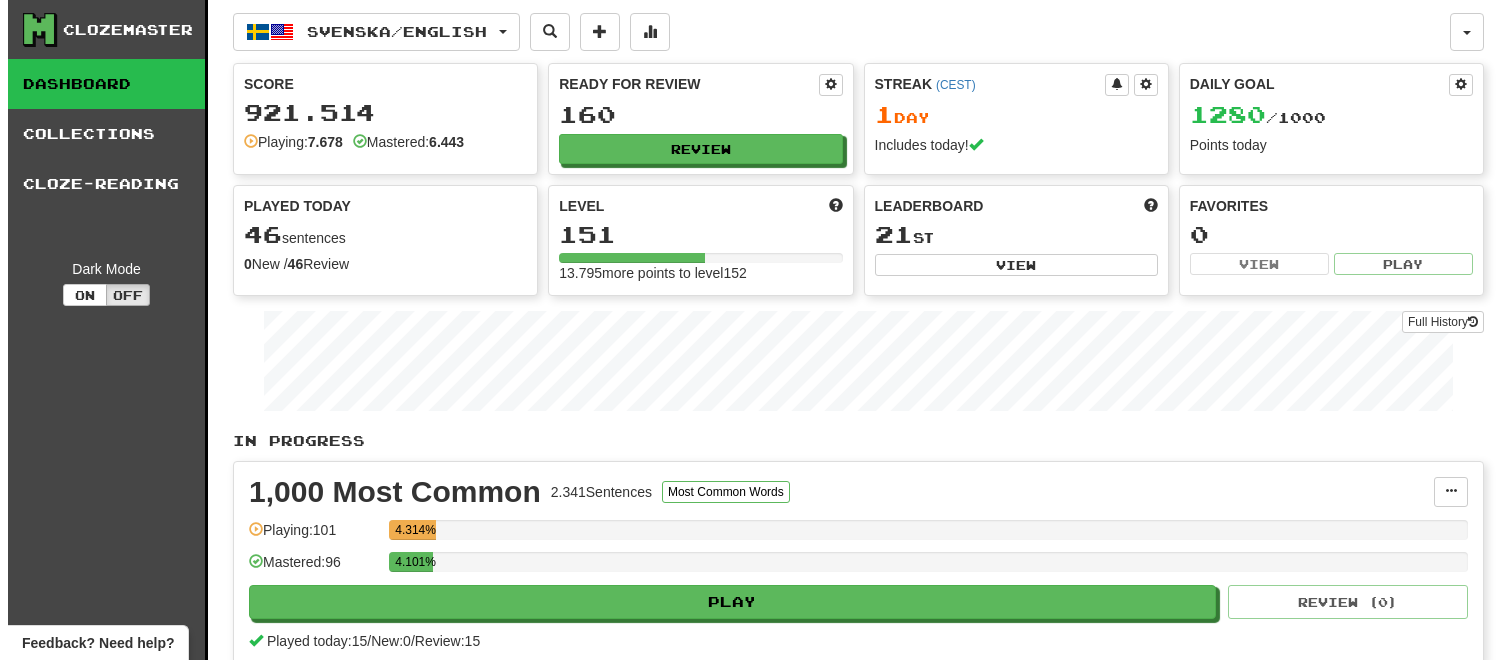 scroll, scrollTop: 0, scrollLeft: 0, axis: both 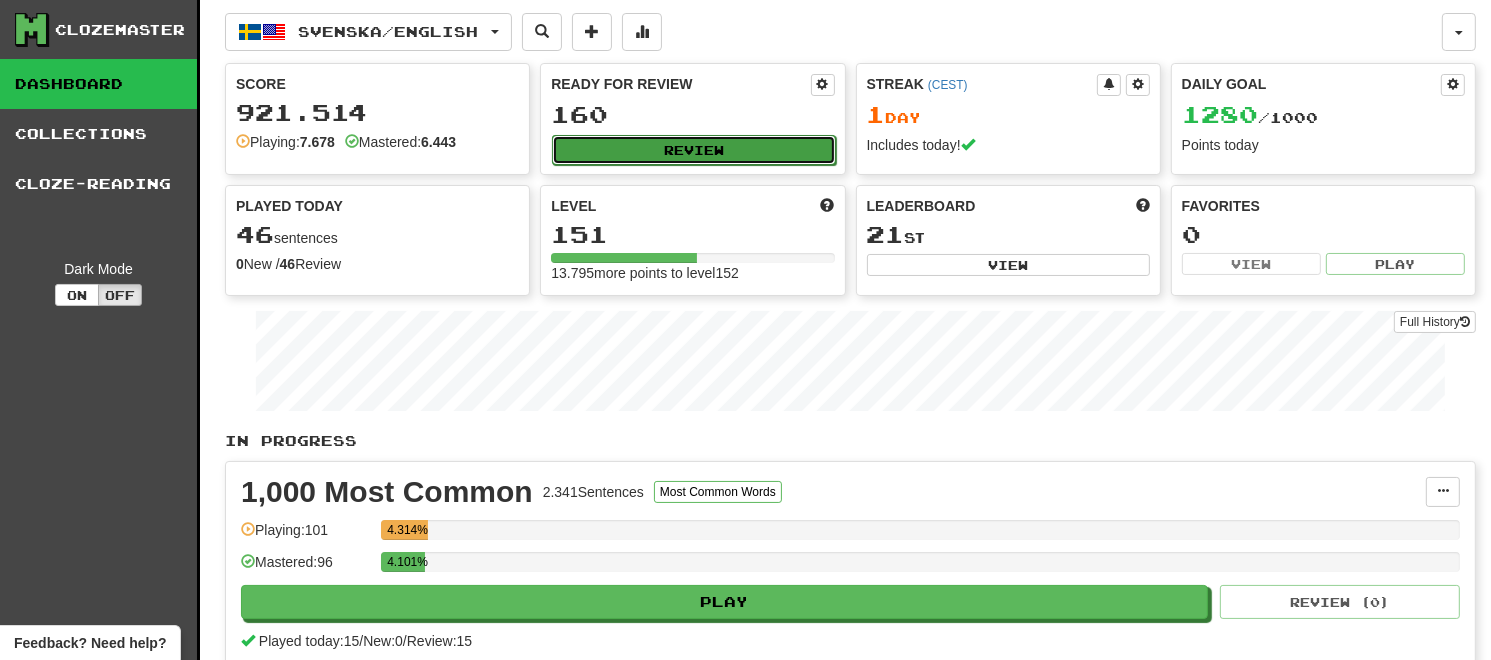 click on "Review" at bounding box center (693, 150) 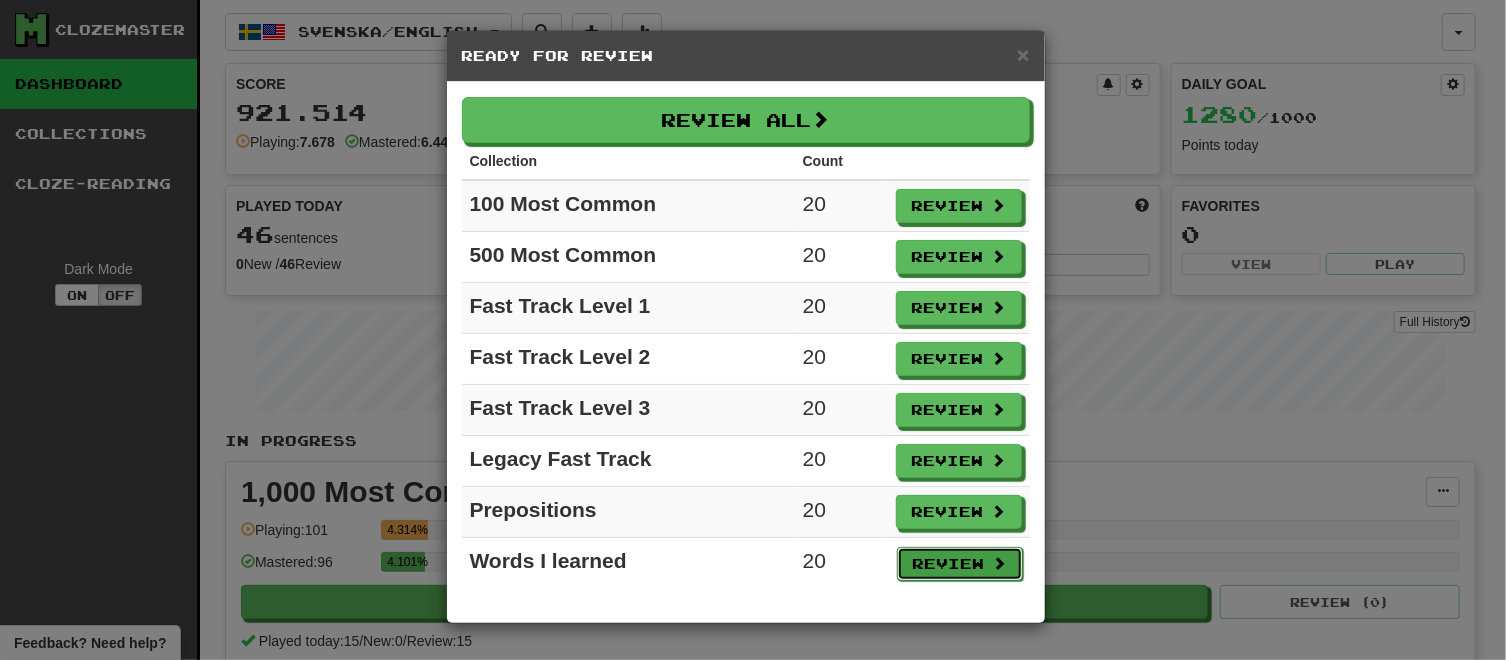 click on "Review" at bounding box center (960, 564) 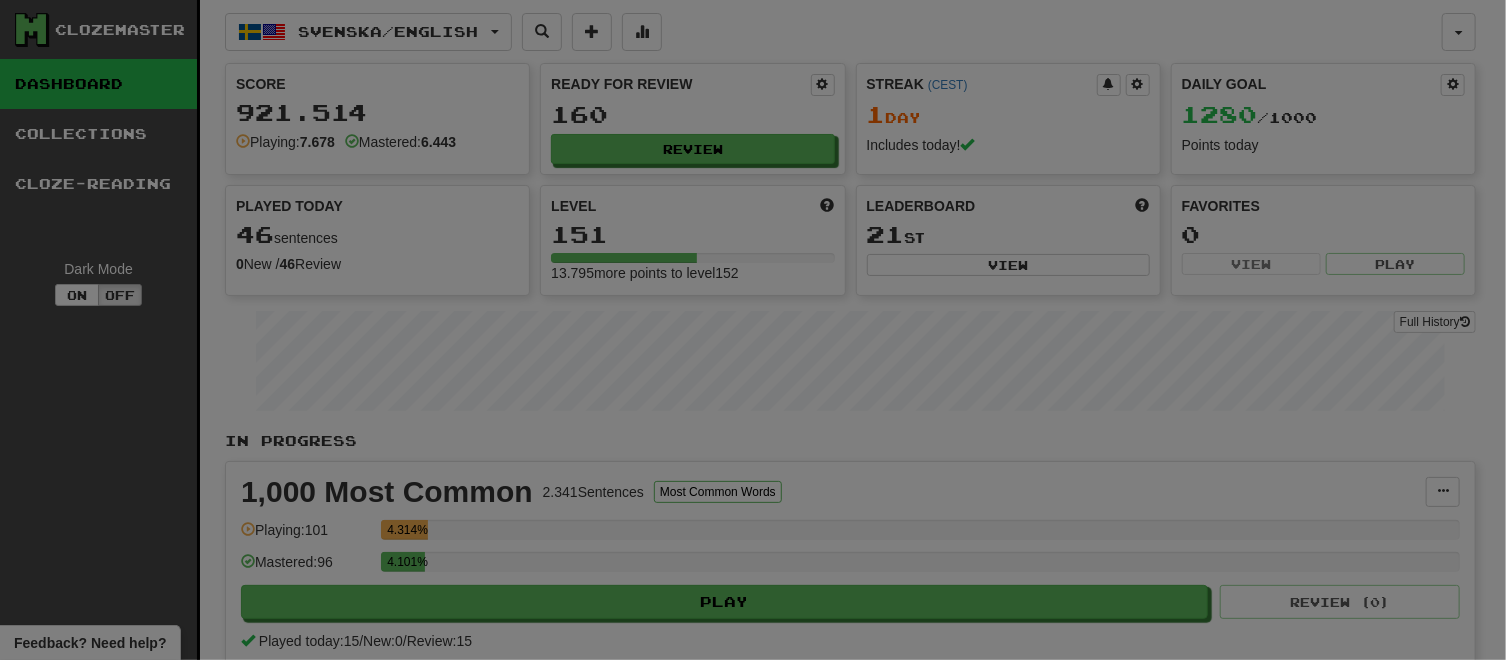 select on "**" 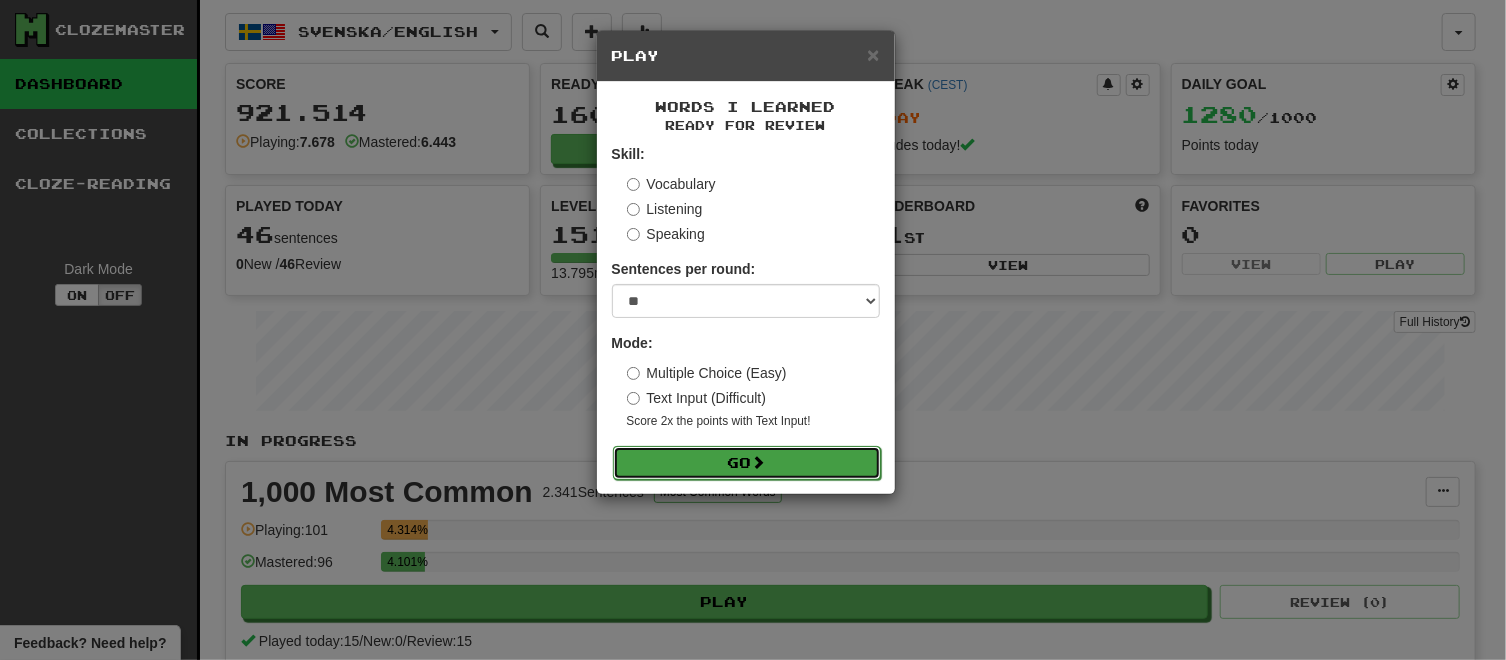 click on "Go" at bounding box center (747, 463) 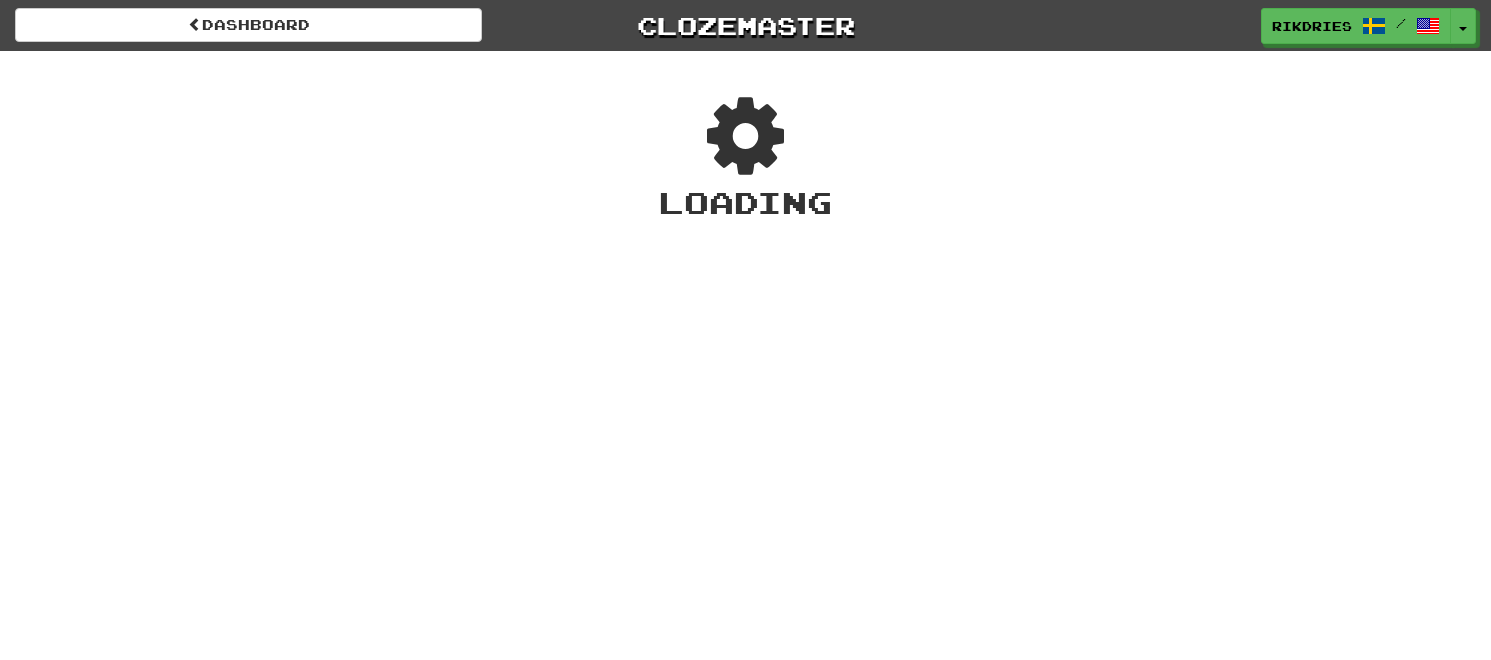 scroll, scrollTop: 0, scrollLeft: 0, axis: both 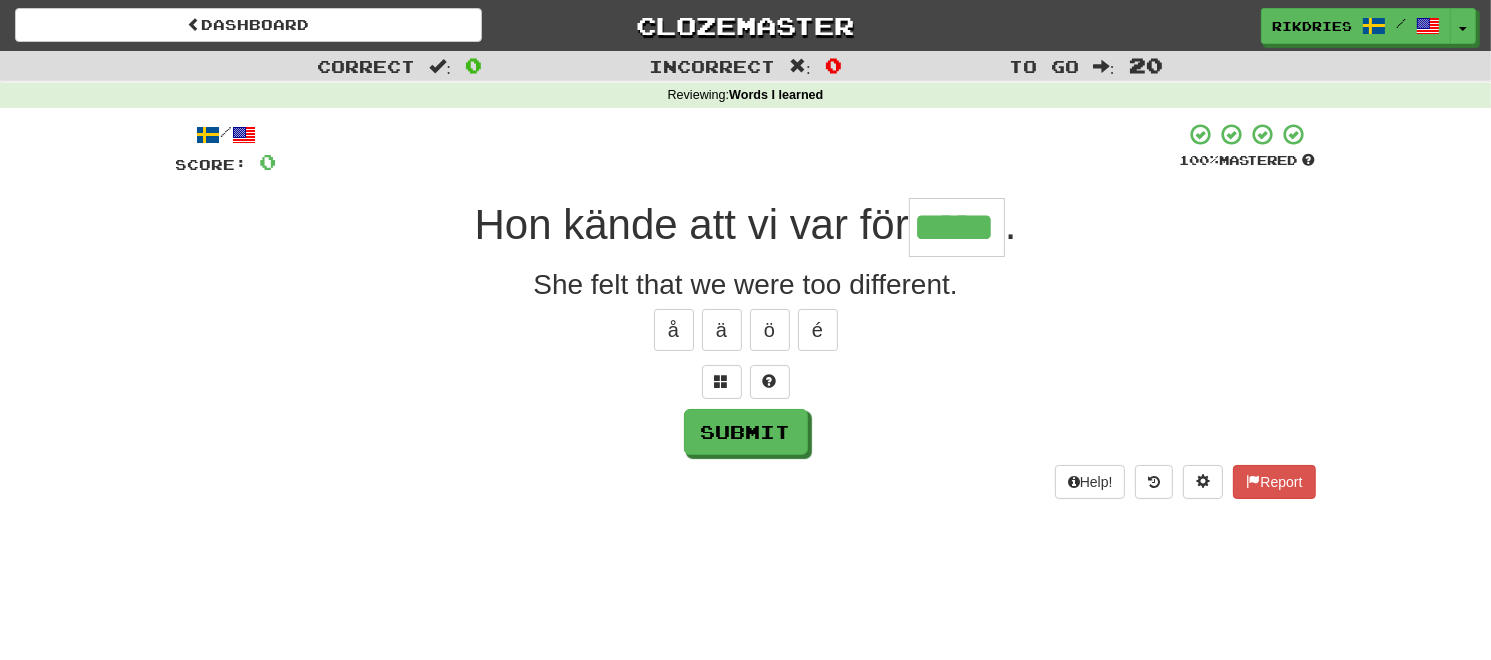 type on "*****" 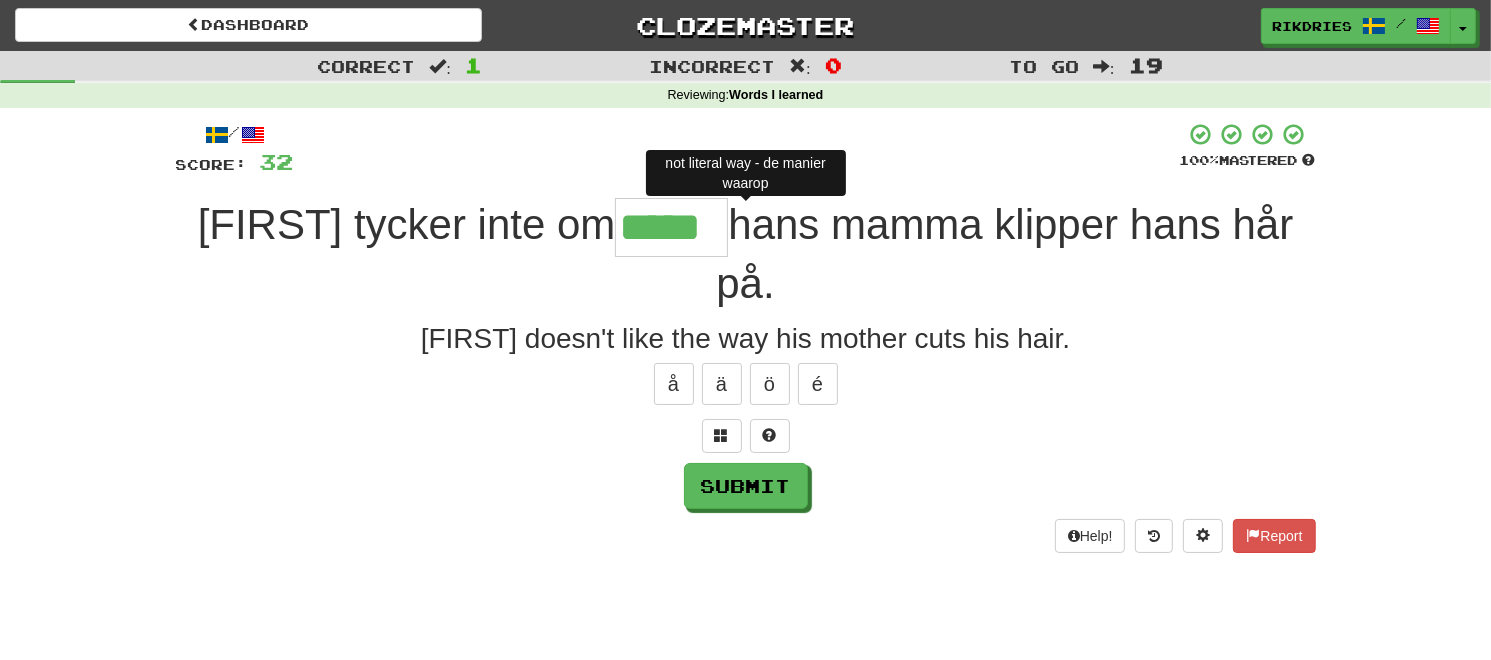 type on "******" 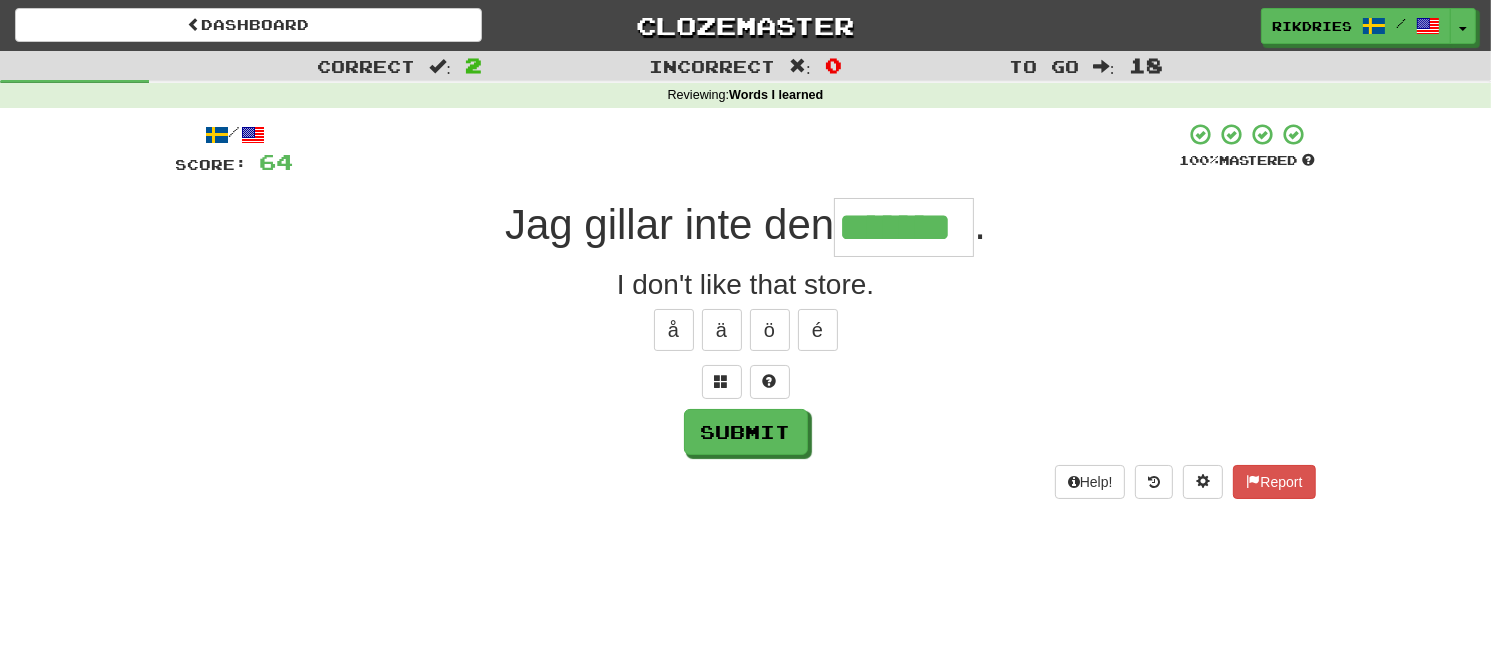 type on "*******" 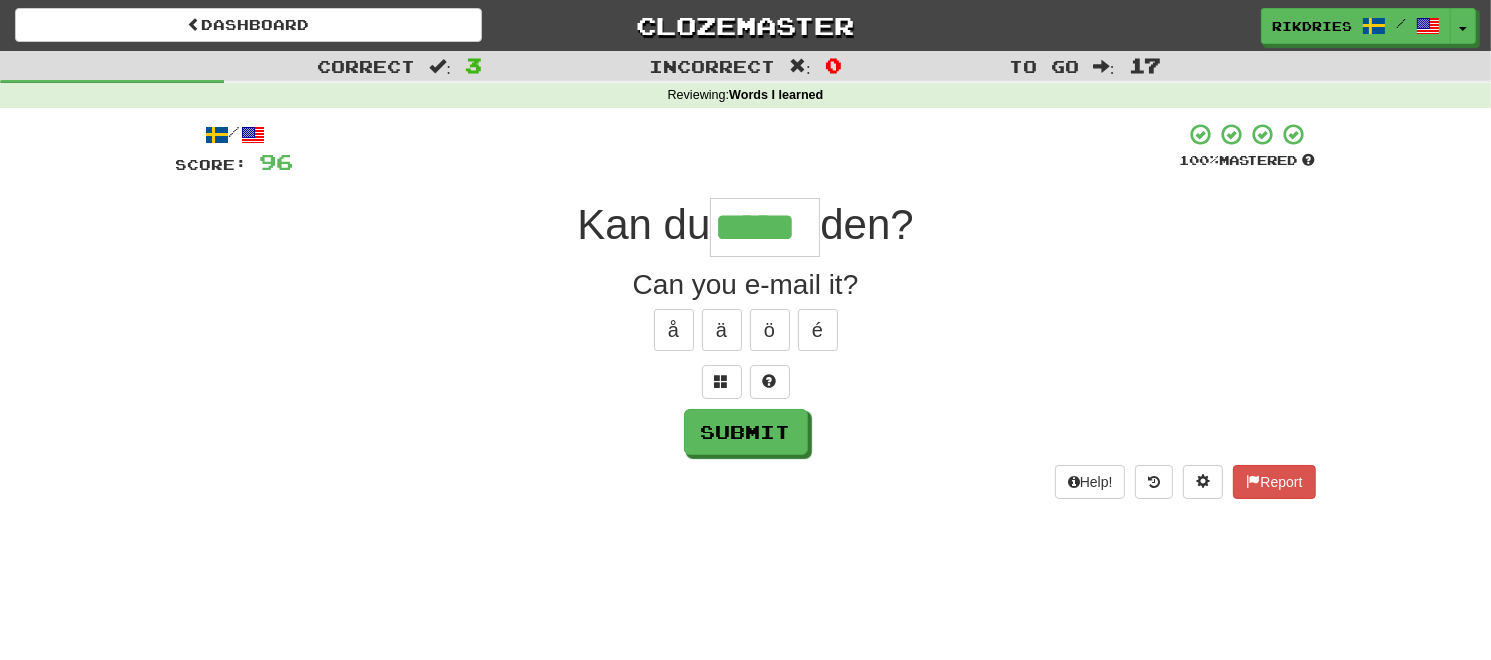 type on "*****" 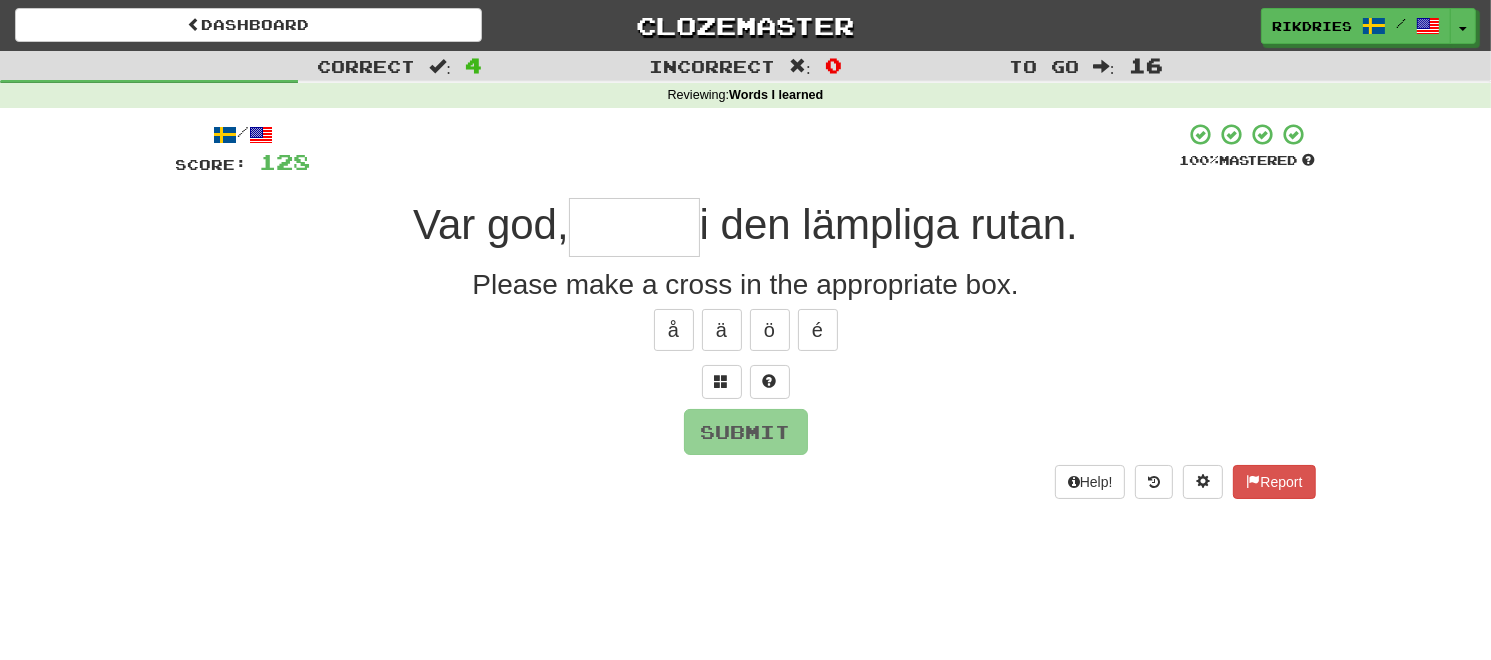 type on "*" 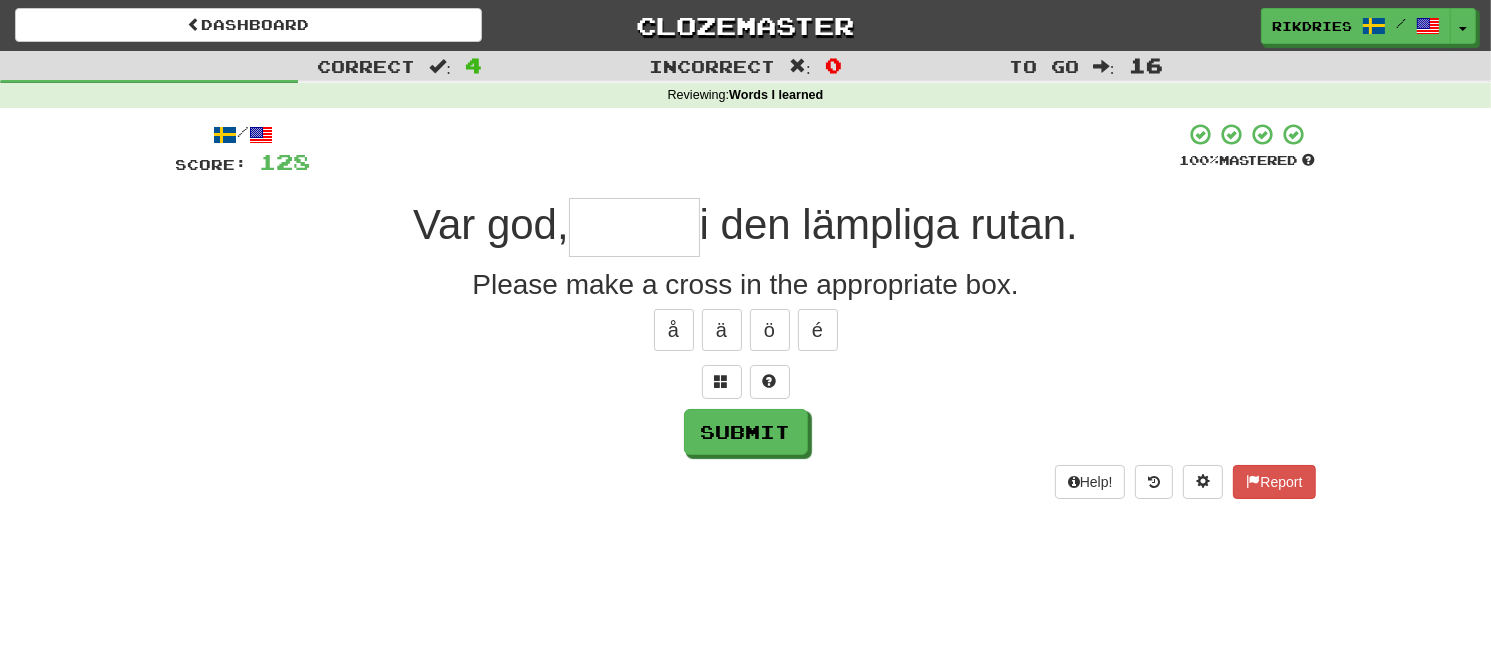 type on "*" 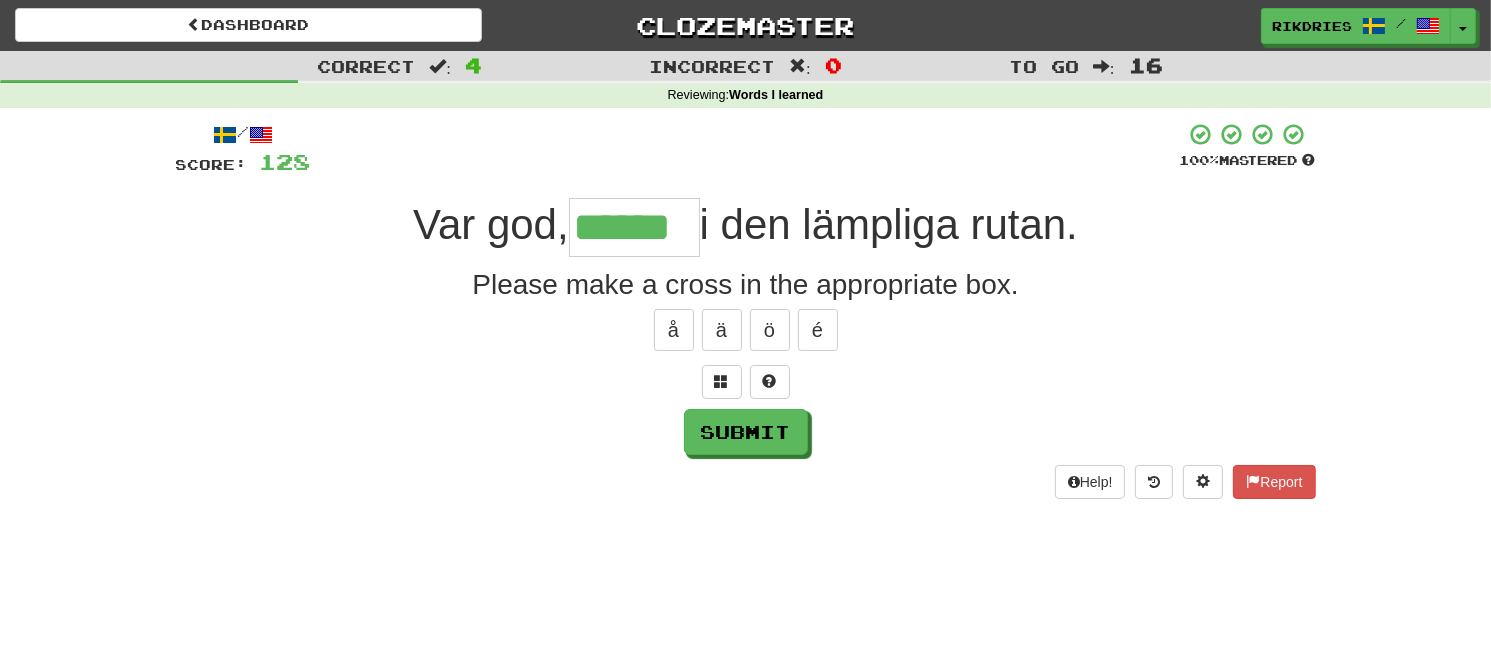 type on "******" 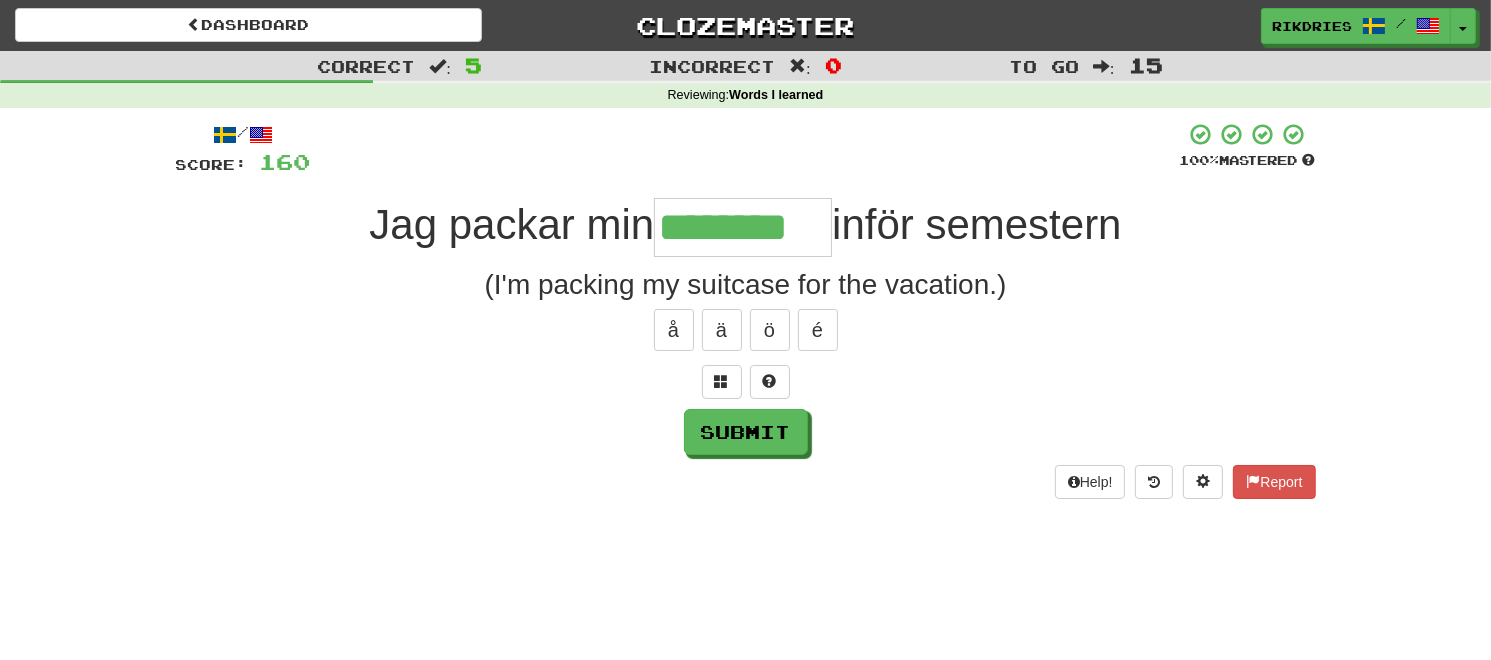 type on "********" 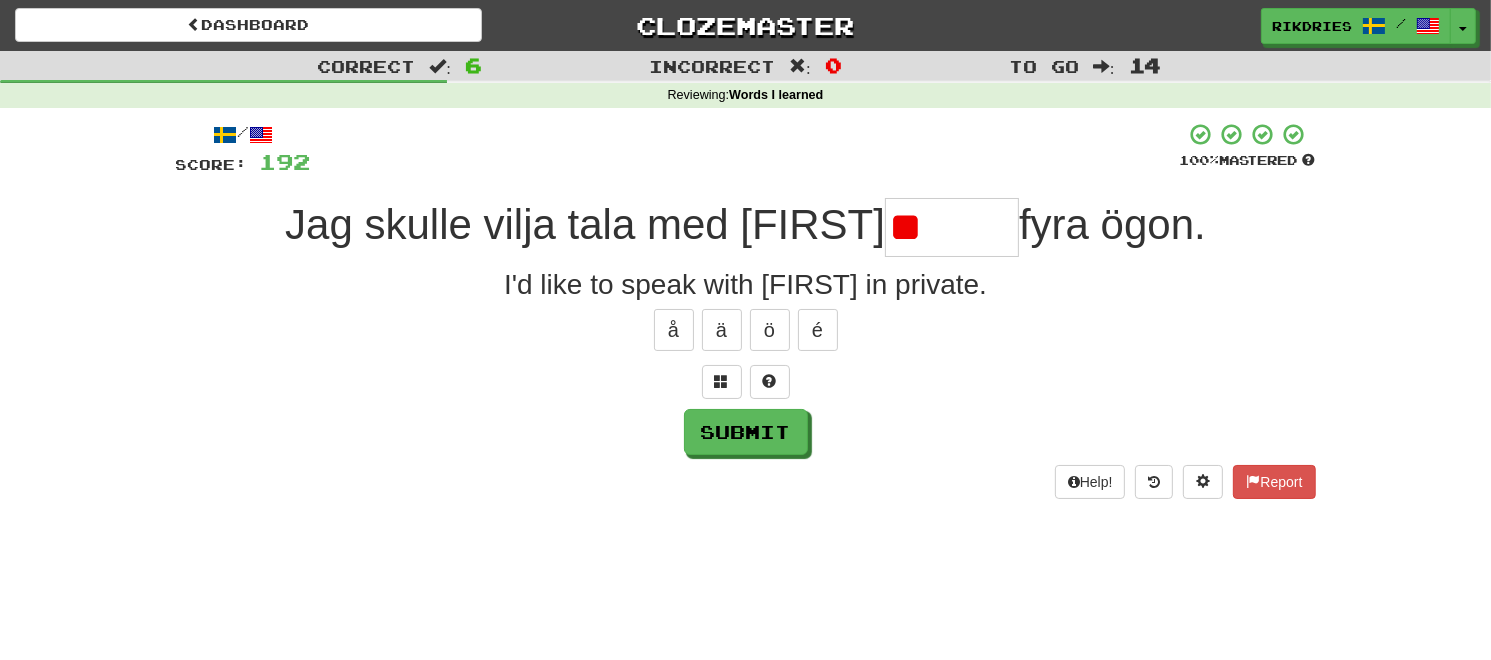 type on "*" 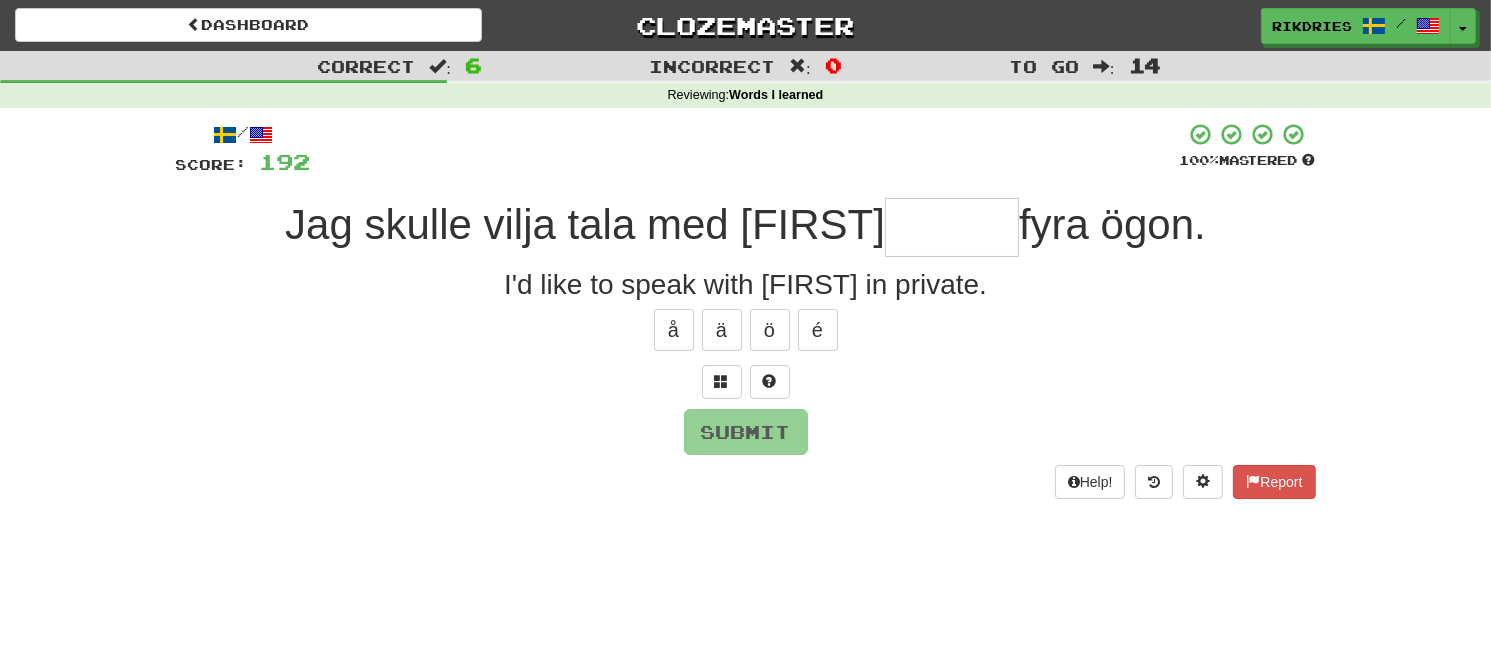 type on "*" 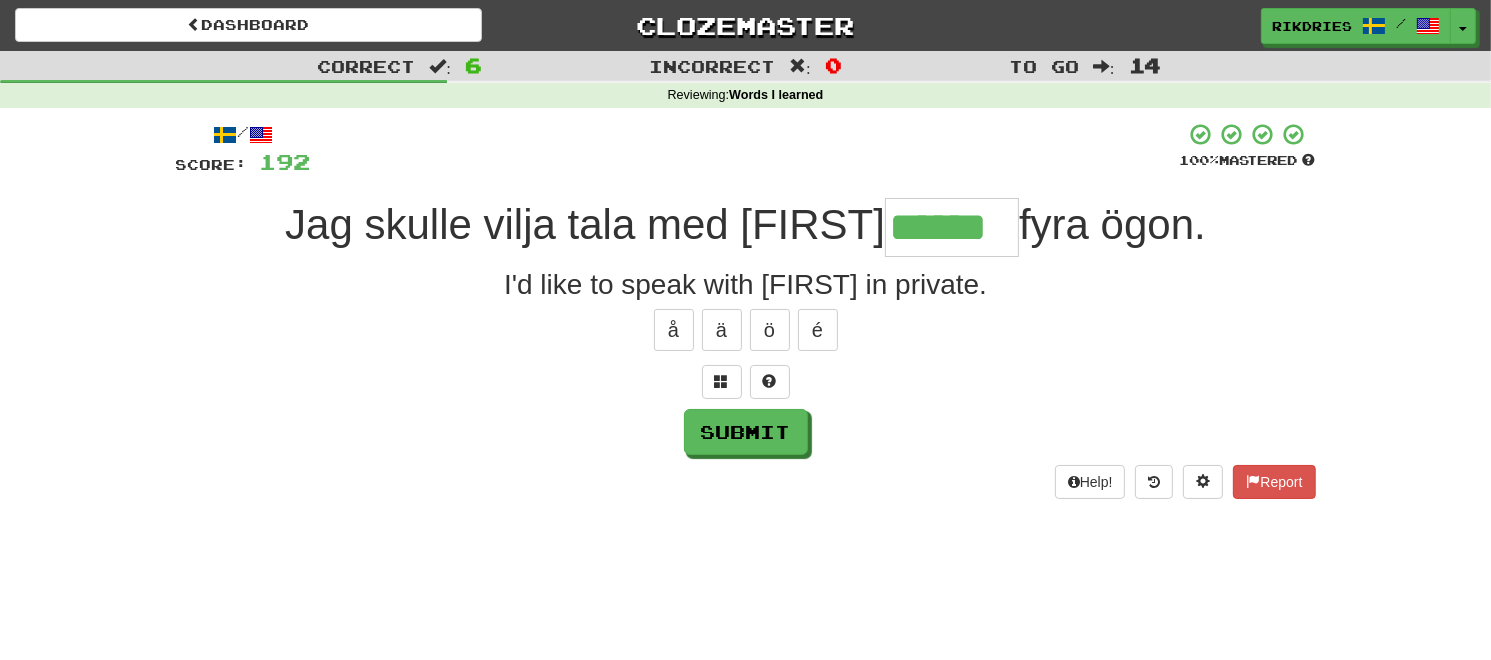 type on "******" 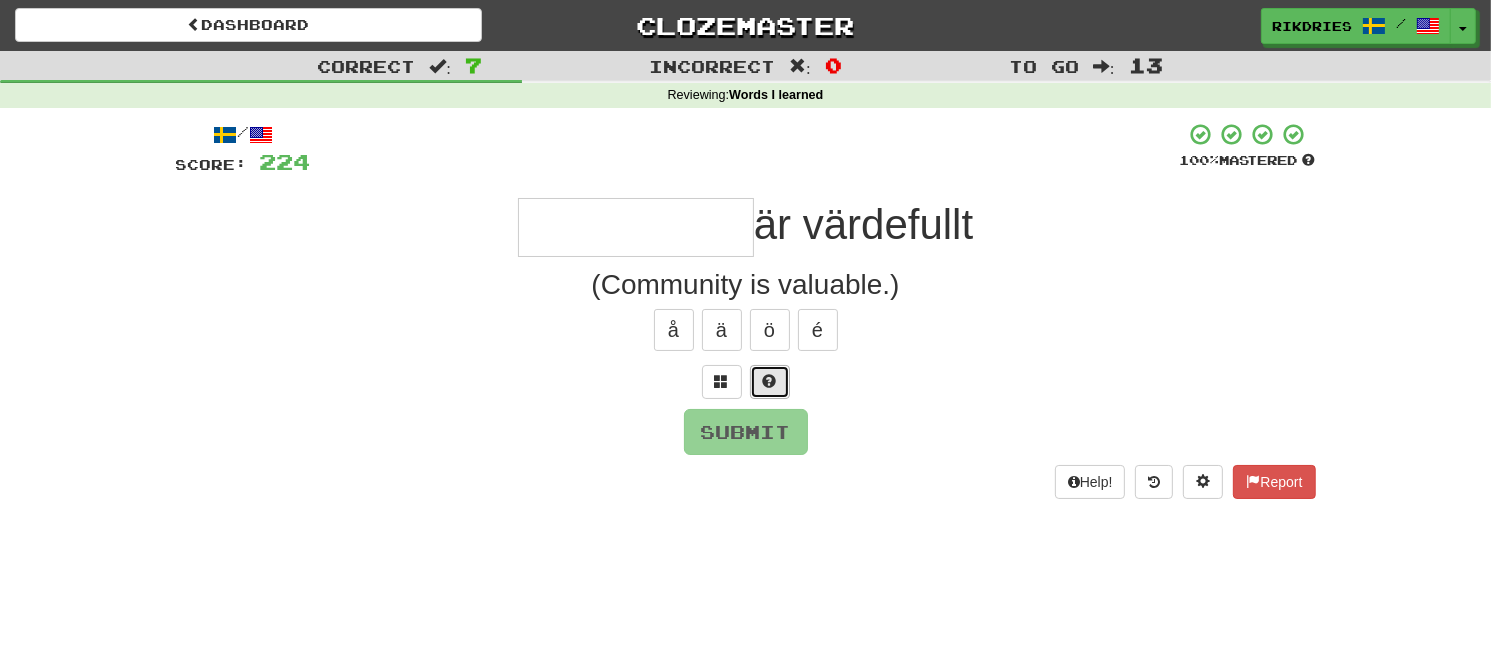 click at bounding box center [770, 382] 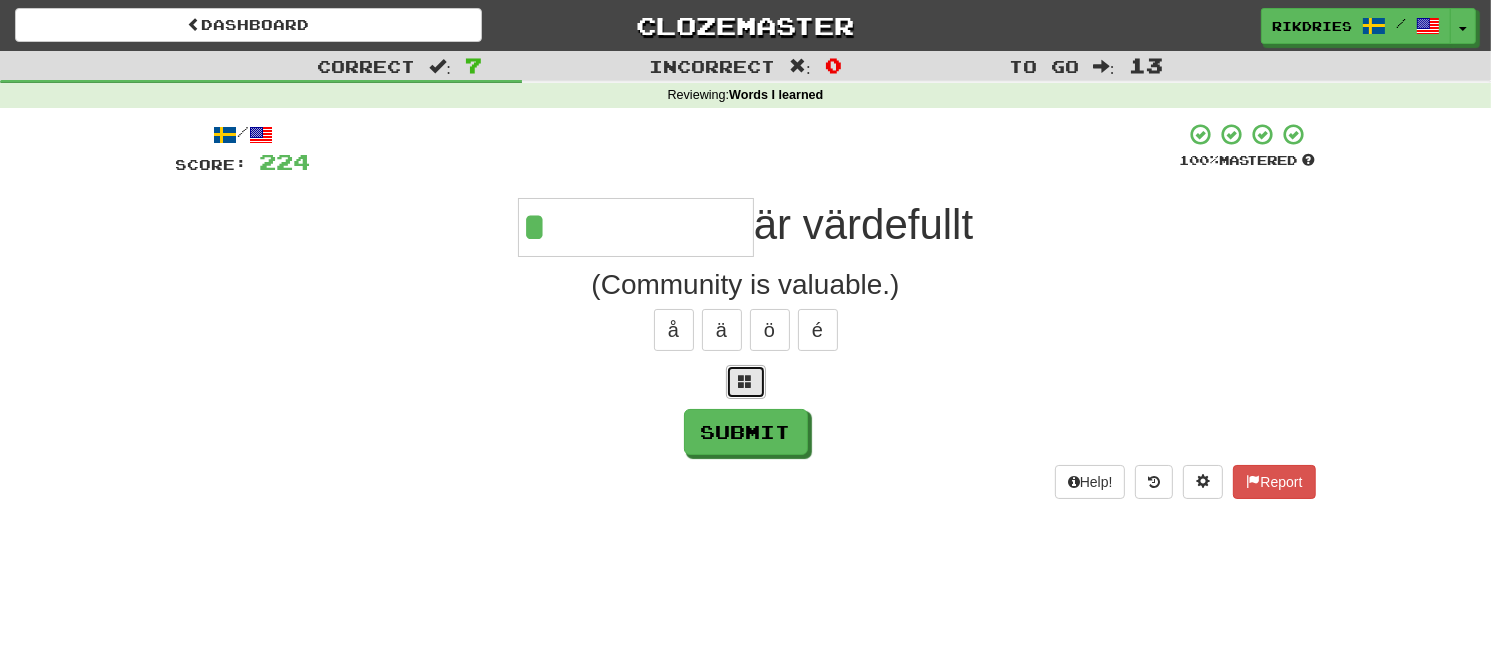 click at bounding box center [746, 382] 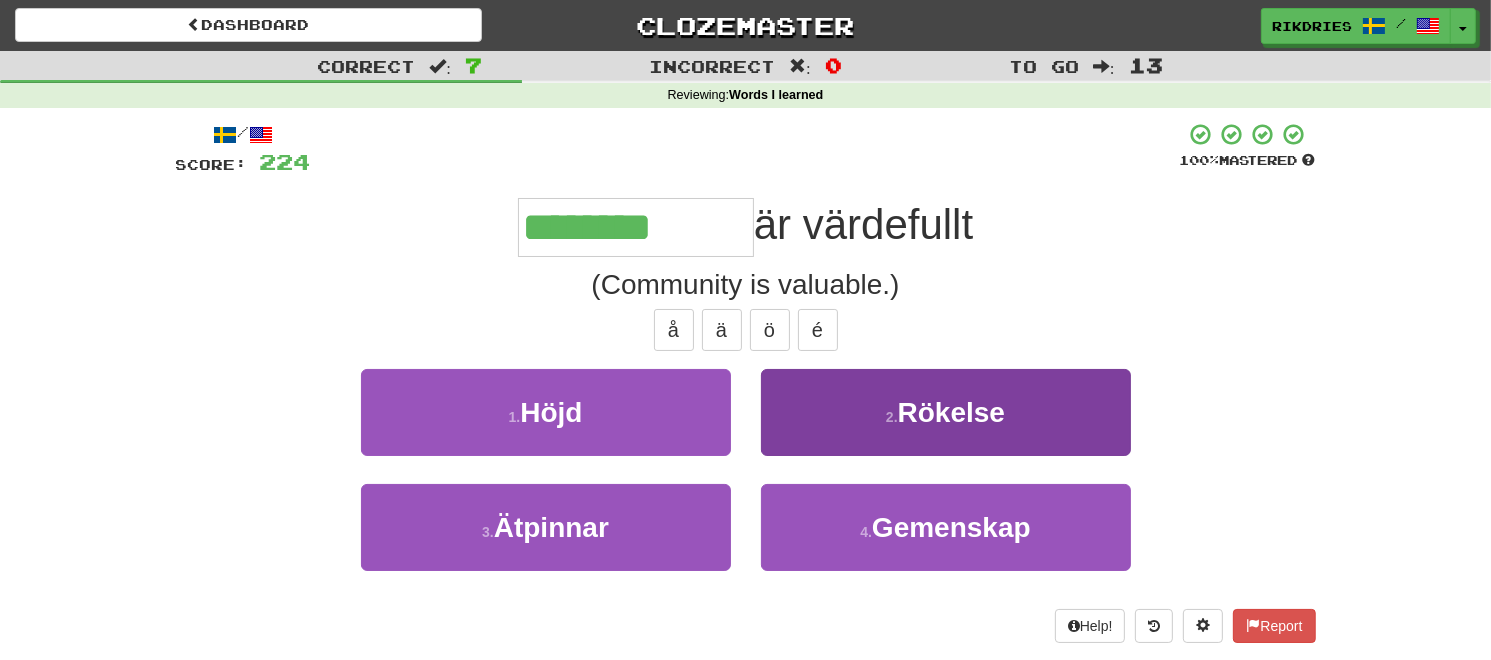 type on "*********" 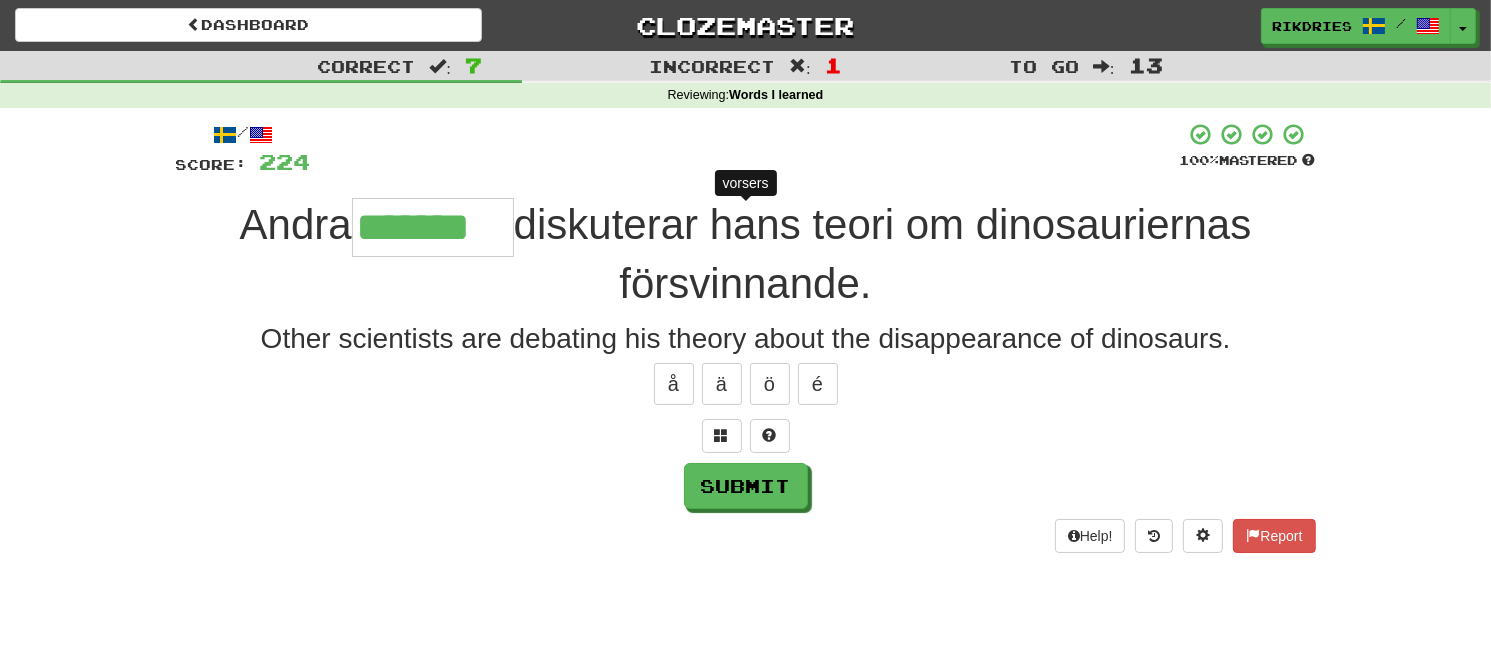 type on "********" 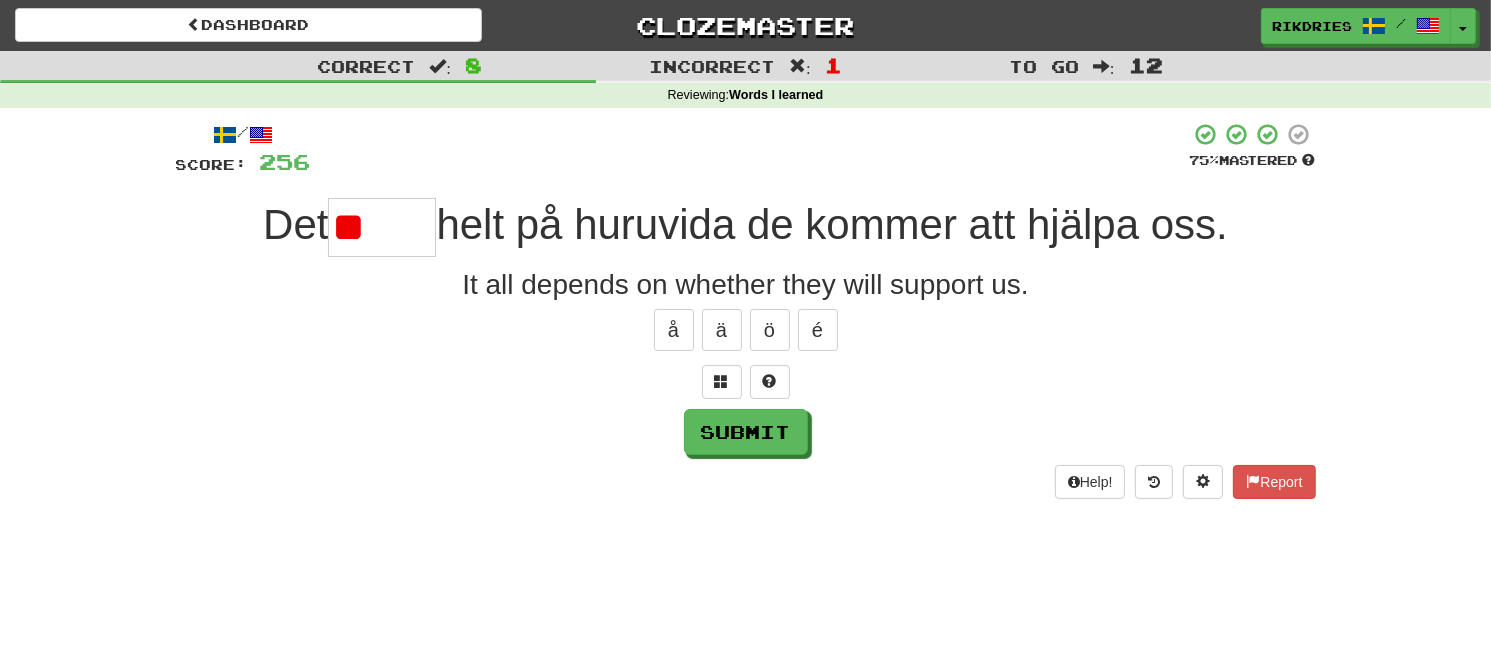 type on "*" 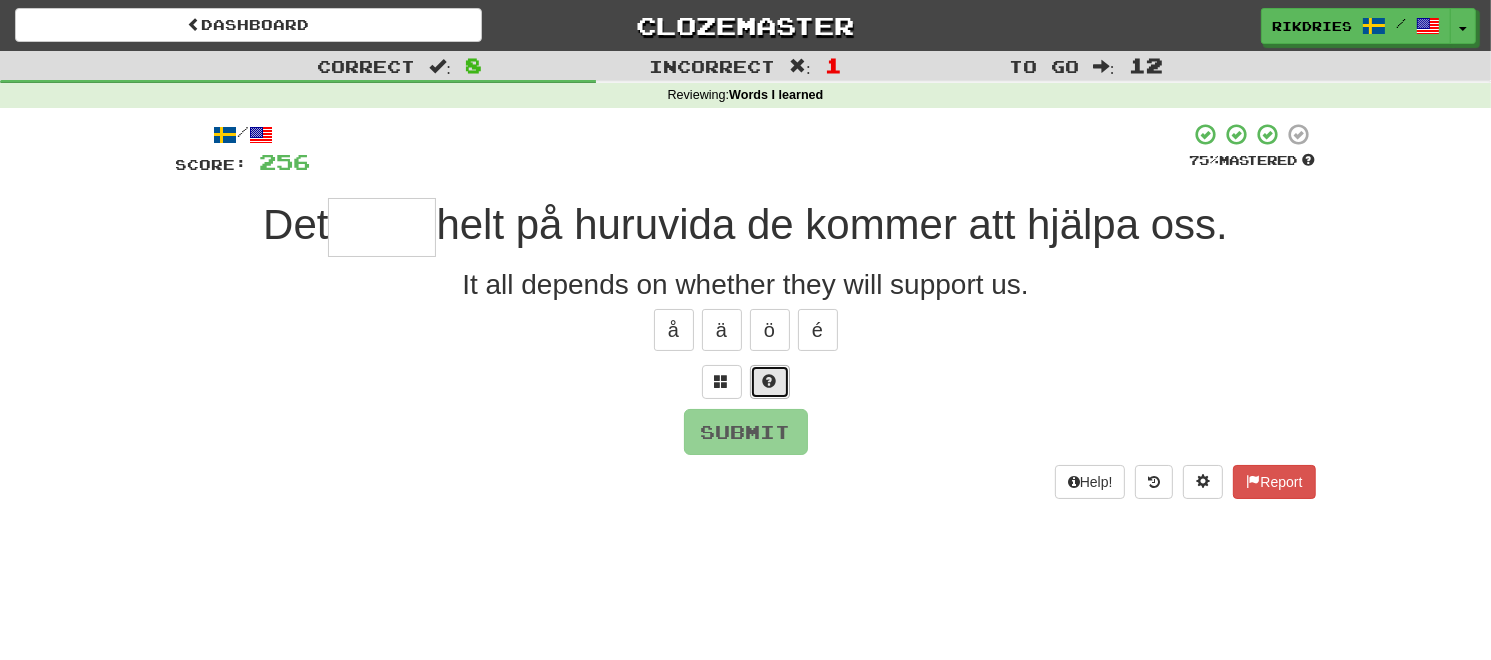 click at bounding box center [770, 382] 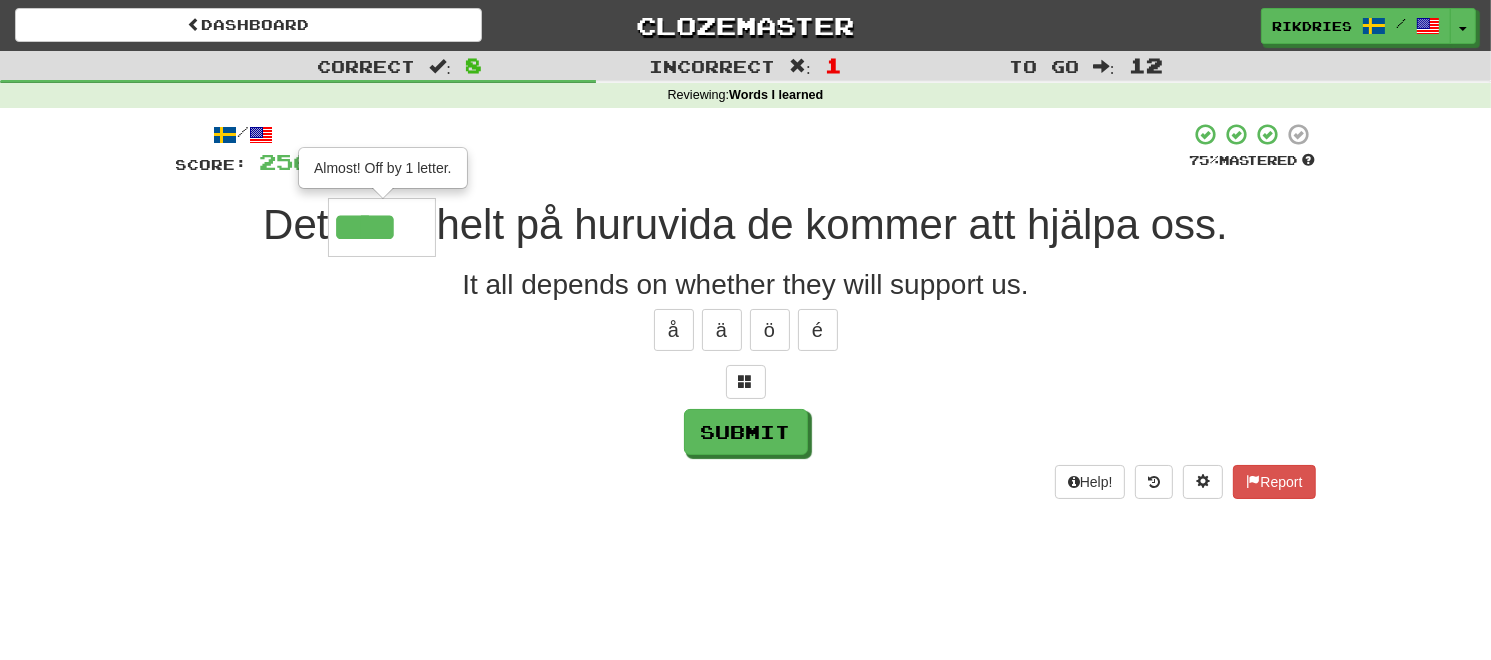type on "*****" 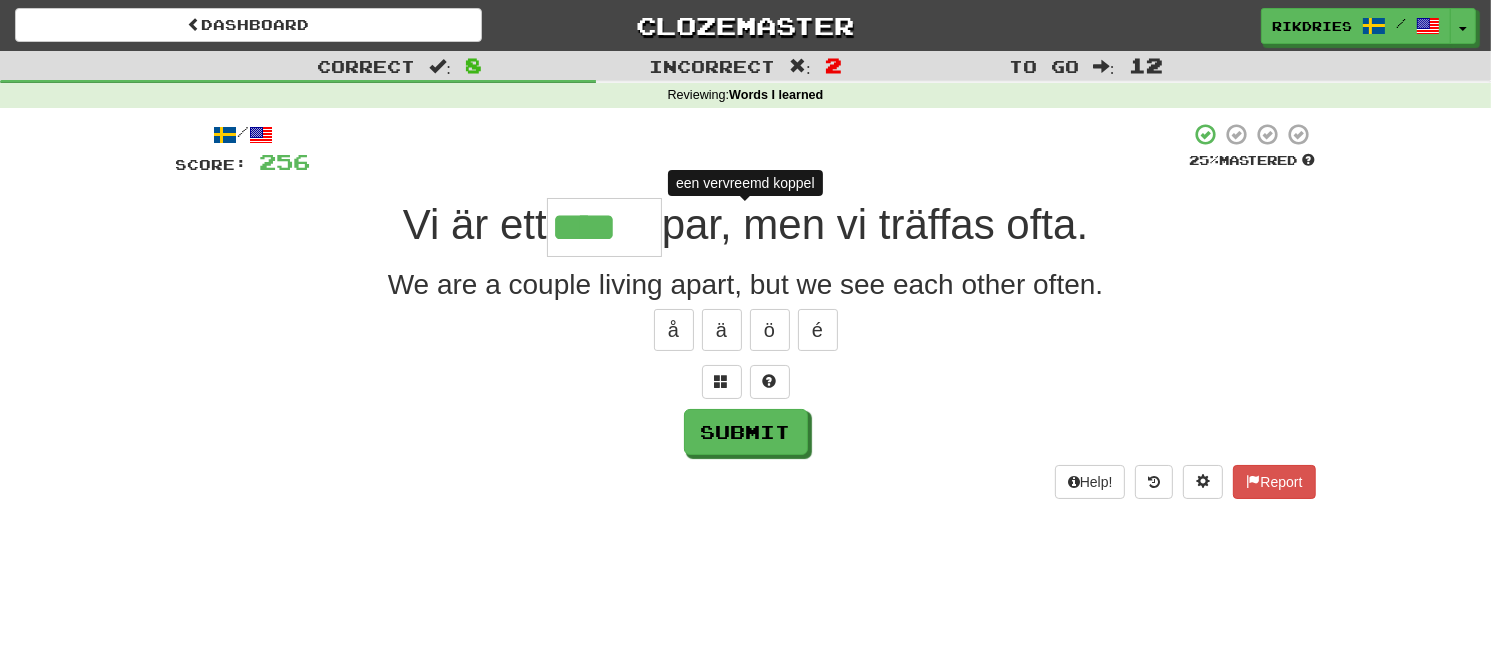 type on "*****" 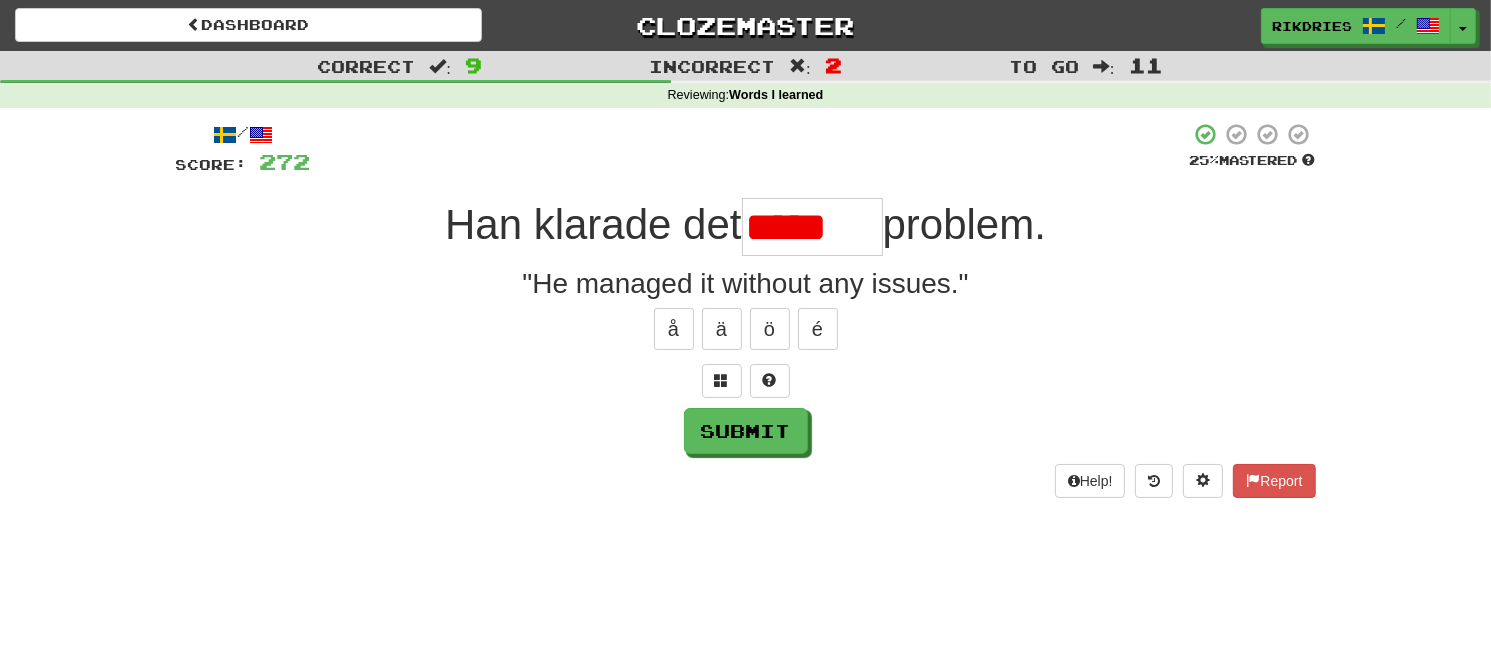scroll, scrollTop: 0, scrollLeft: 0, axis: both 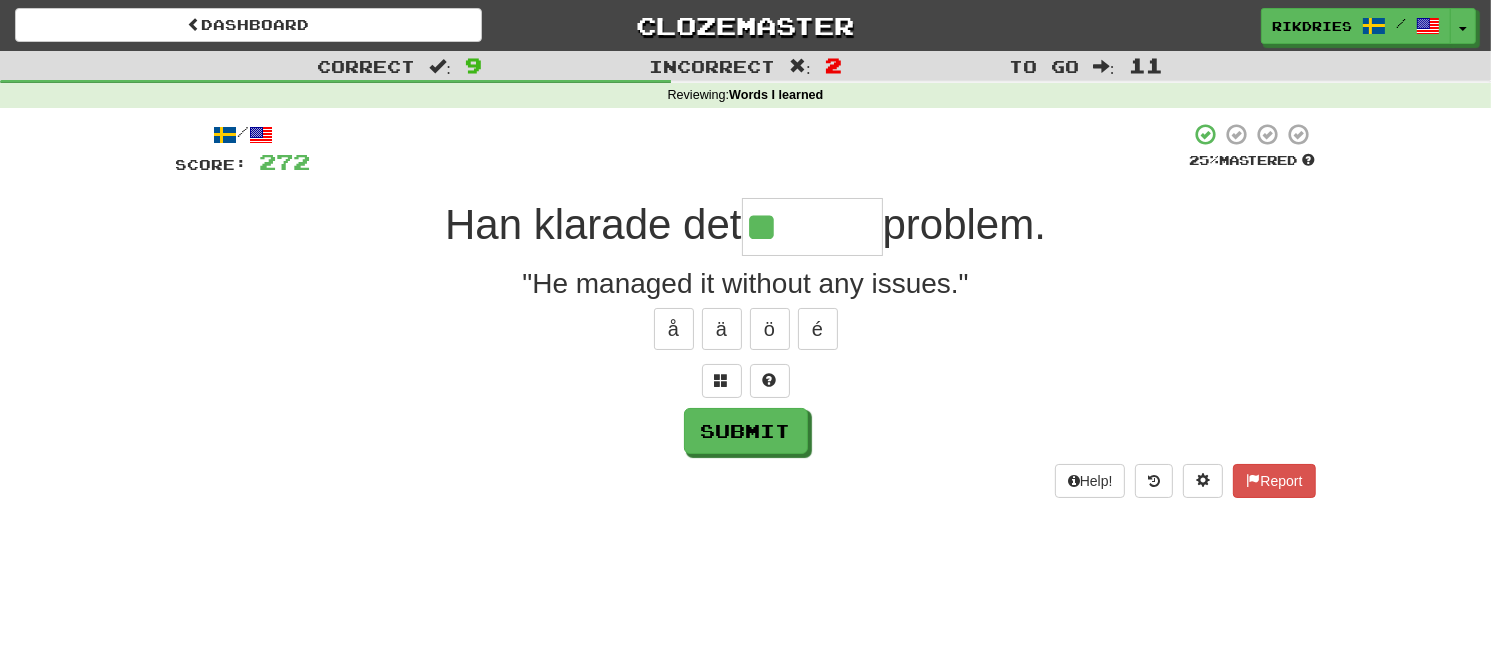 type on "*" 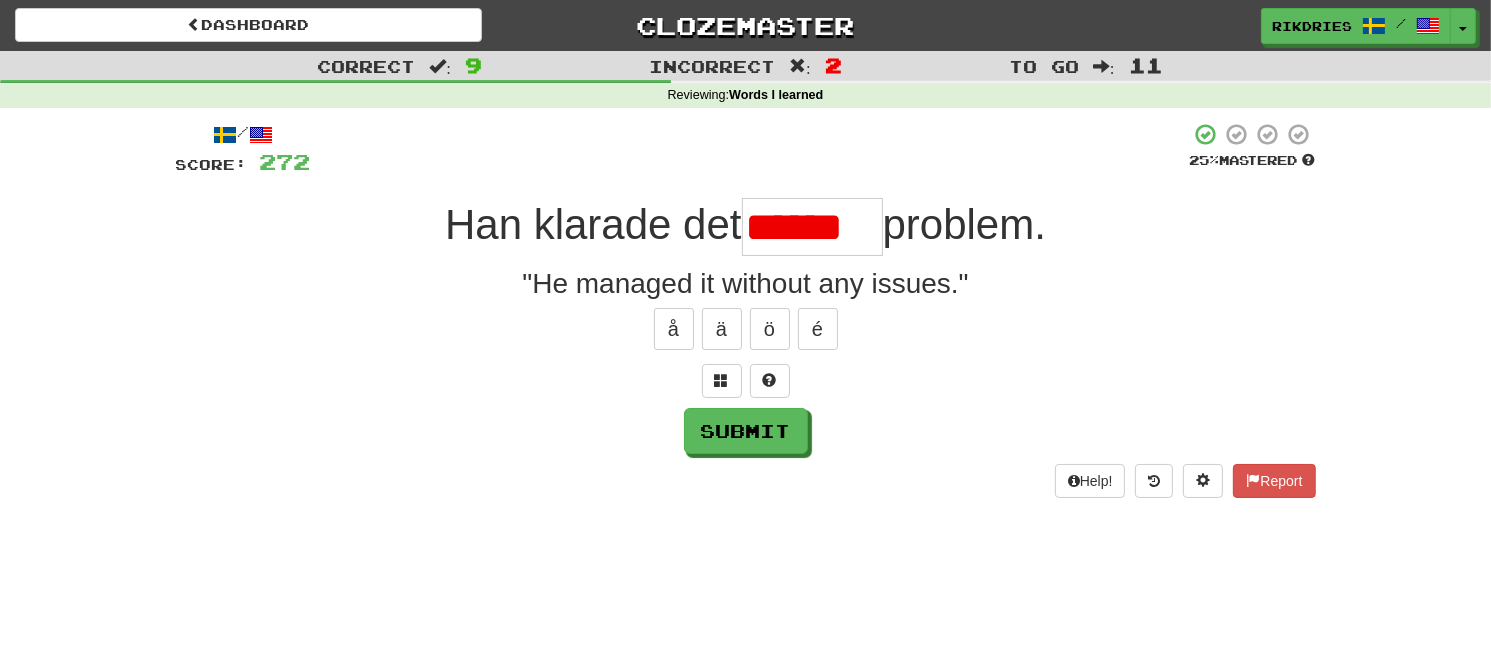 scroll, scrollTop: 0, scrollLeft: 0, axis: both 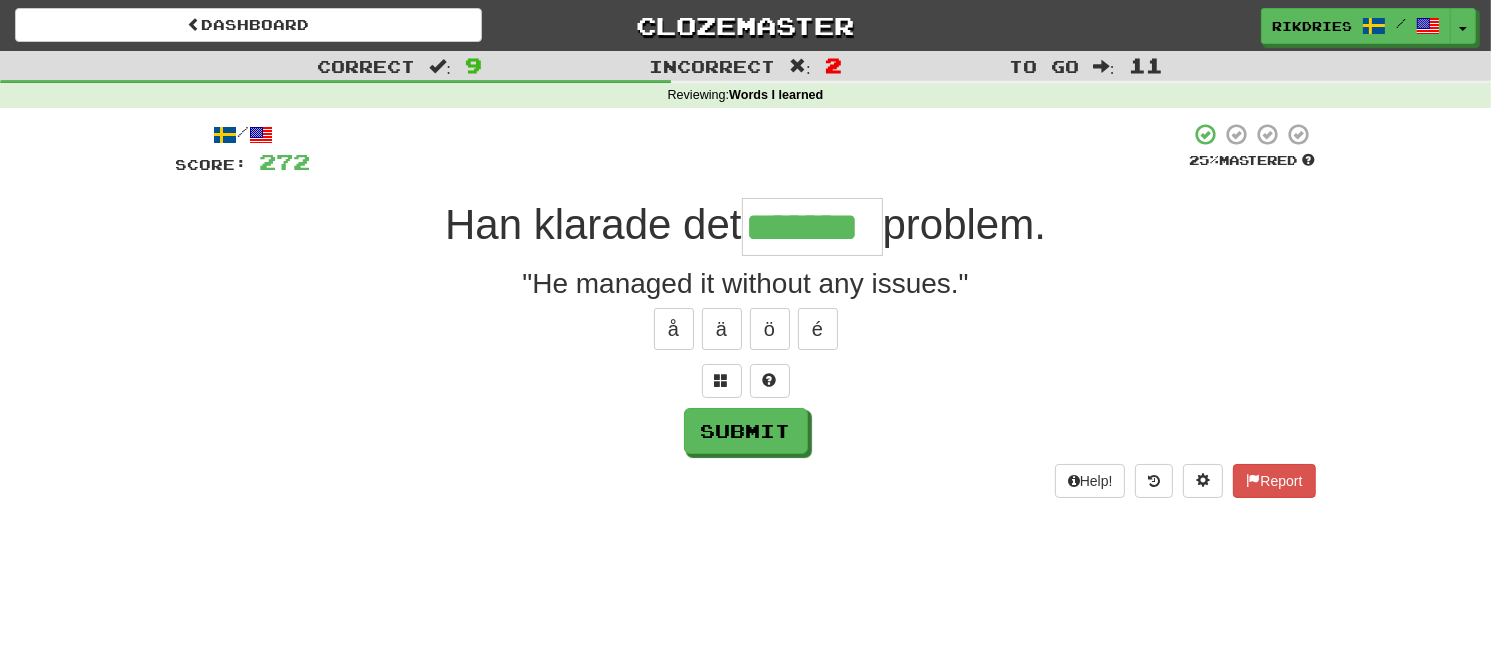 type on "*******" 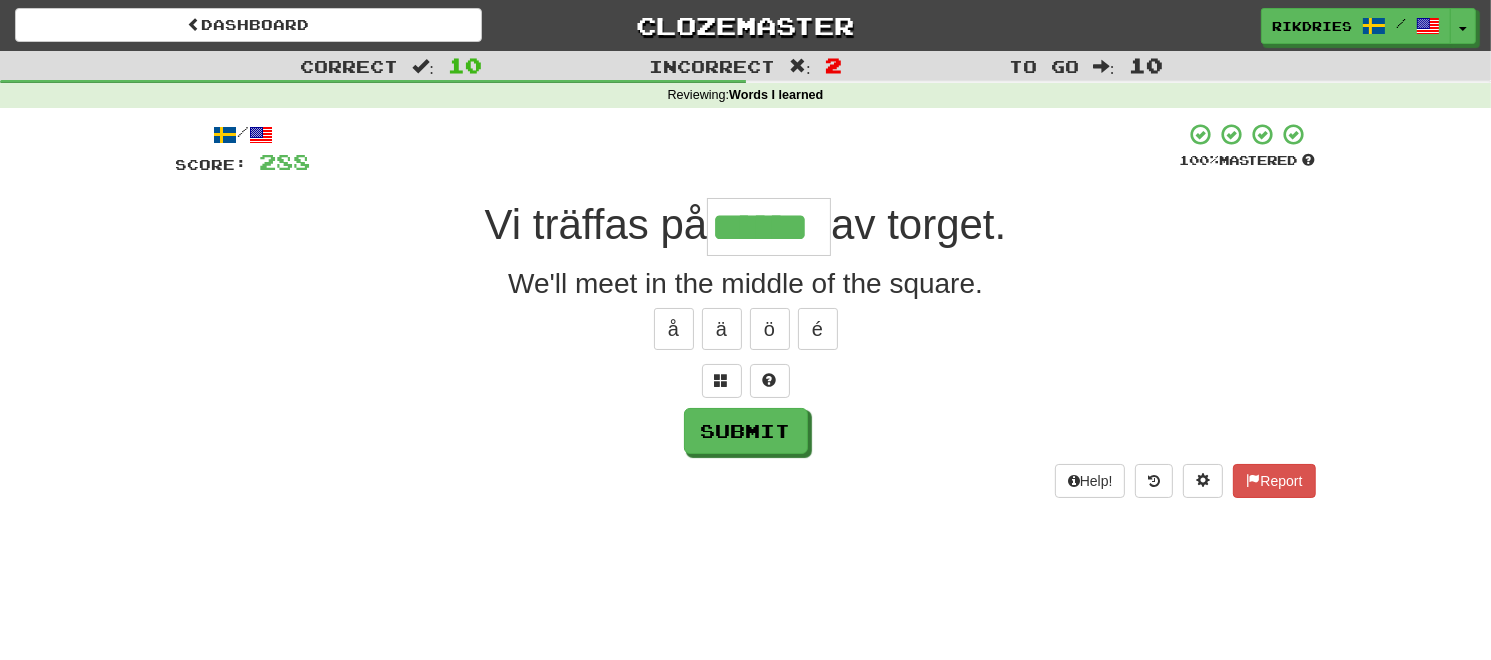 type on "******" 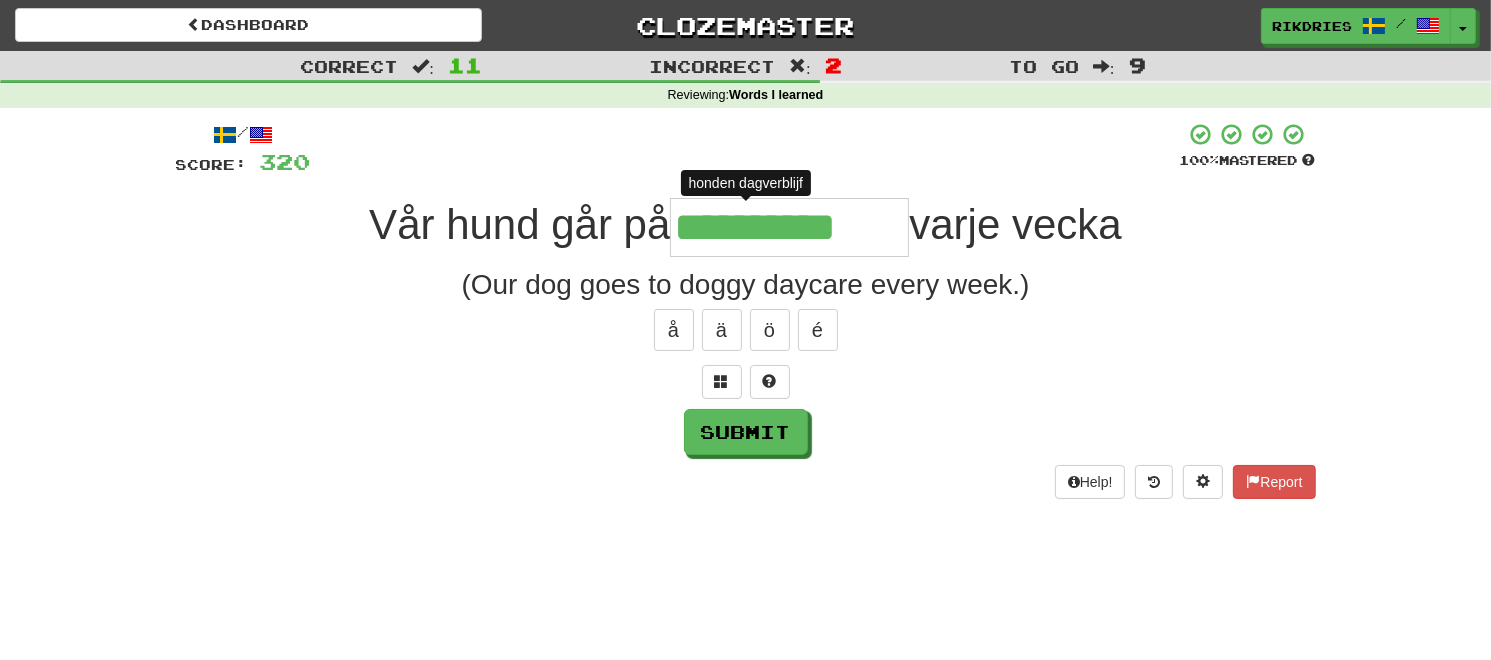 type on "**********" 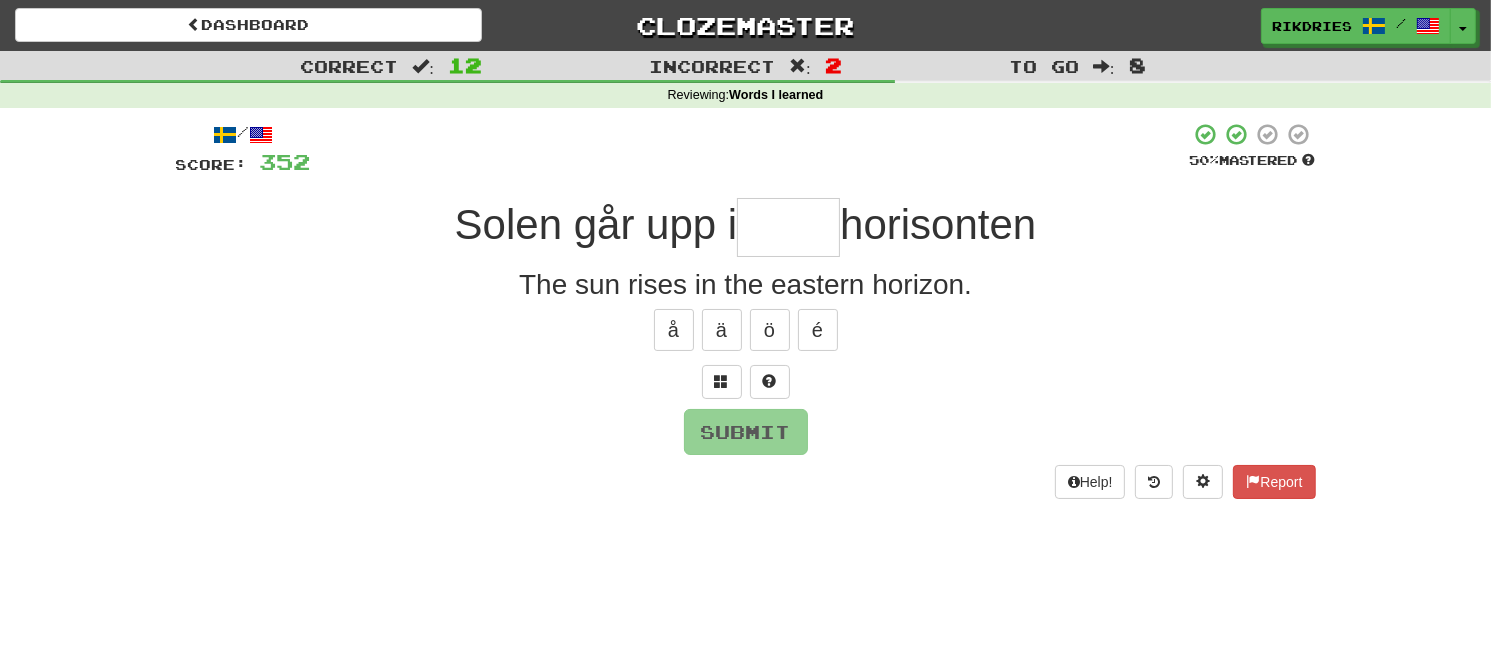 type on "*" 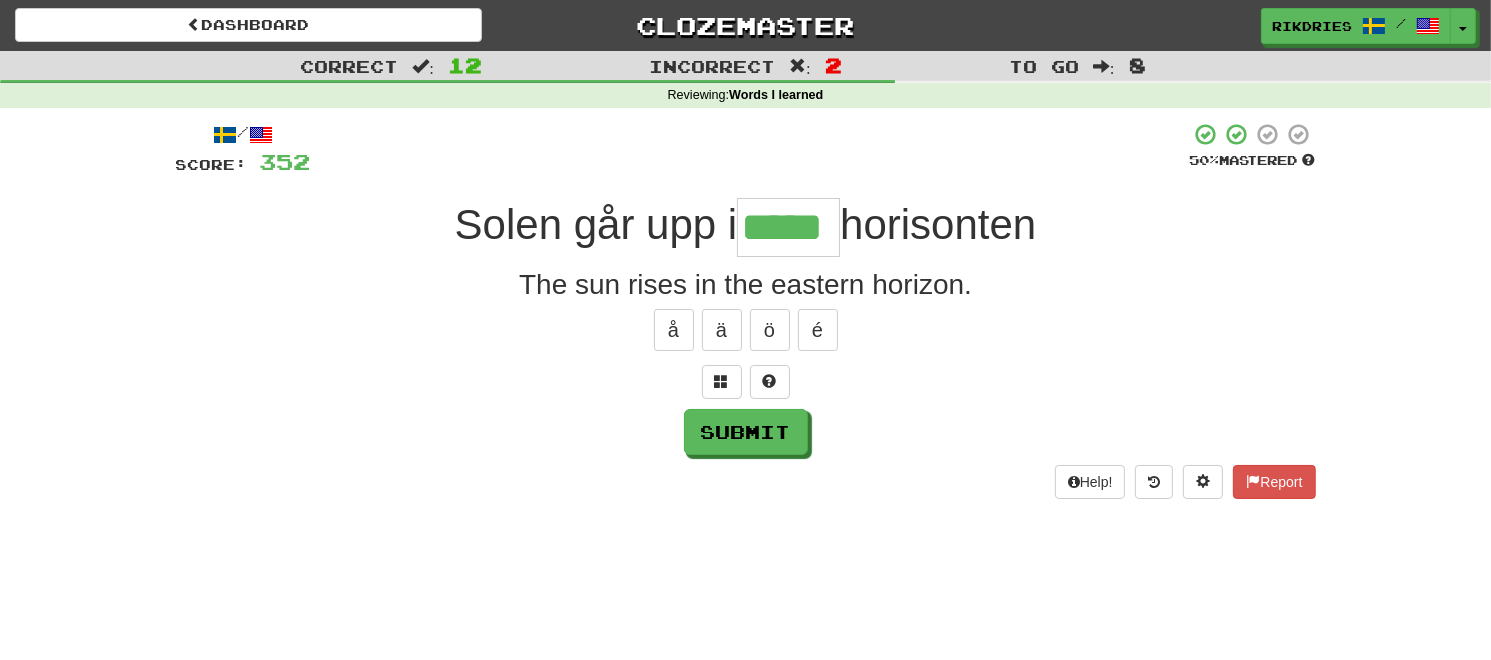 type on "*****" 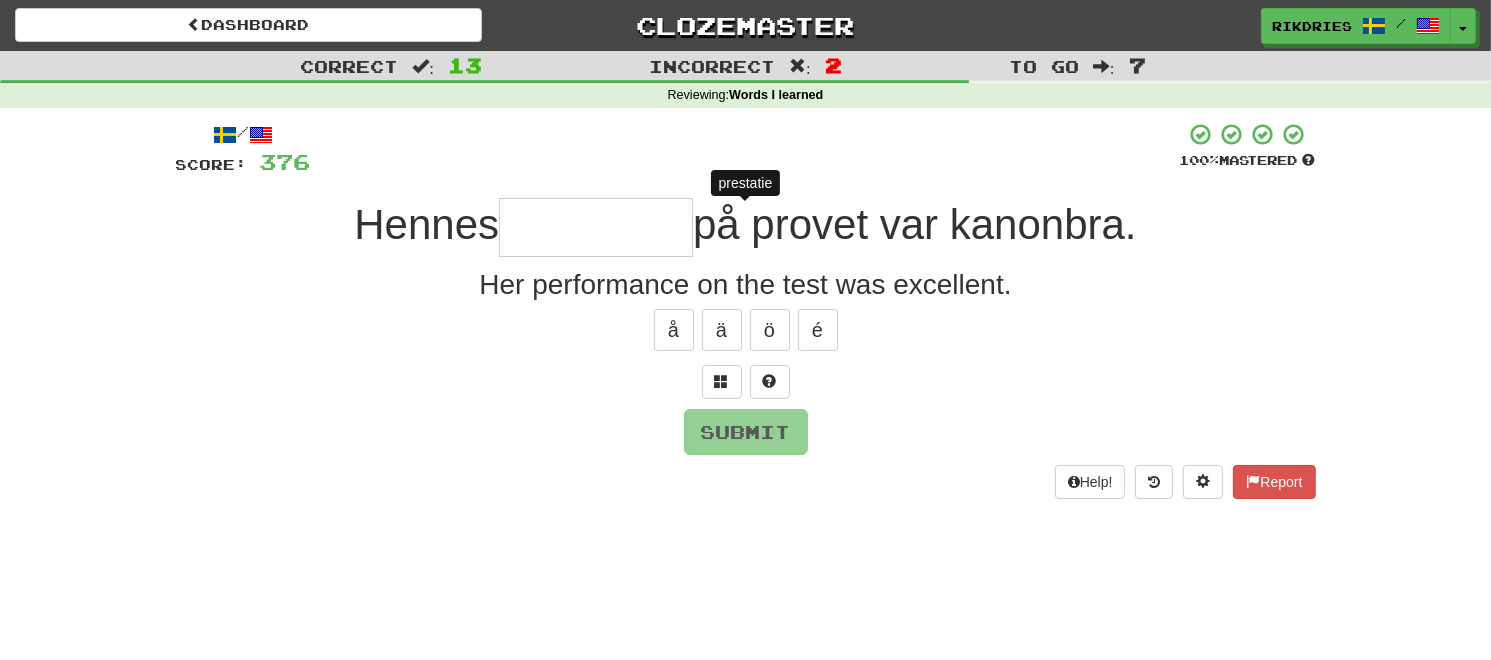 type on "*" 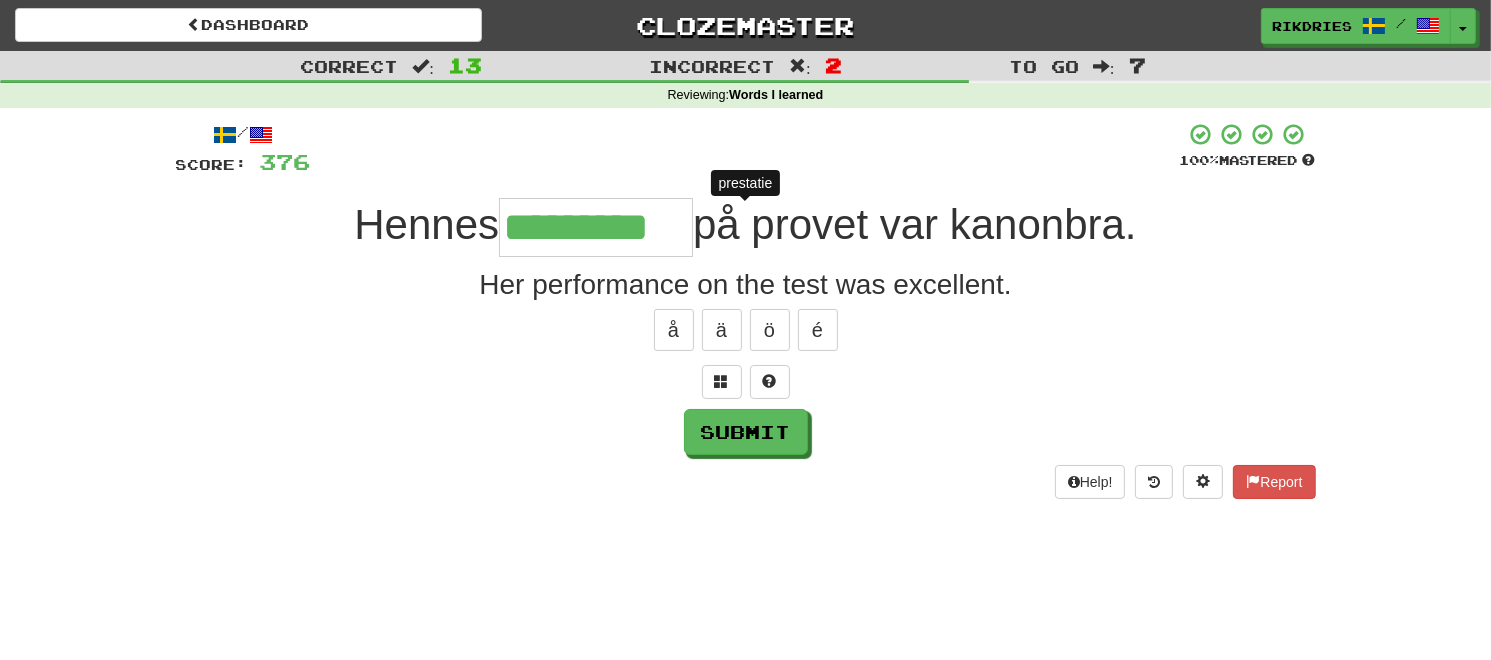 type on "**********" 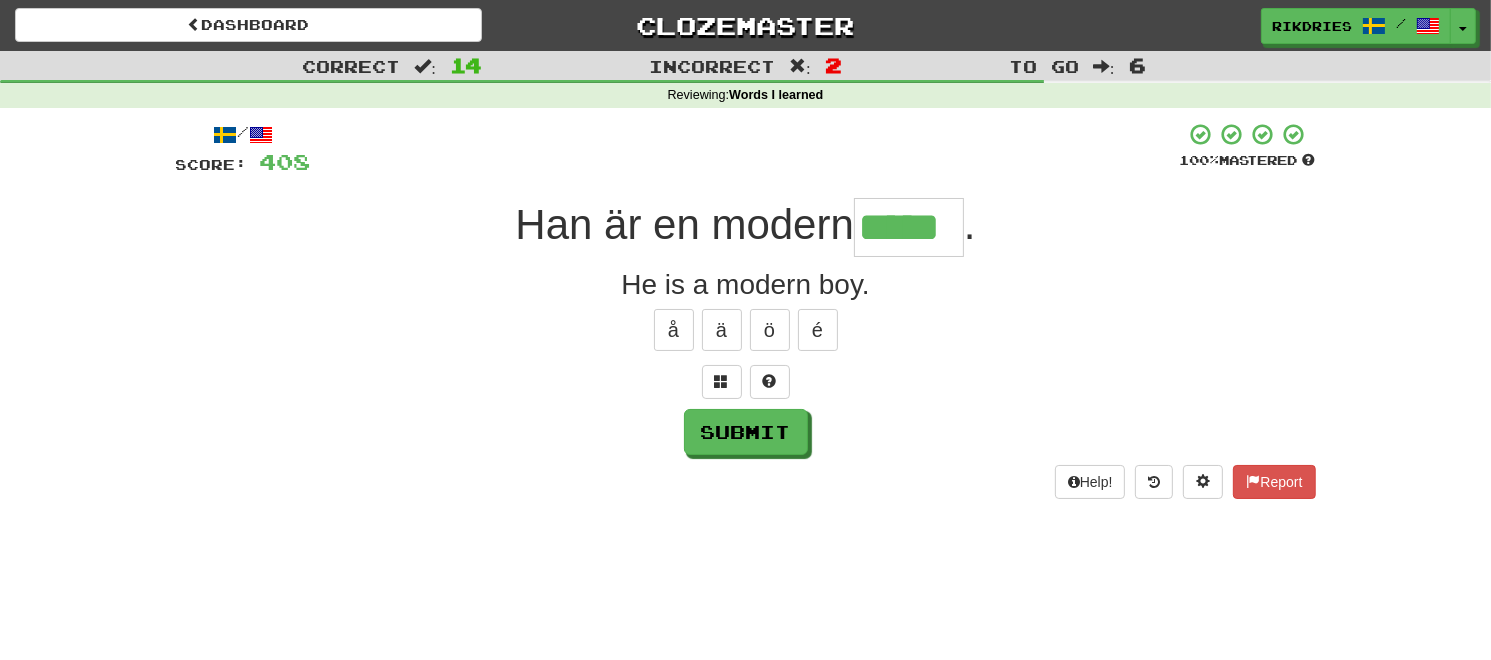 type on "*****" 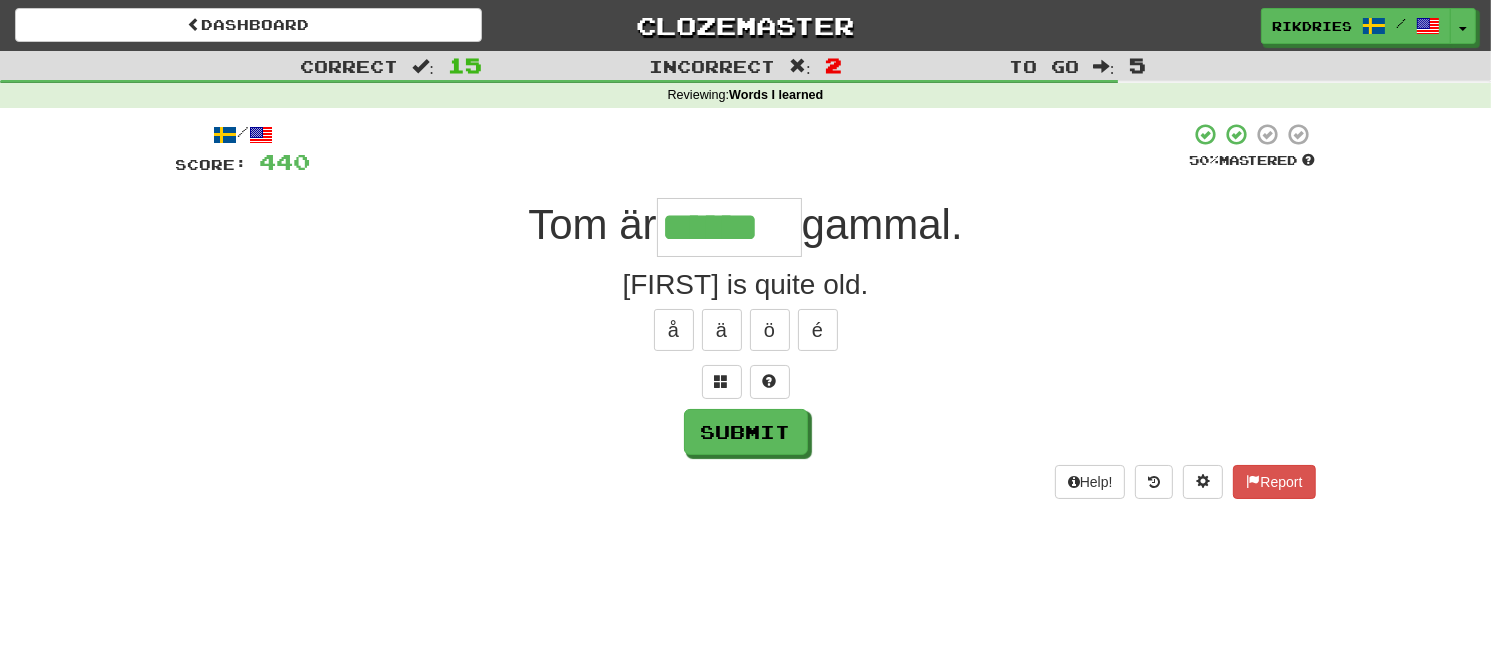 type on "******" 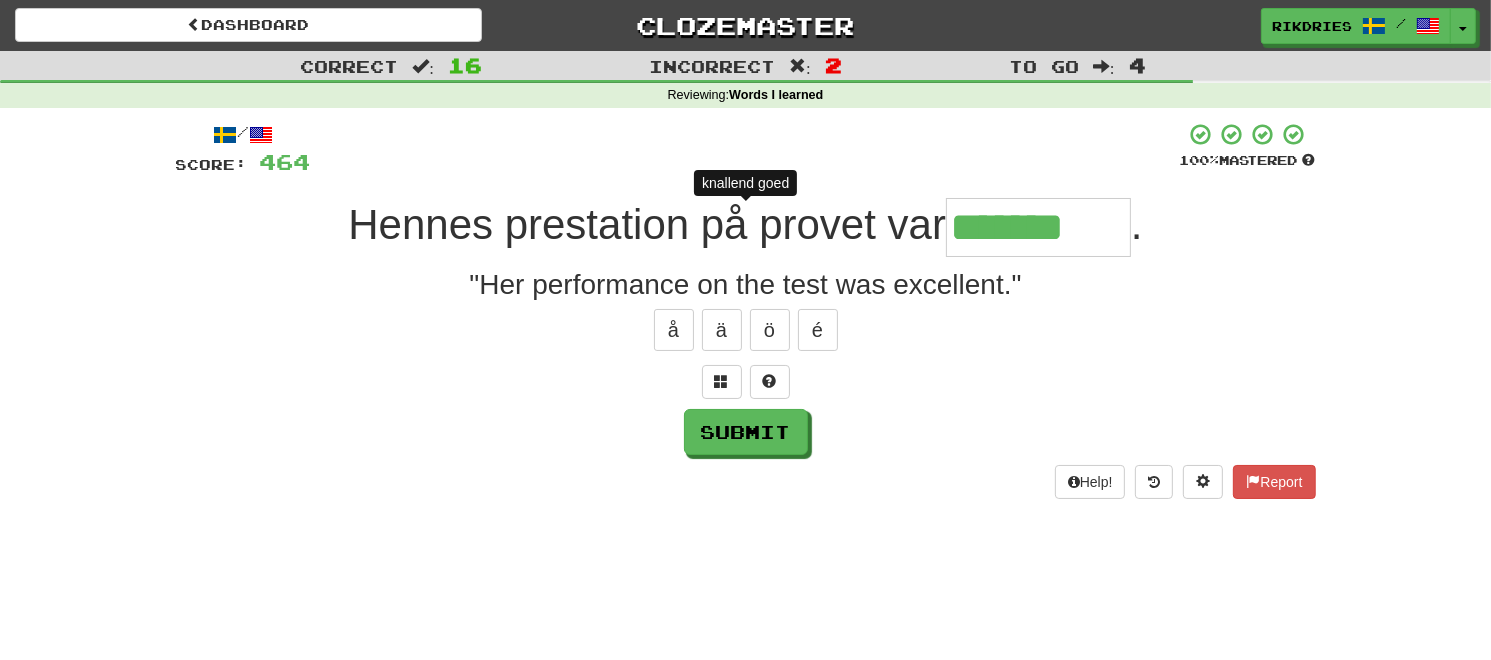 type on "********" 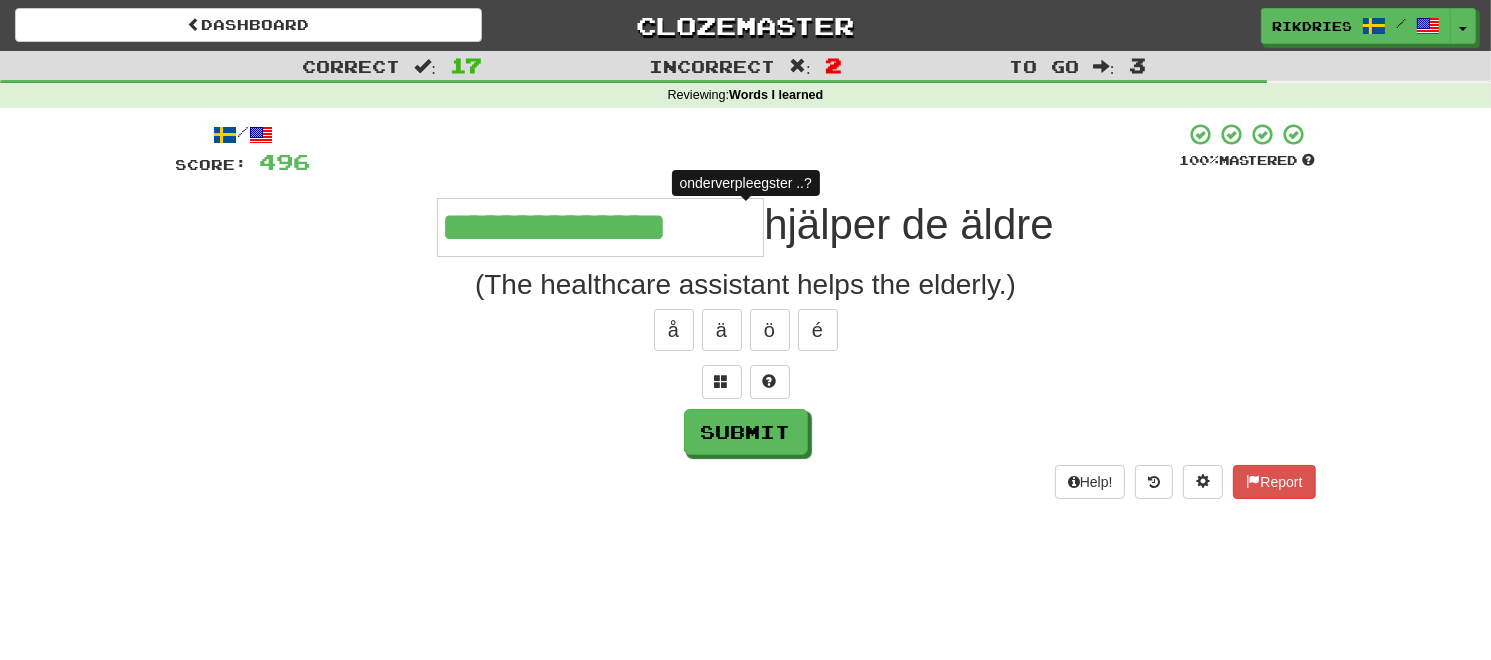 type on "**********" 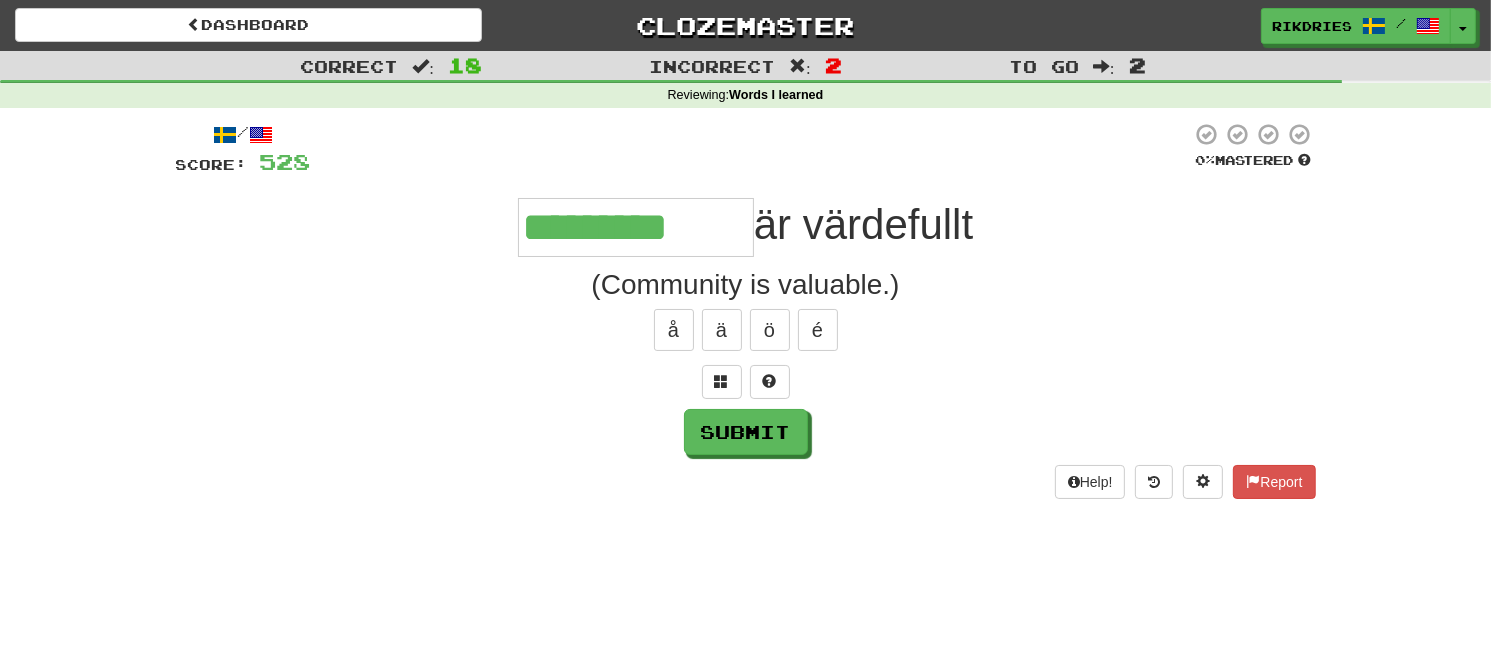 type on "*********" 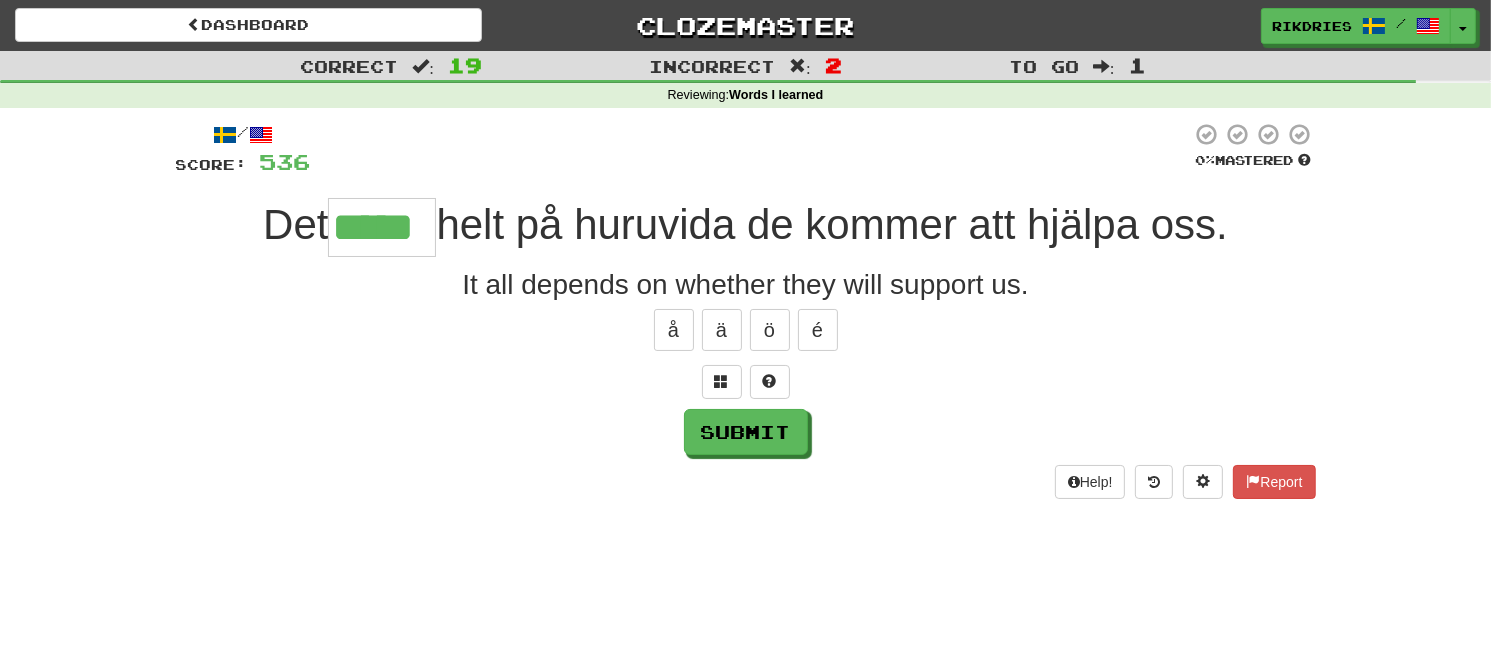 type on "*****" 